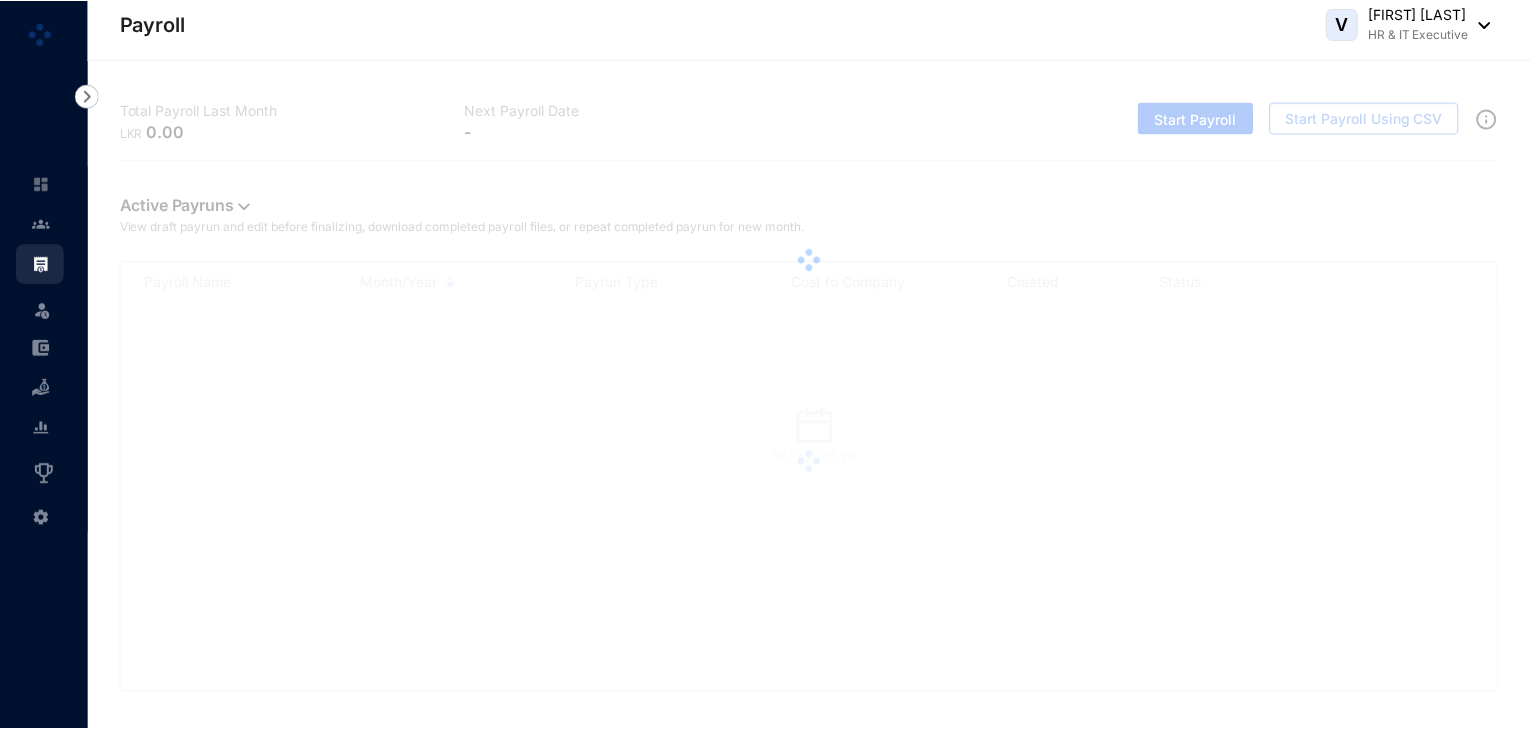 scroll, scrollTop: 0, scrollLeft: 0, axis: both 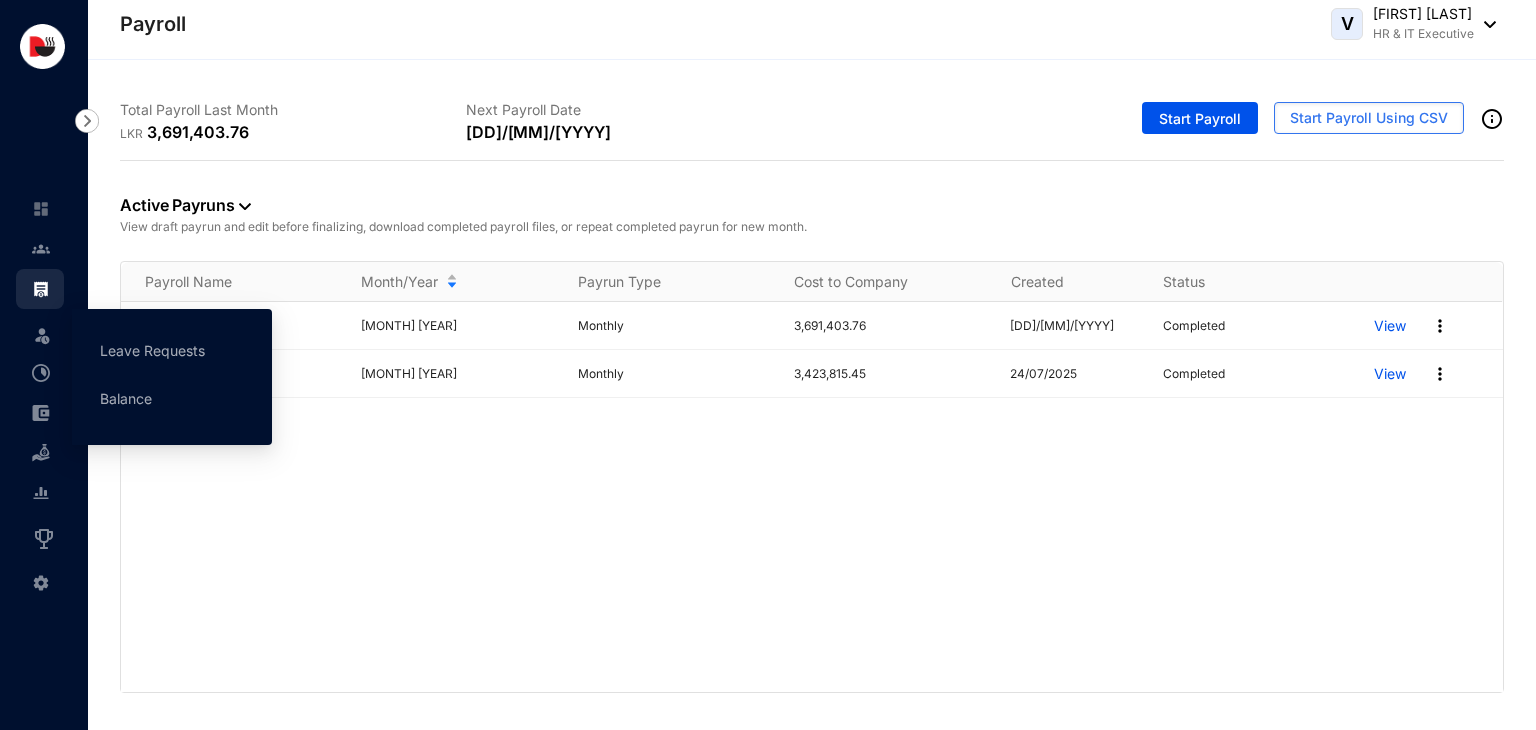 click on "Leave" at bounding box center (40, 331) 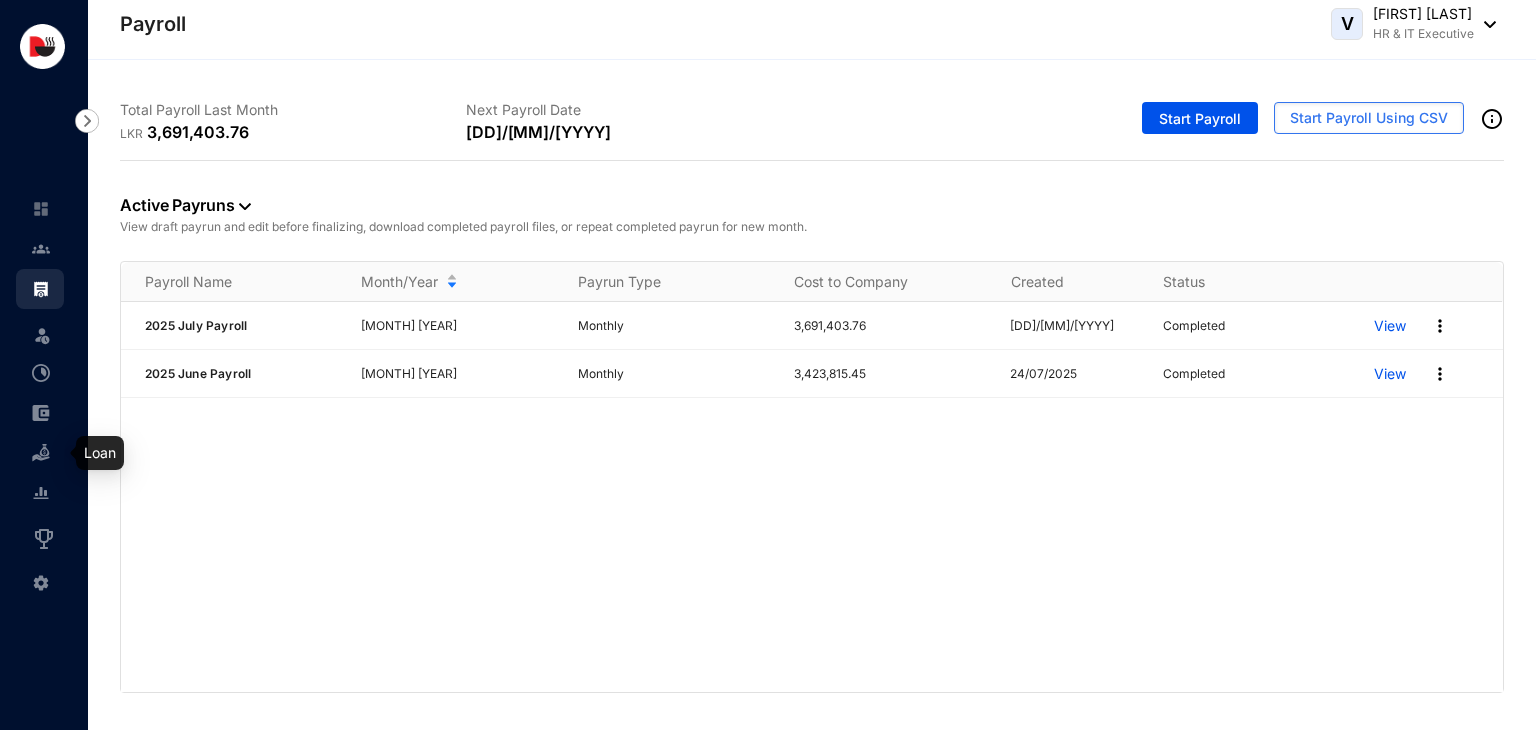 click at bounding box center (41, 453) 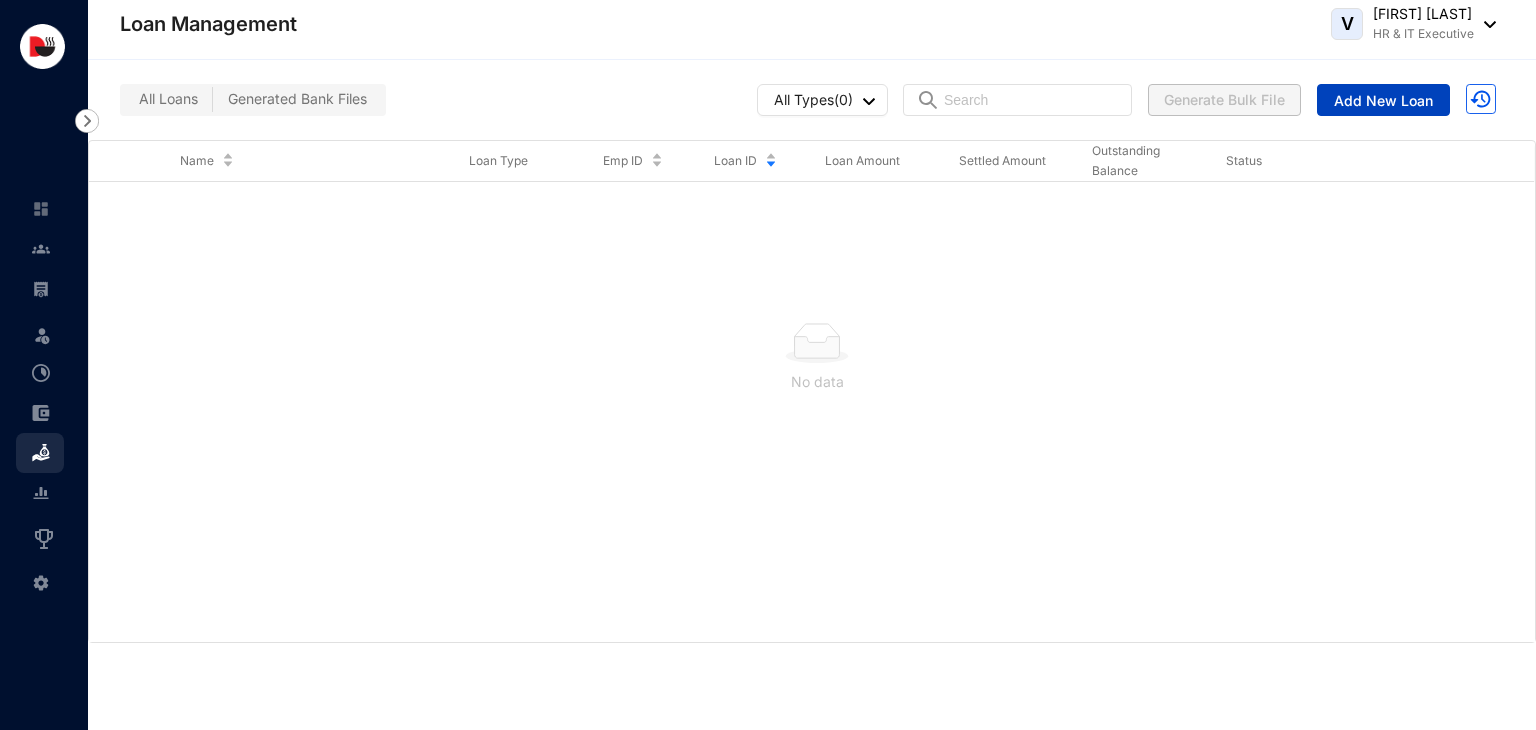click on "Add New Loan" at bounding box center [1383, 101] 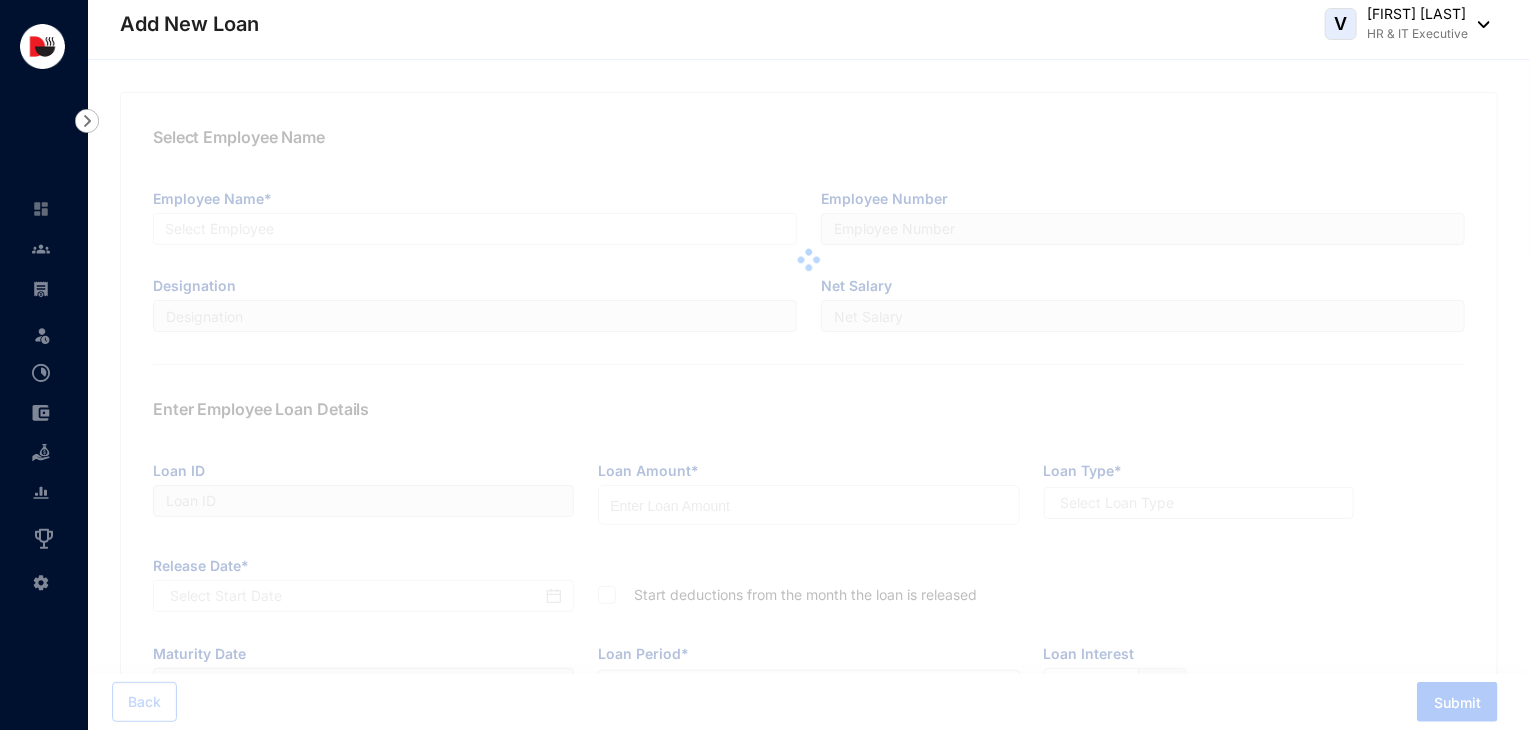 type on "L0001" 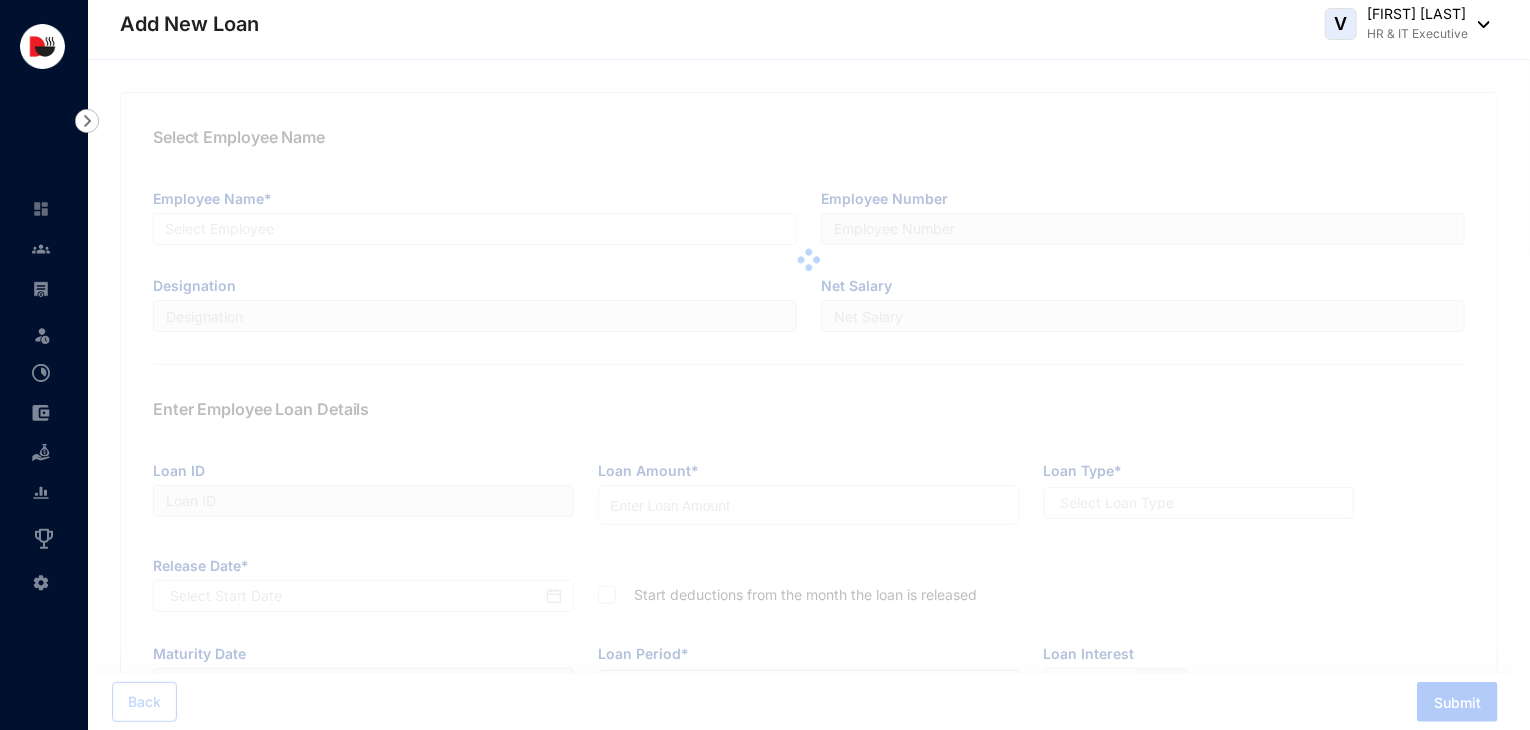 radio on "true" 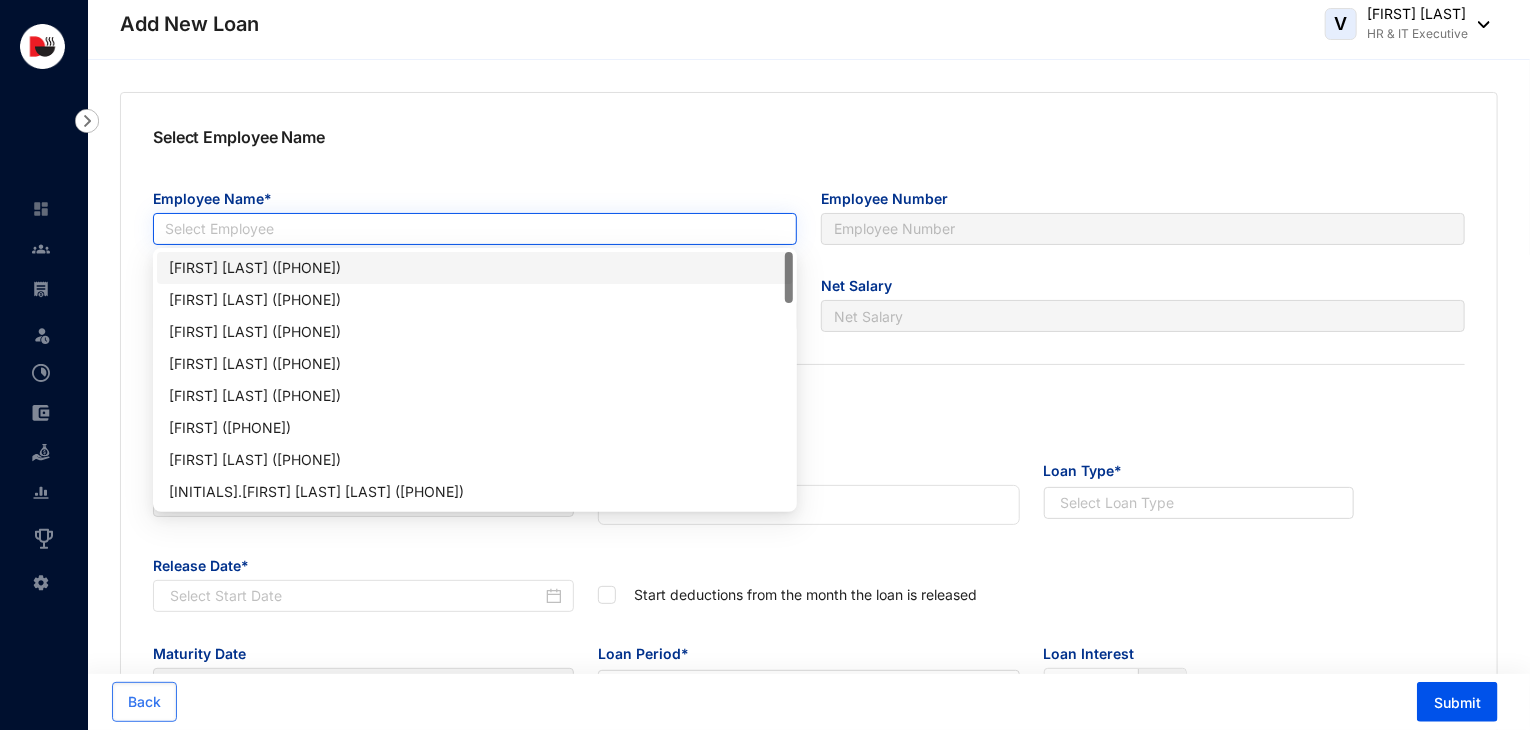 click at bounding box center [475, 229] 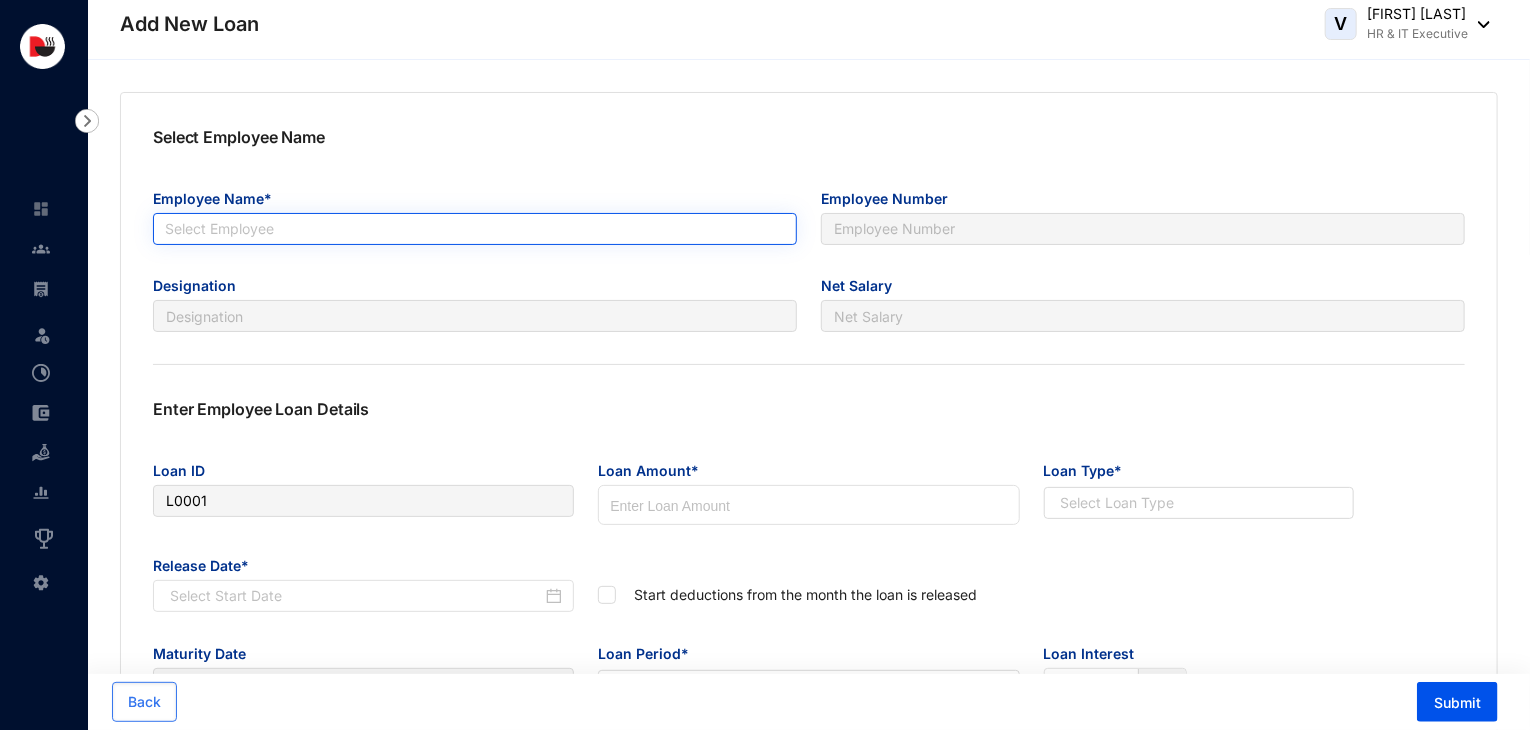 click at bounding box center (475, 229) 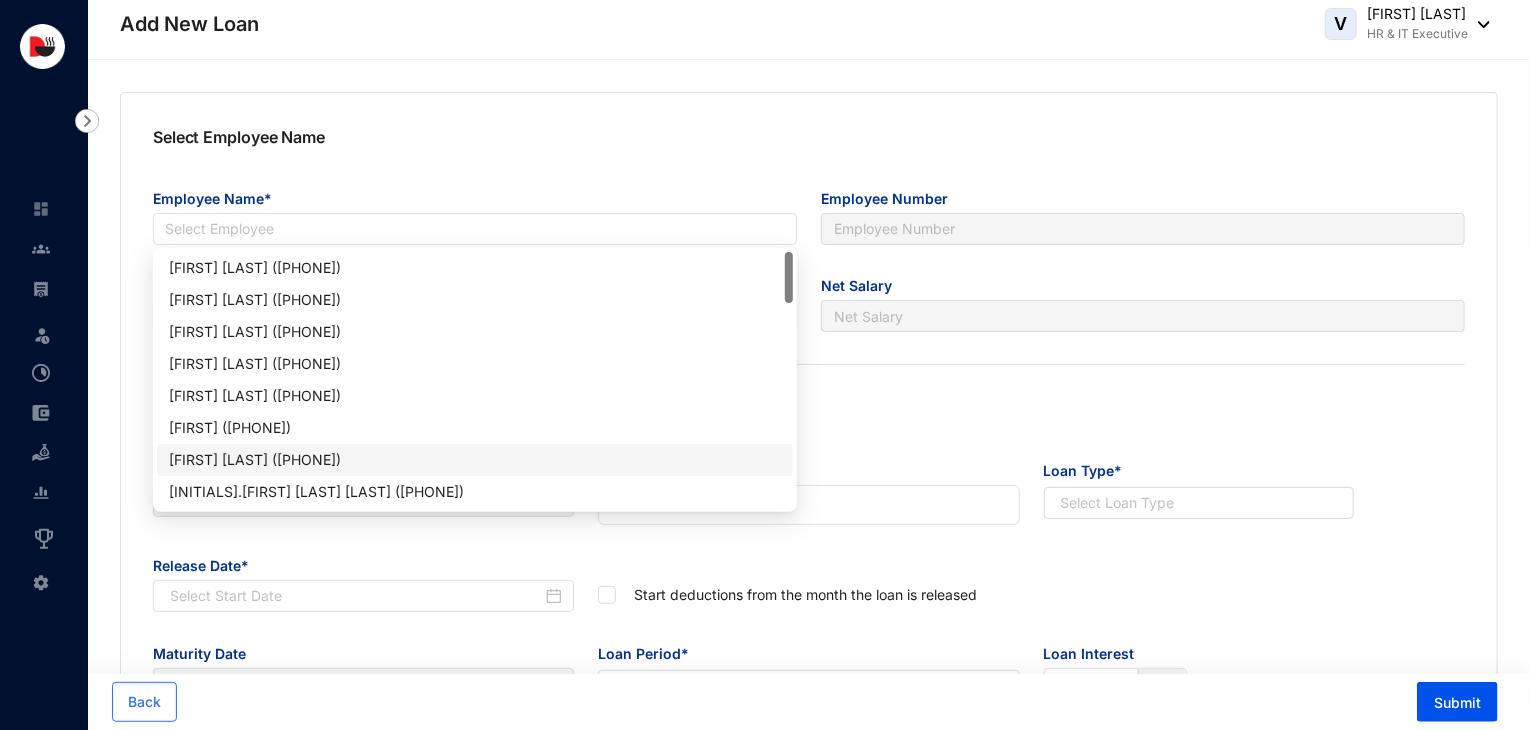 click on "[FIRST] [LAST] ([PHONE])" at bounding box center (475, 460) 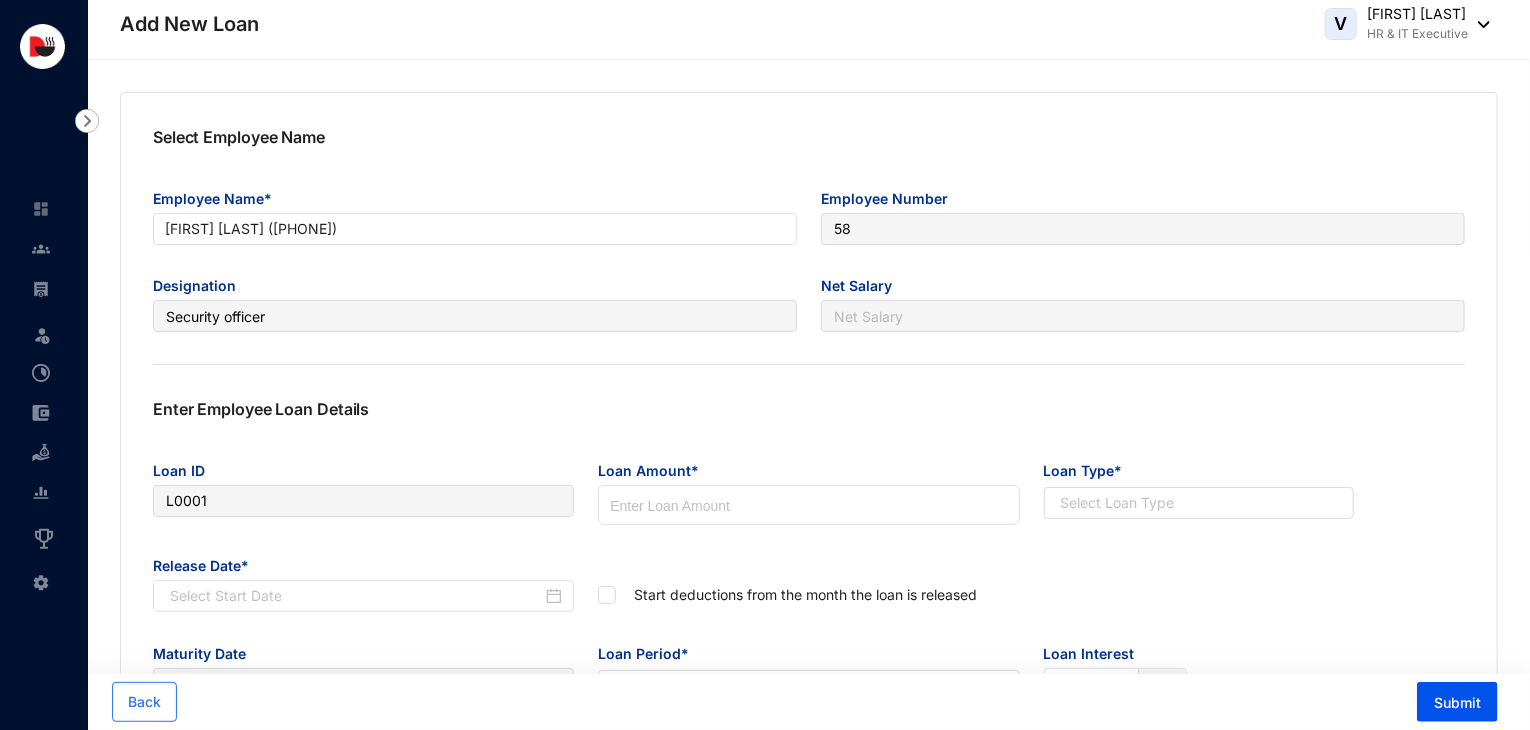 type on "86,800.00" 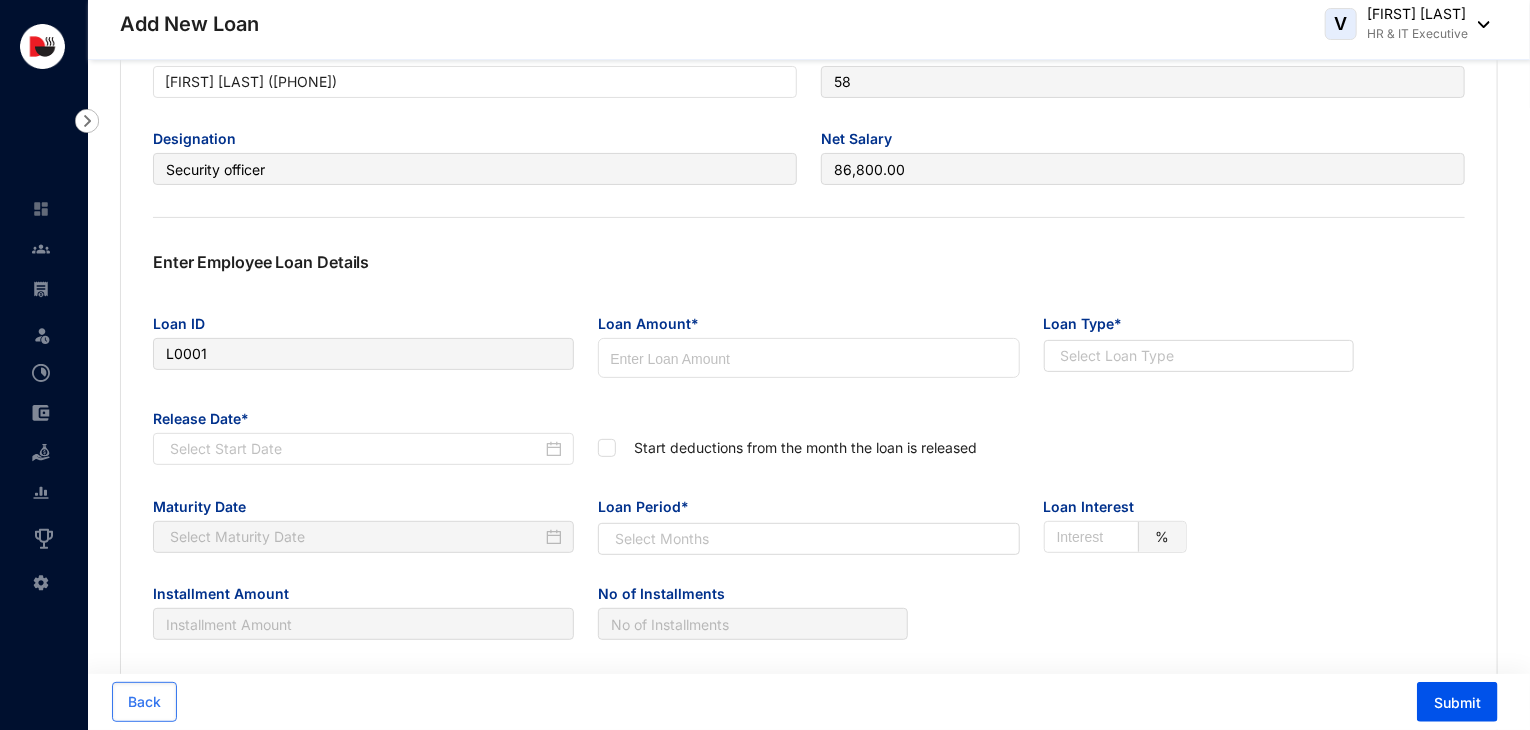 scroll, scrollTop: 159, scrollLeft: 0, axis: vertical 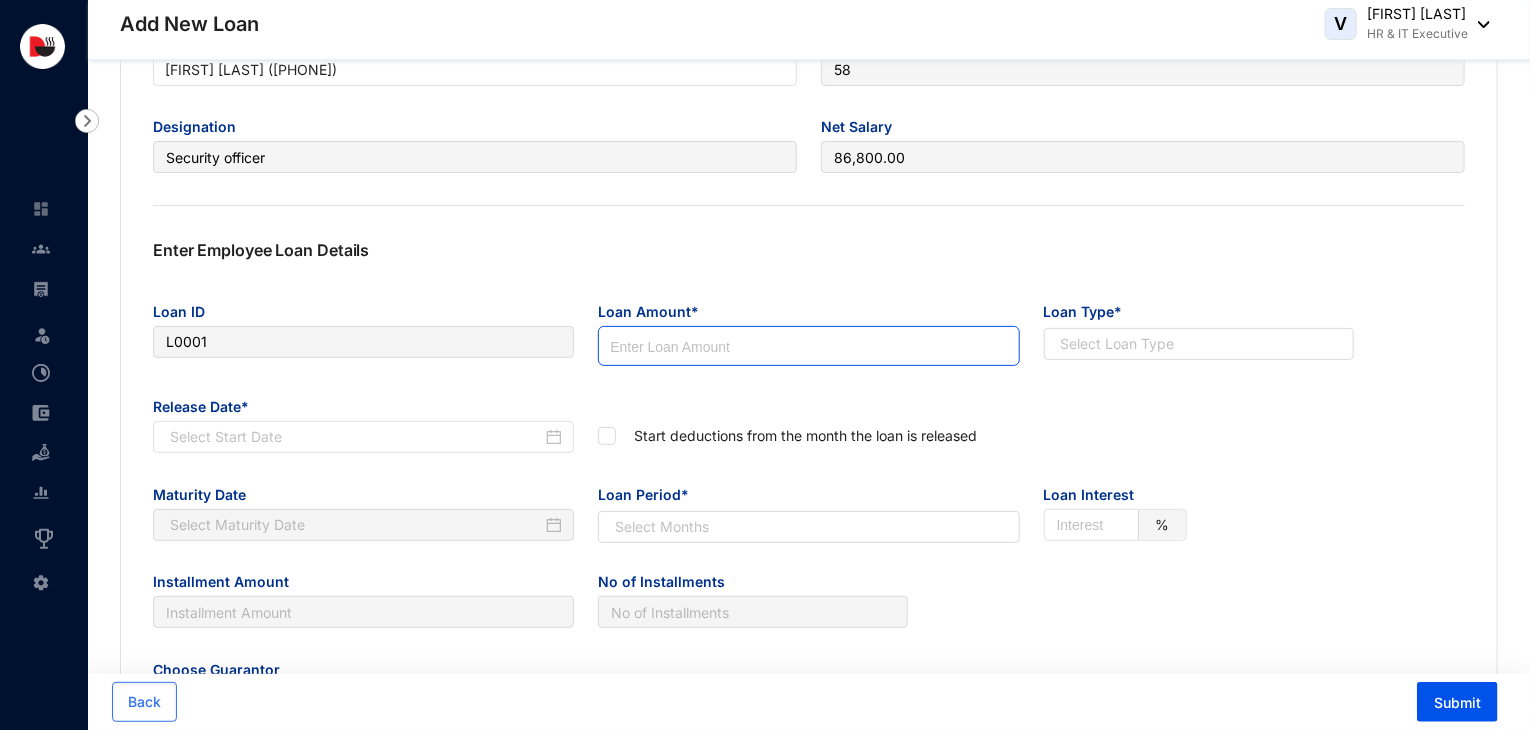 click at bounding box center (808, 347) 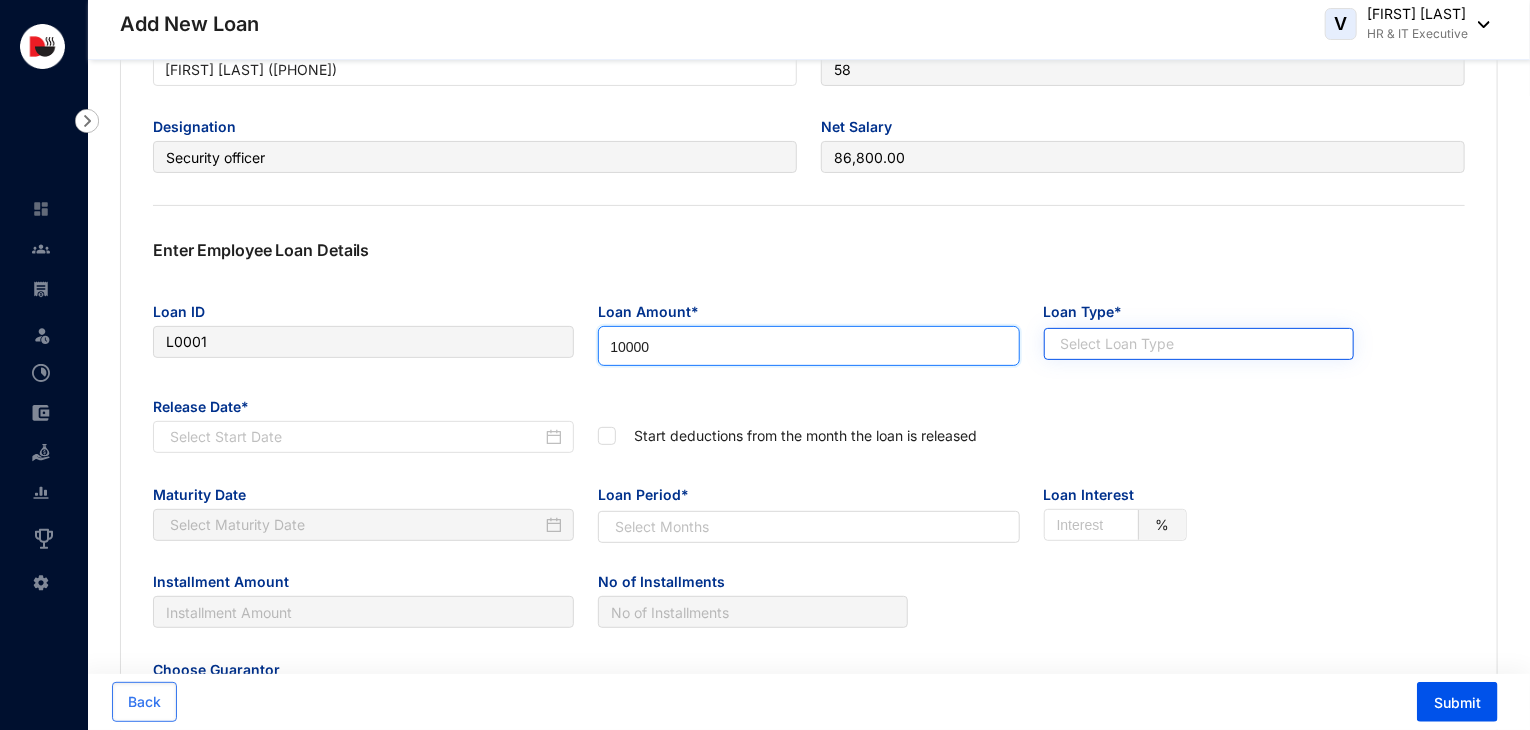 type on "10000" 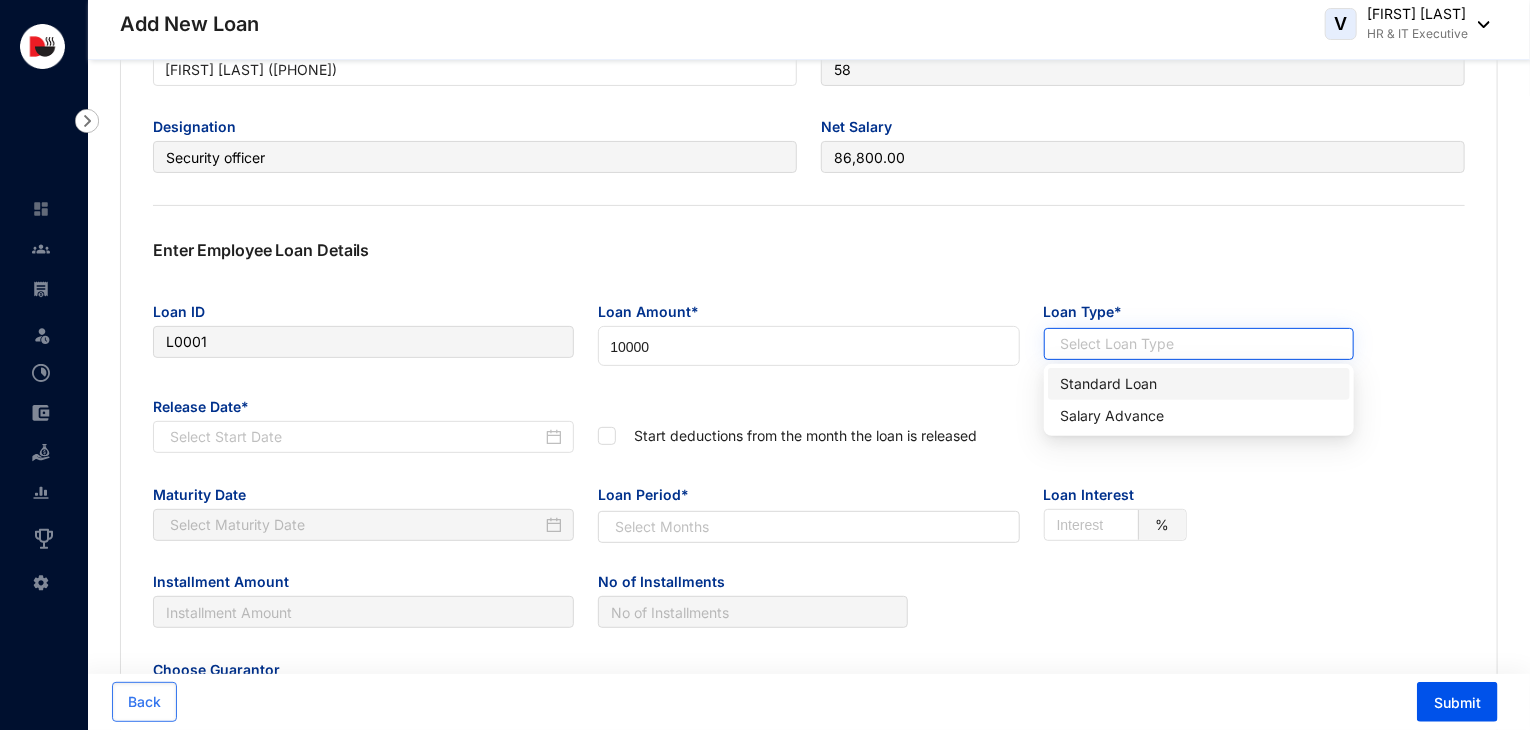 click at bounding box center (1188, 344) 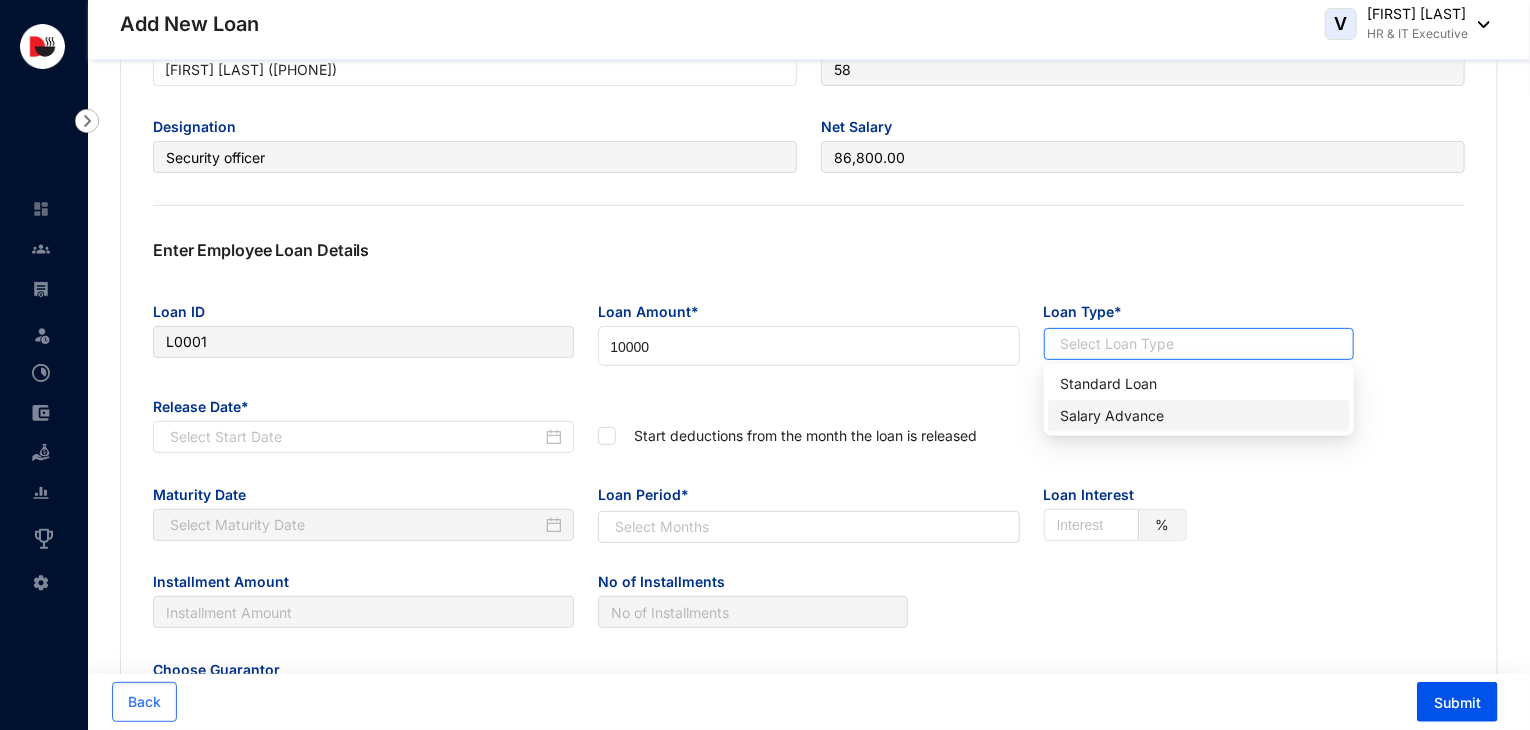 click on "Salary Advance" at bounding box center [1199, 416] 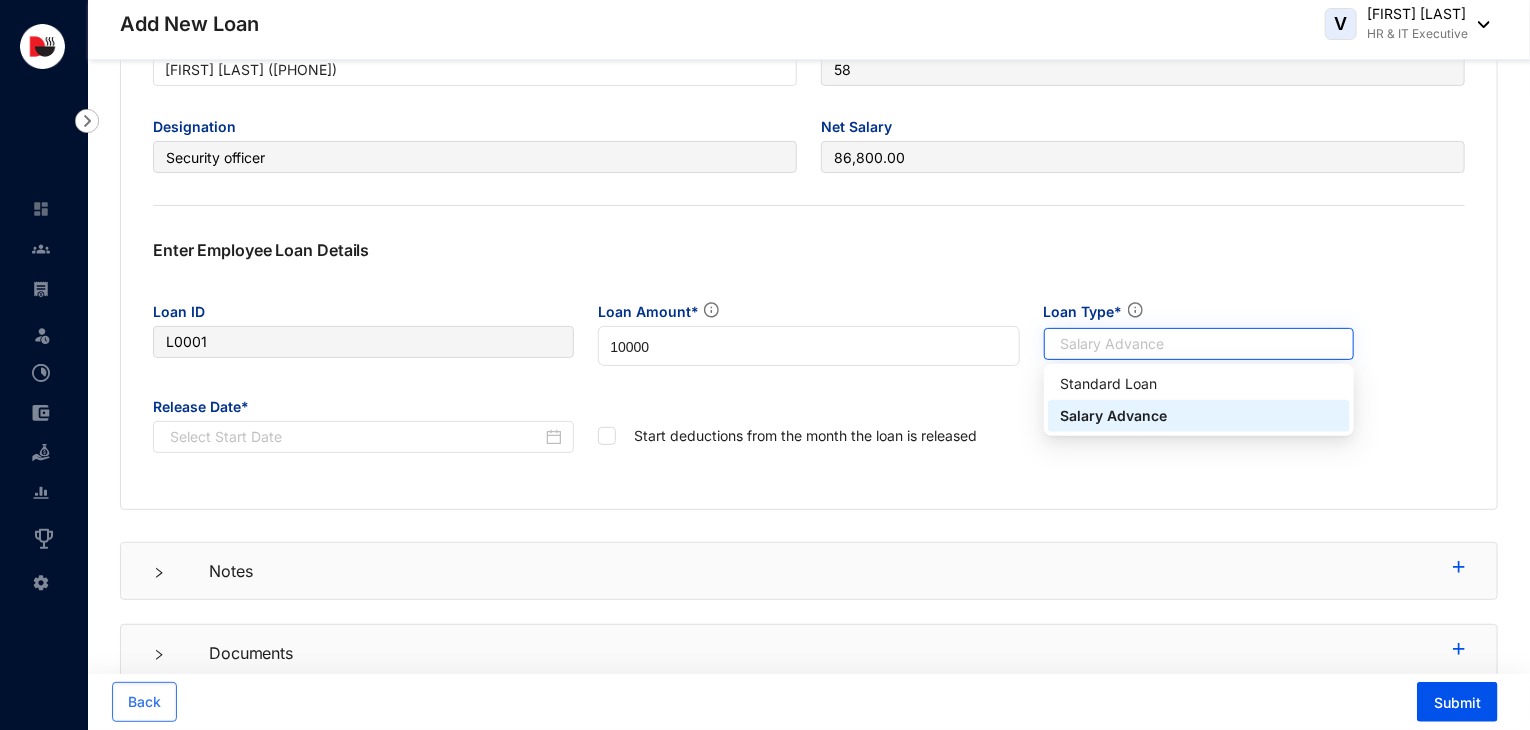 click on "Salary Advance" at bounding box center [1199, 344] 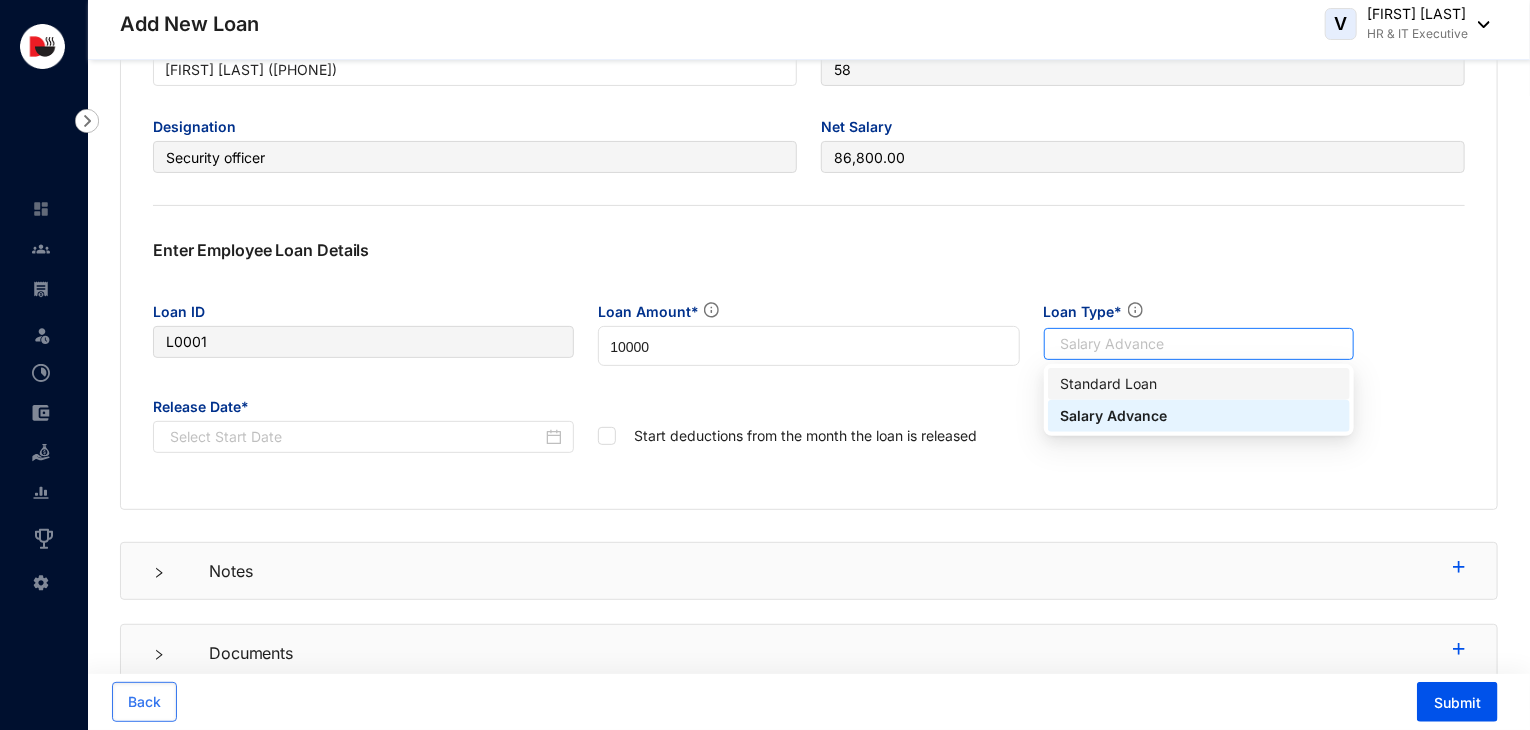 click on "Standard Loan" at bounding box center (1199, 384) 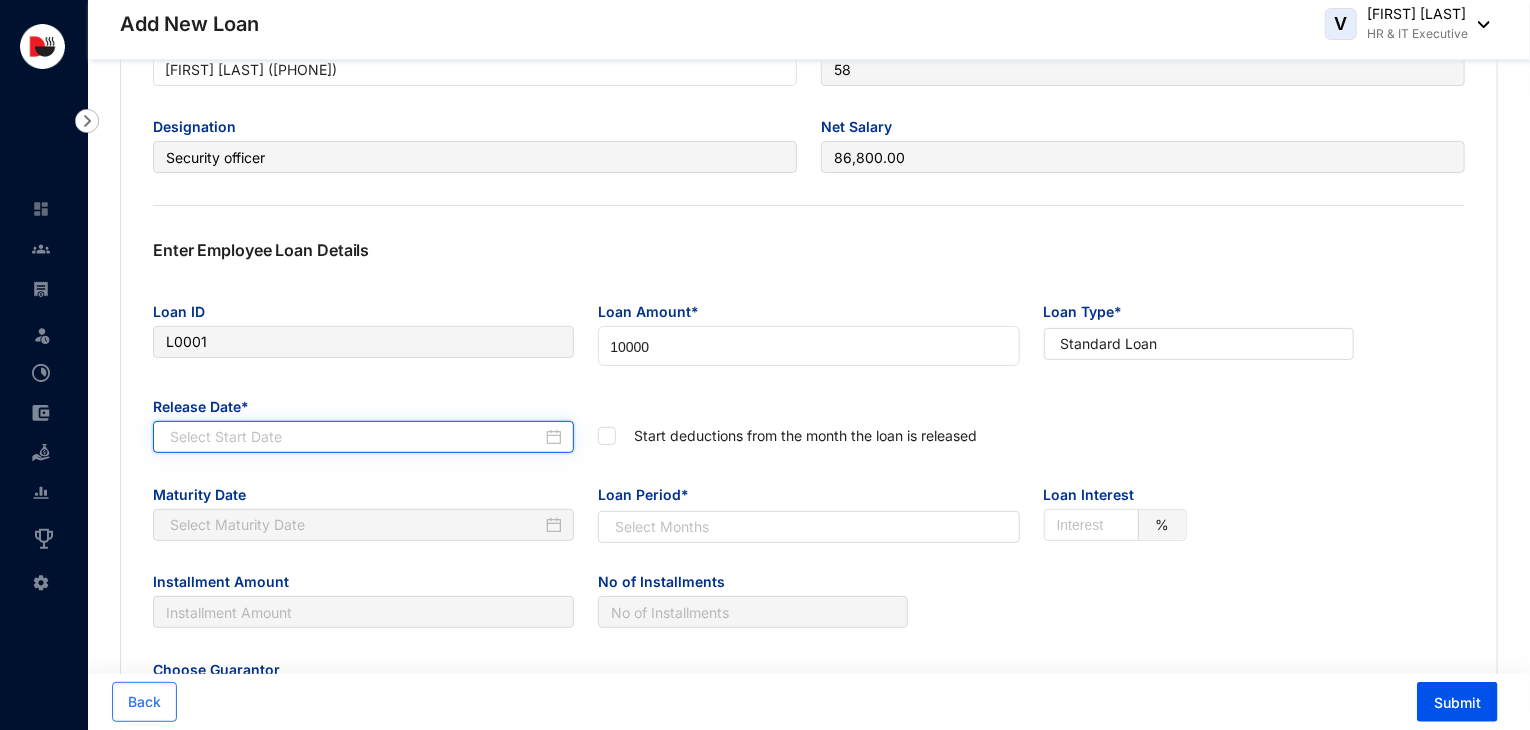 click at bounding box center [356, 437] 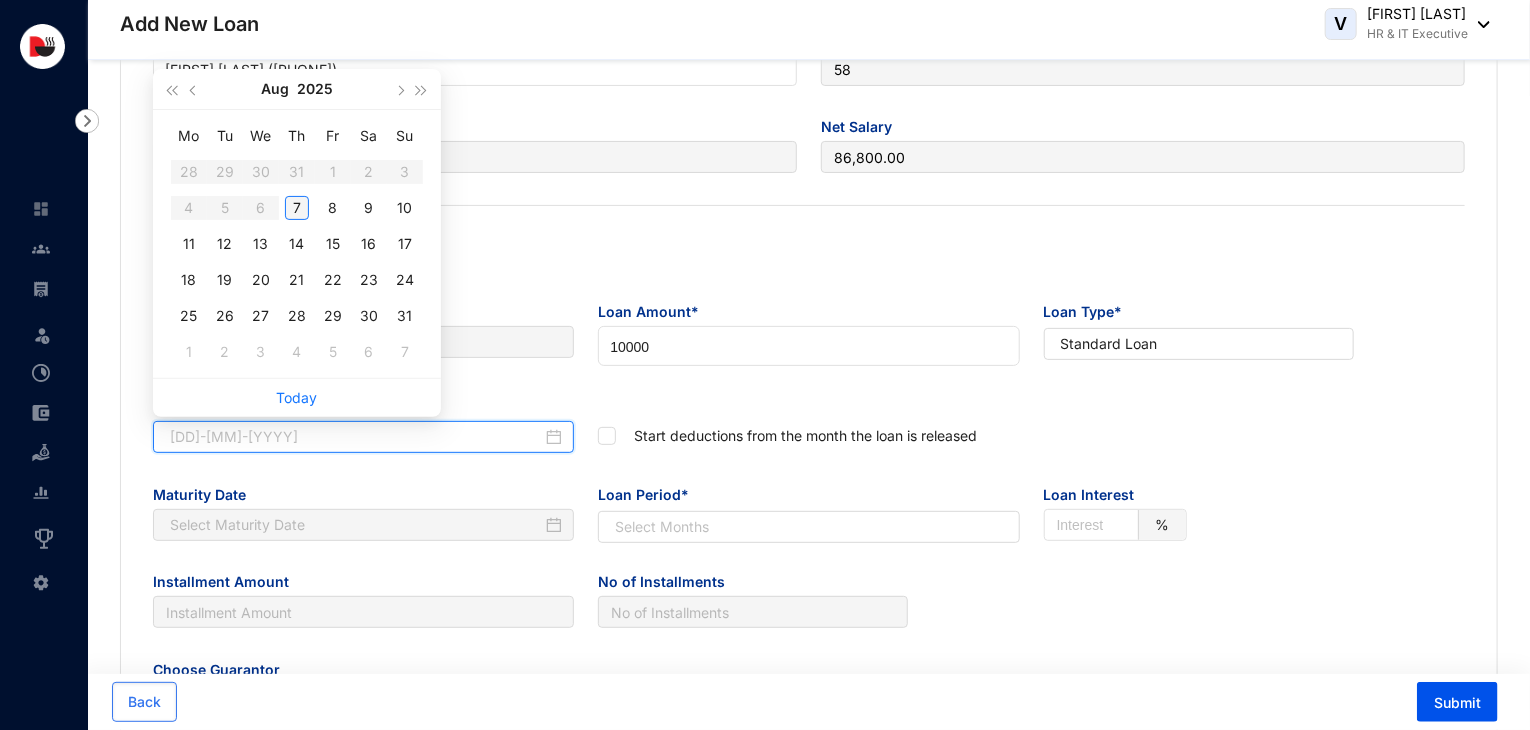 type on "[DD]-[MM]-[YYYY]" 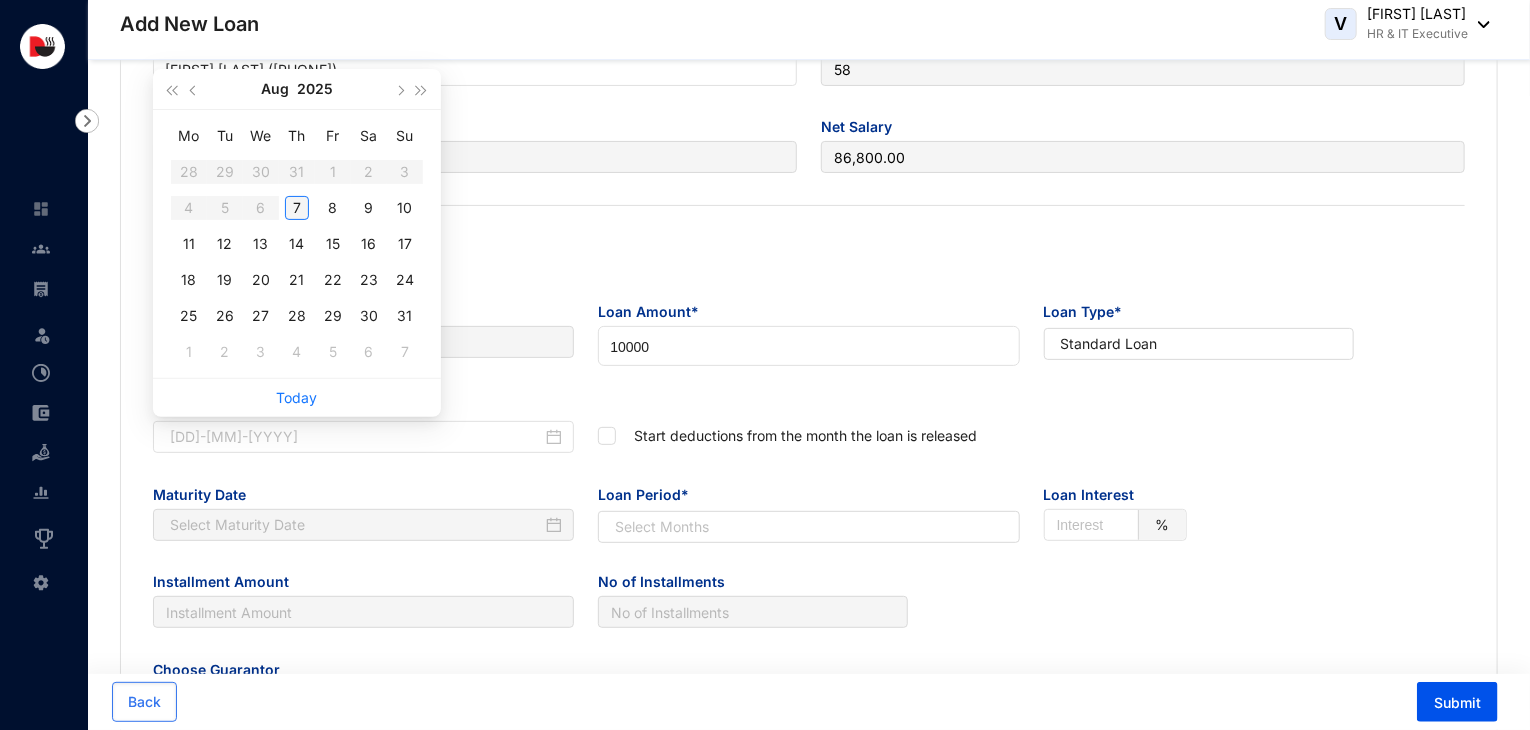 click on "7" at bounding box center [297, 208] 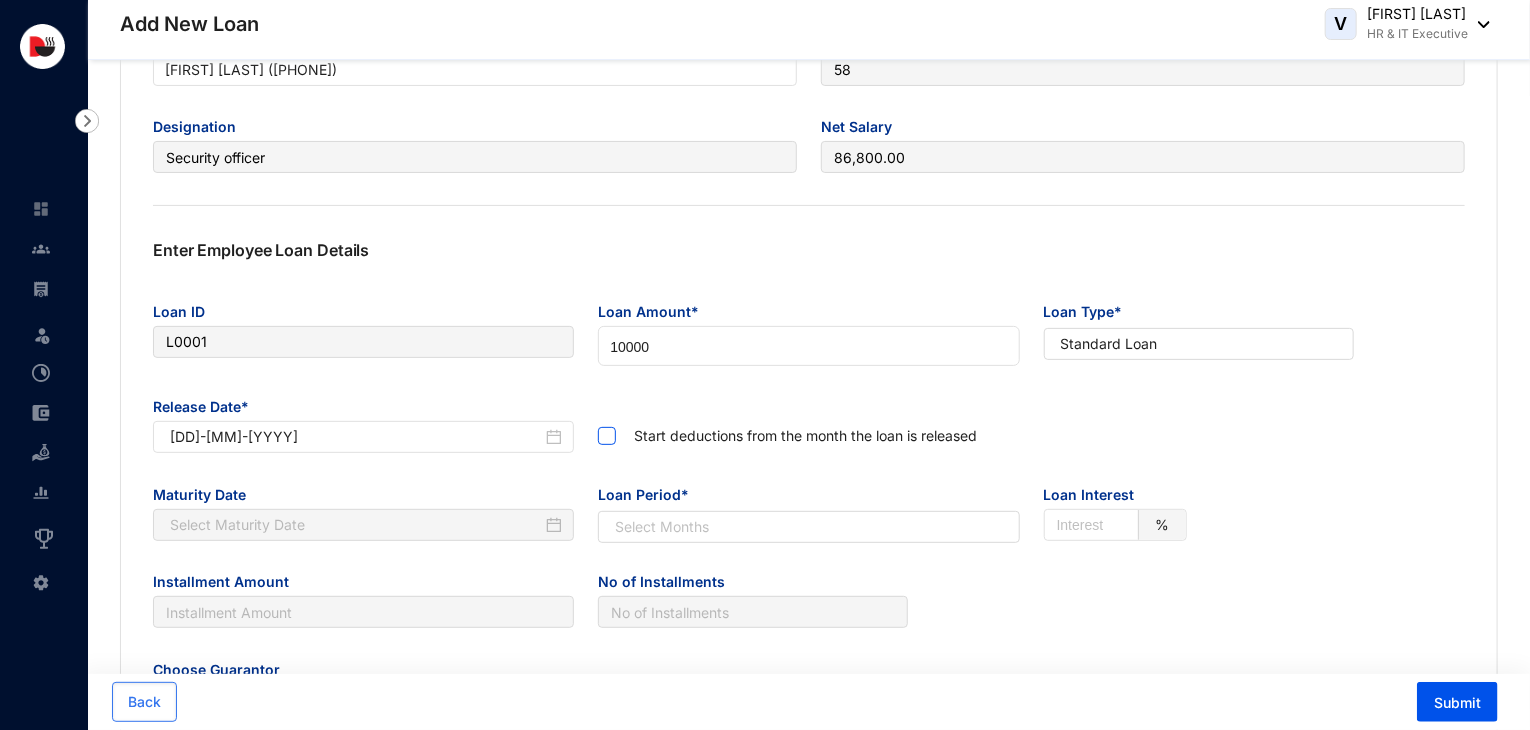 click at bounding box center (605, 434) 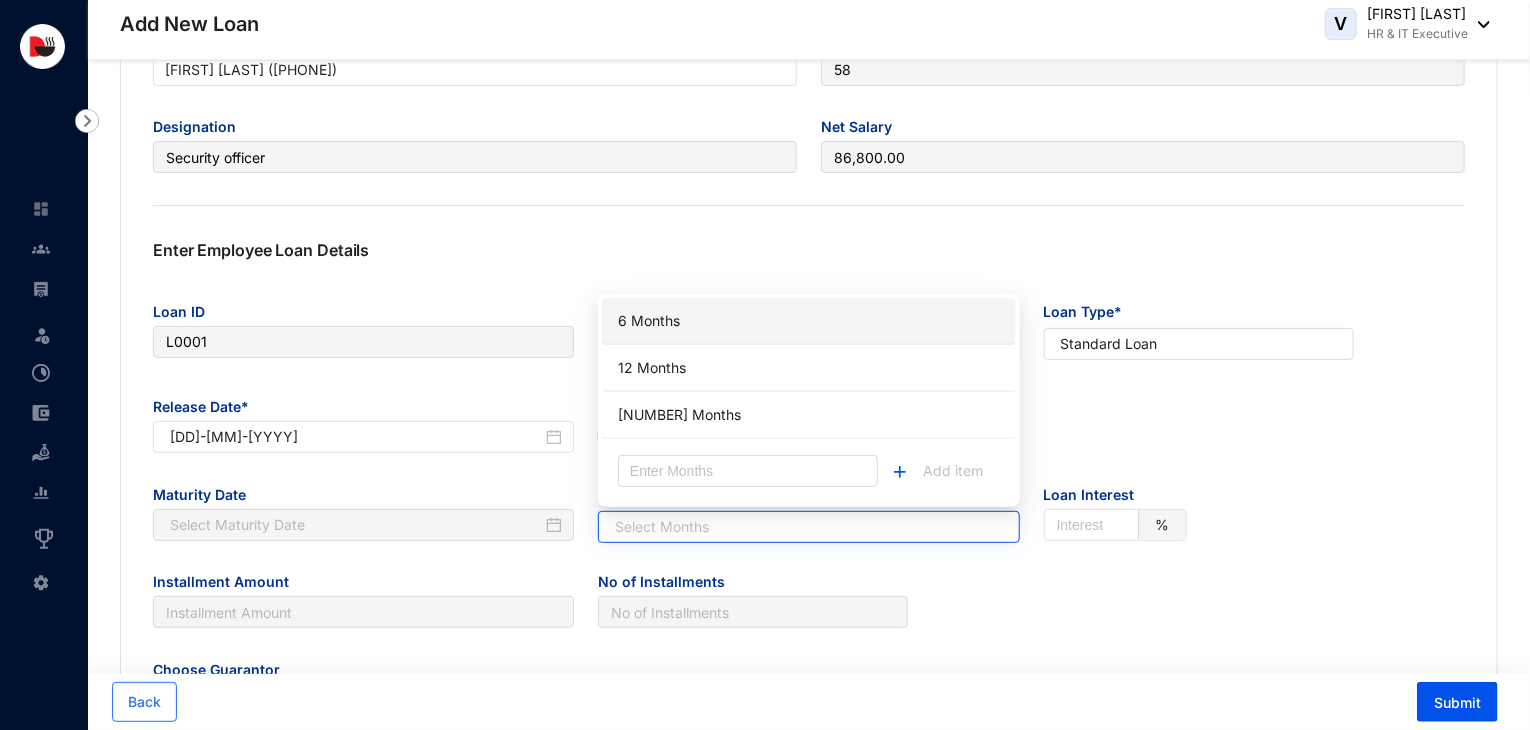 click at bounding box center (798, 527) 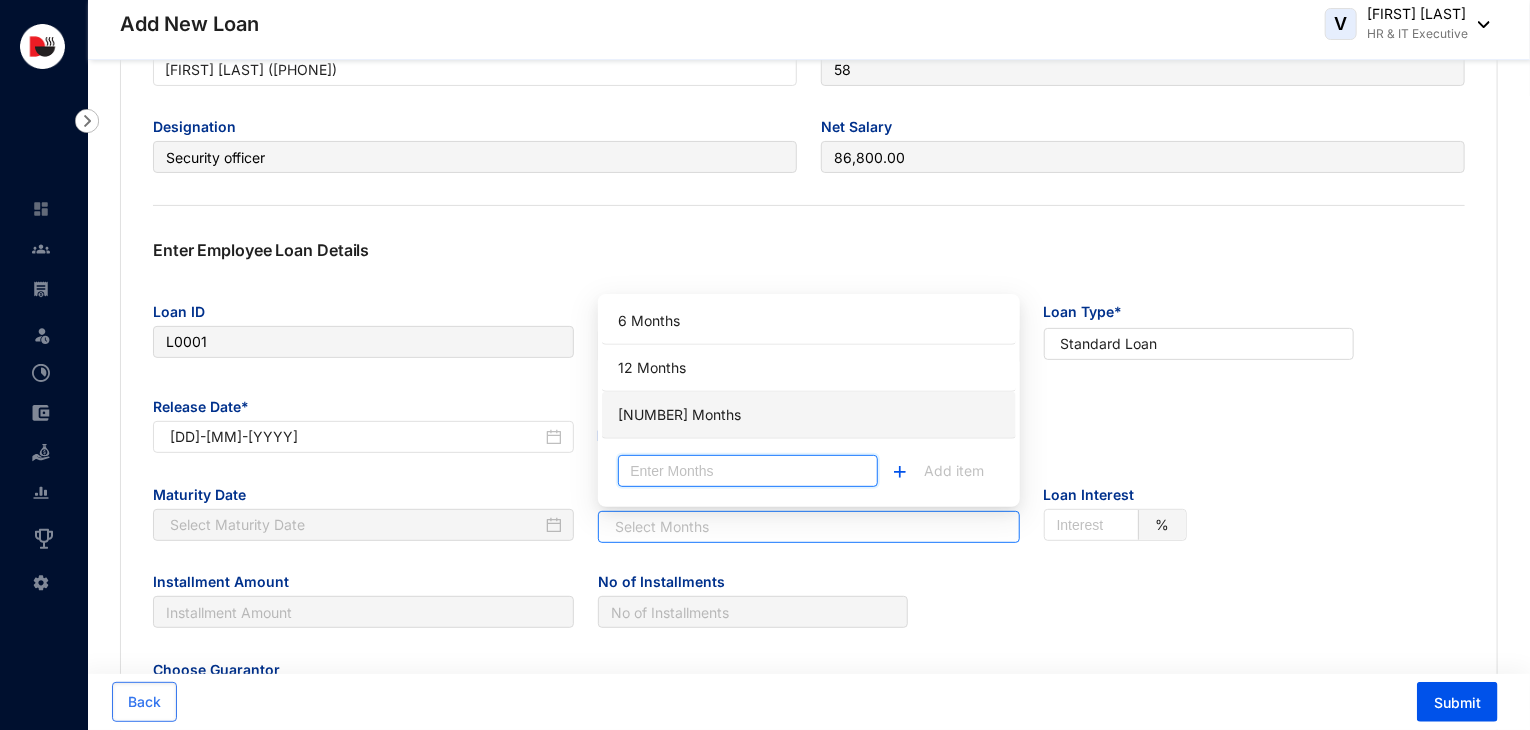 click at bounding box center (748, 471) 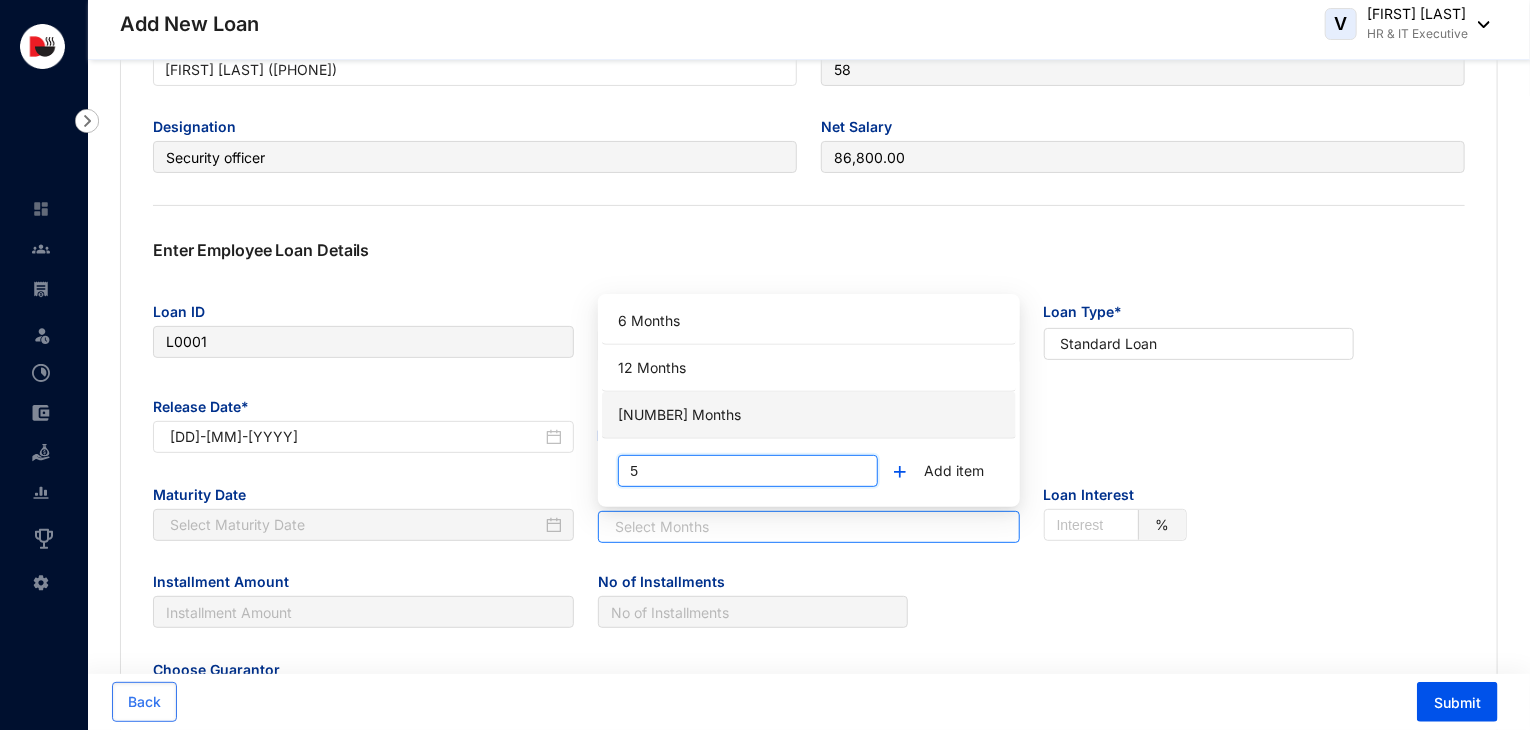 type on "[DD]-[MM]-[YYYY]" 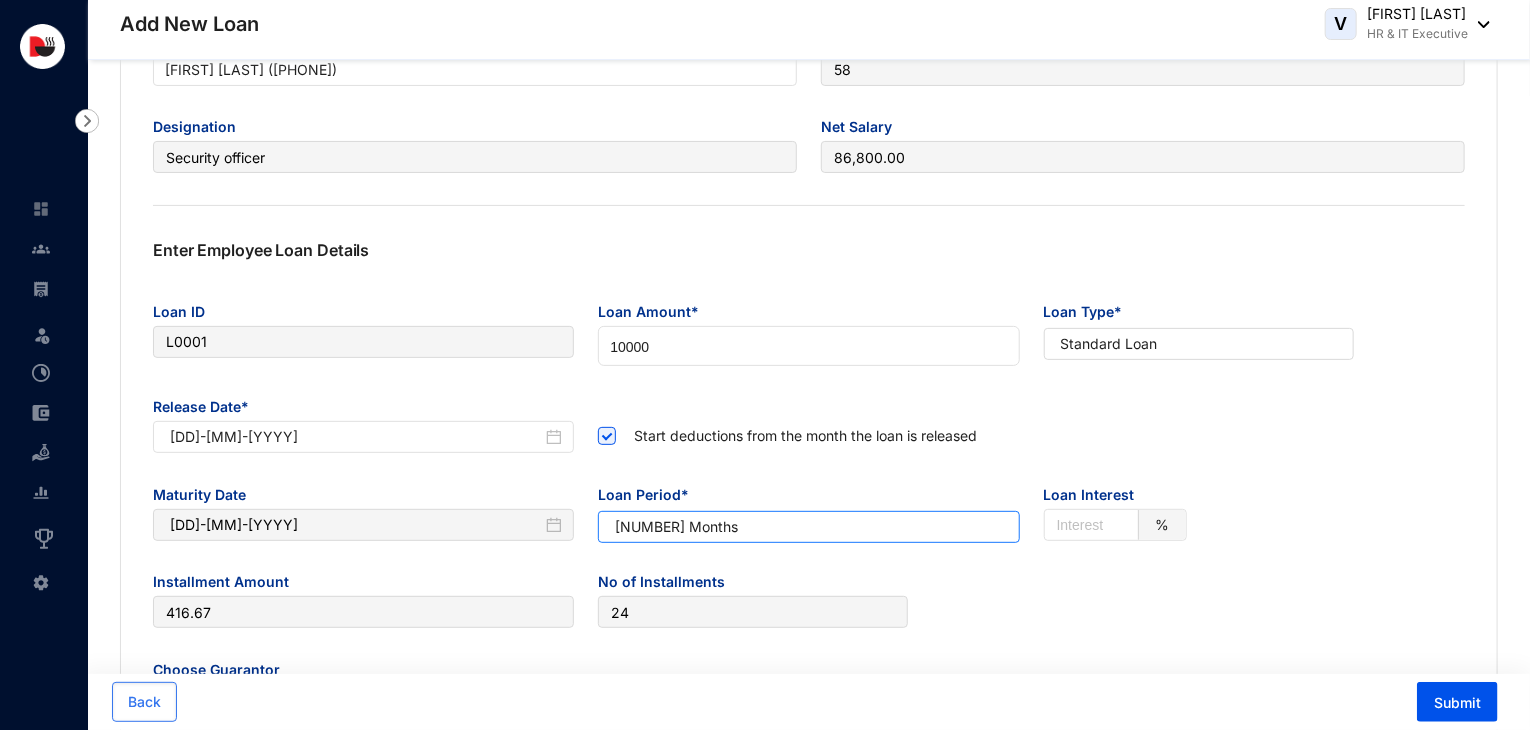 type on "5" 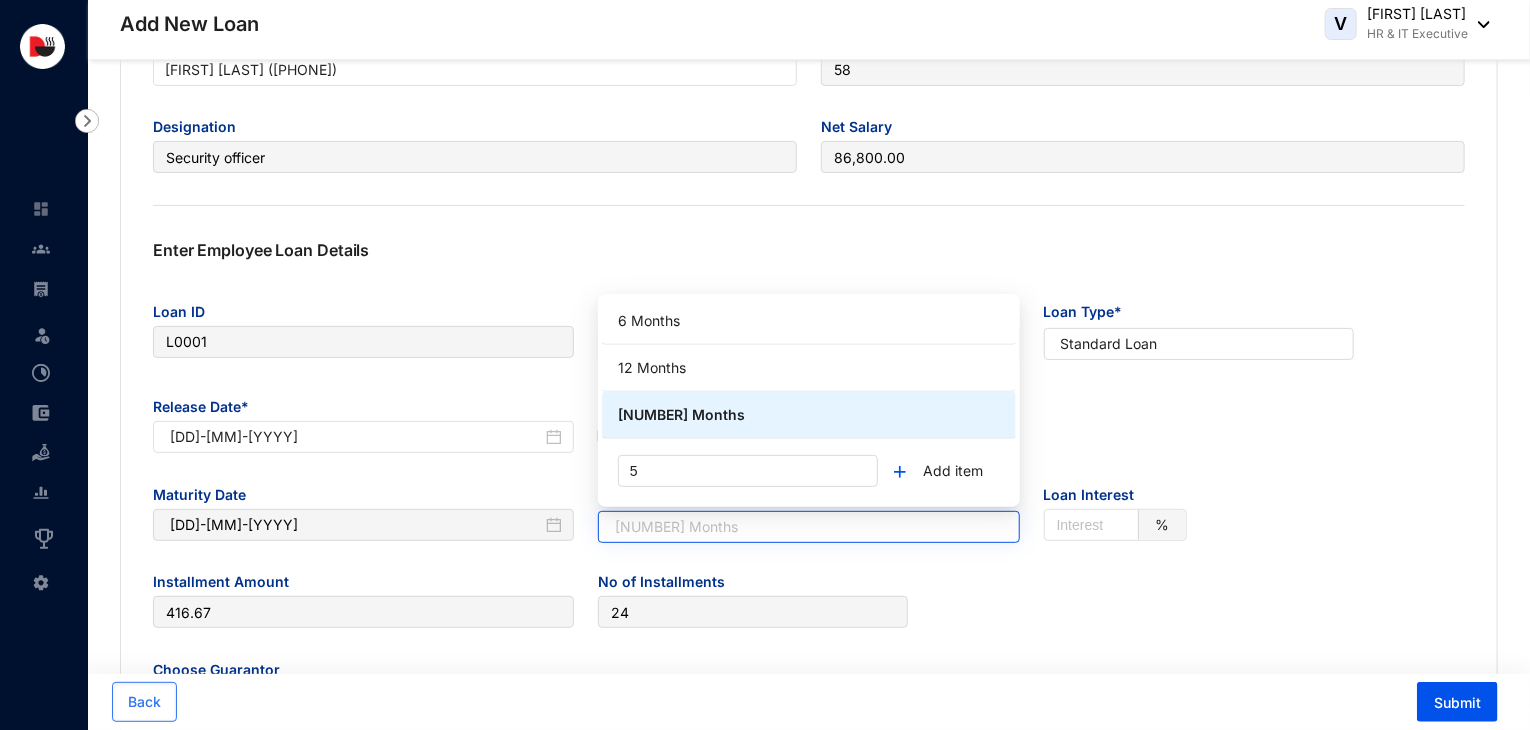 click on "[NUMBER] Months" at bounding box center [808, 527] 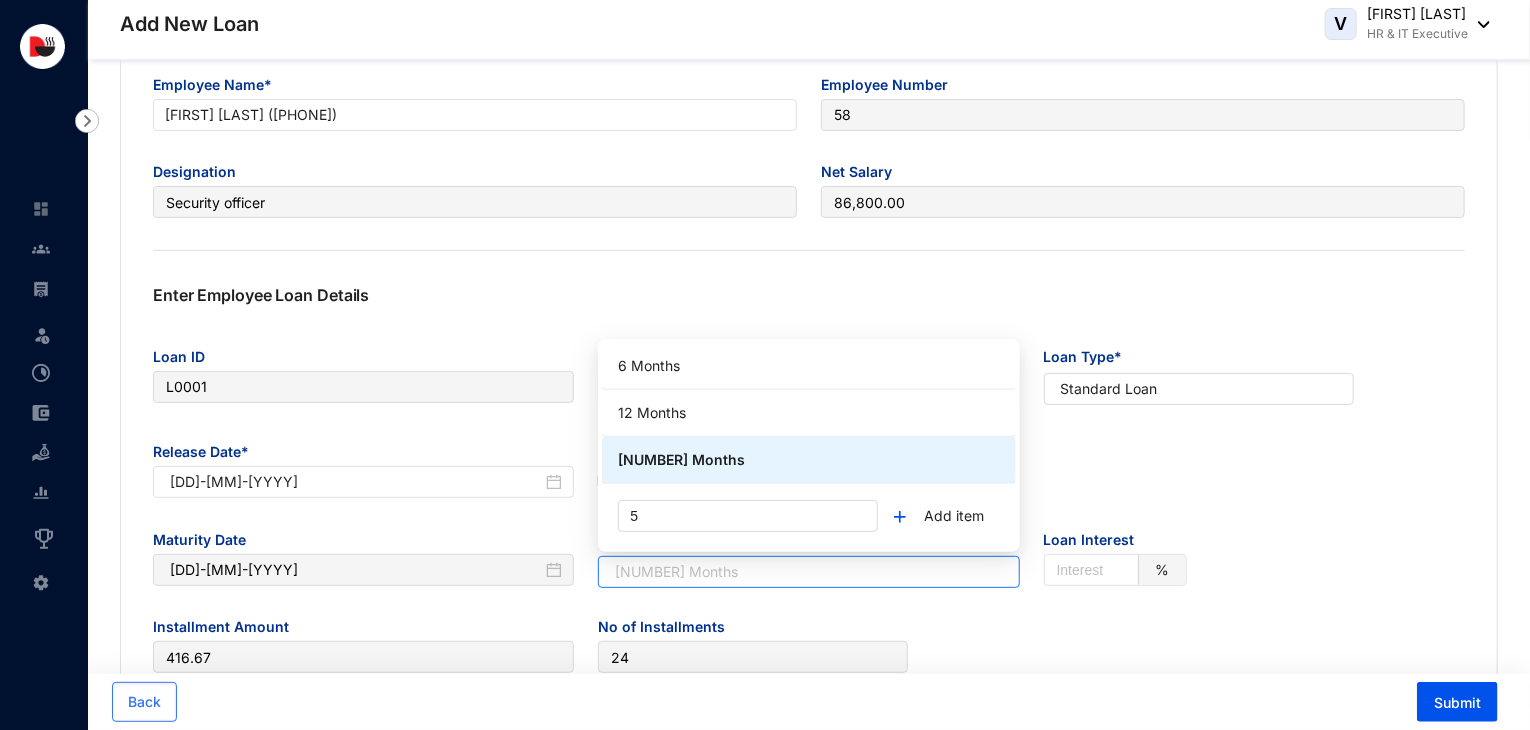 scroll, scrollTop: 116, scrollLeft: 0, axis: vertical 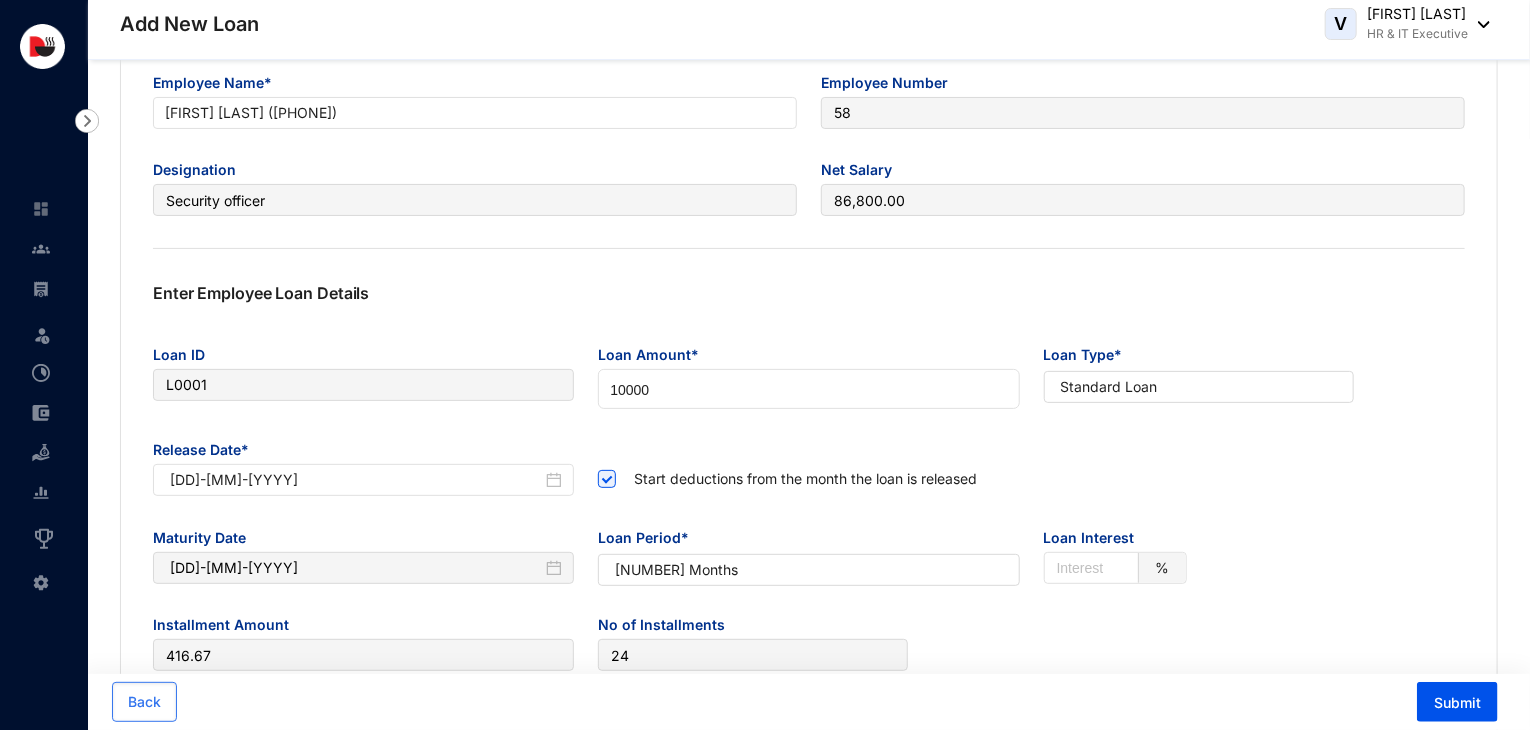 click on "Installment Amount [AMOUNT] No of Installments [NUMBER]" at bounding box center (809, 652) 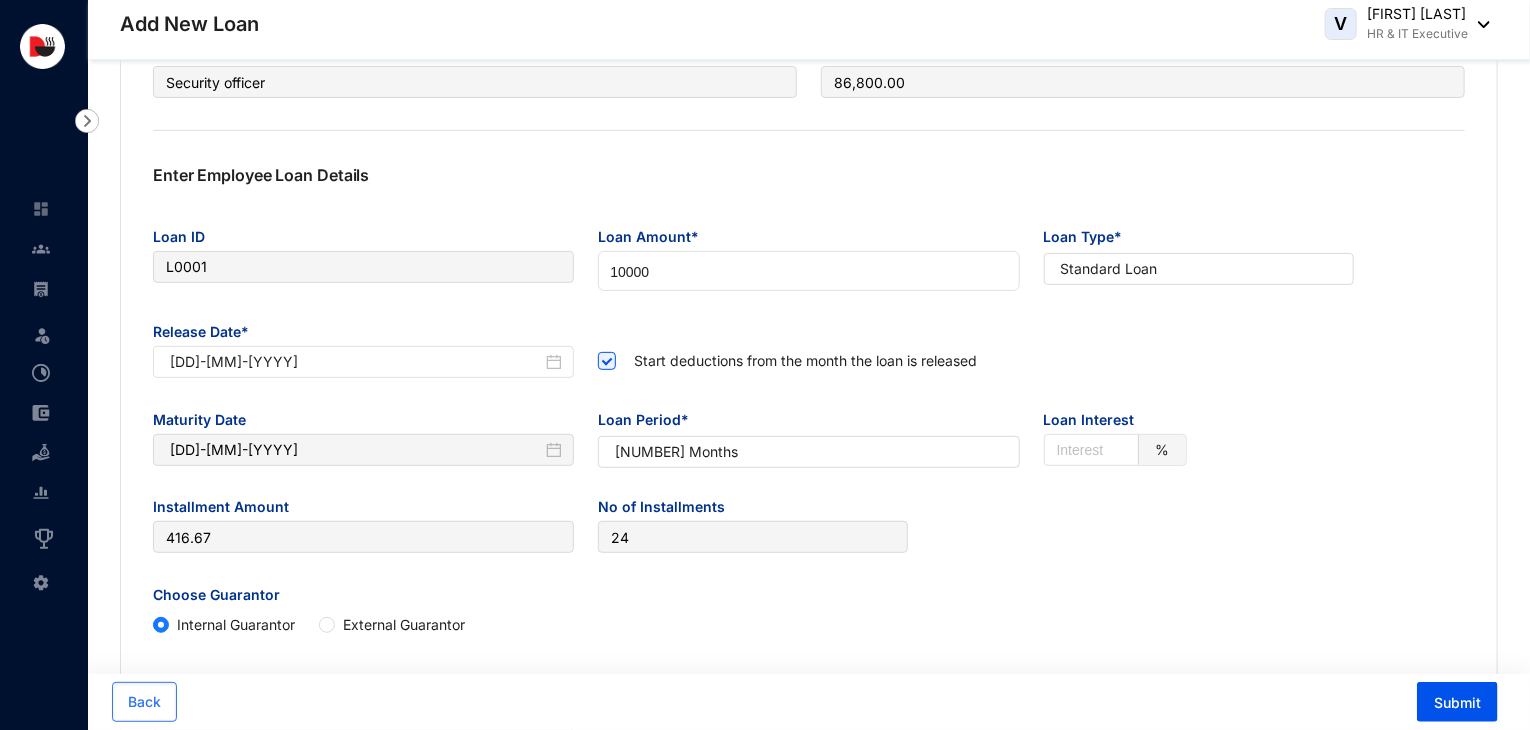 scroll, scrollTop: 238, scrollLeft: 0, axis: vertical 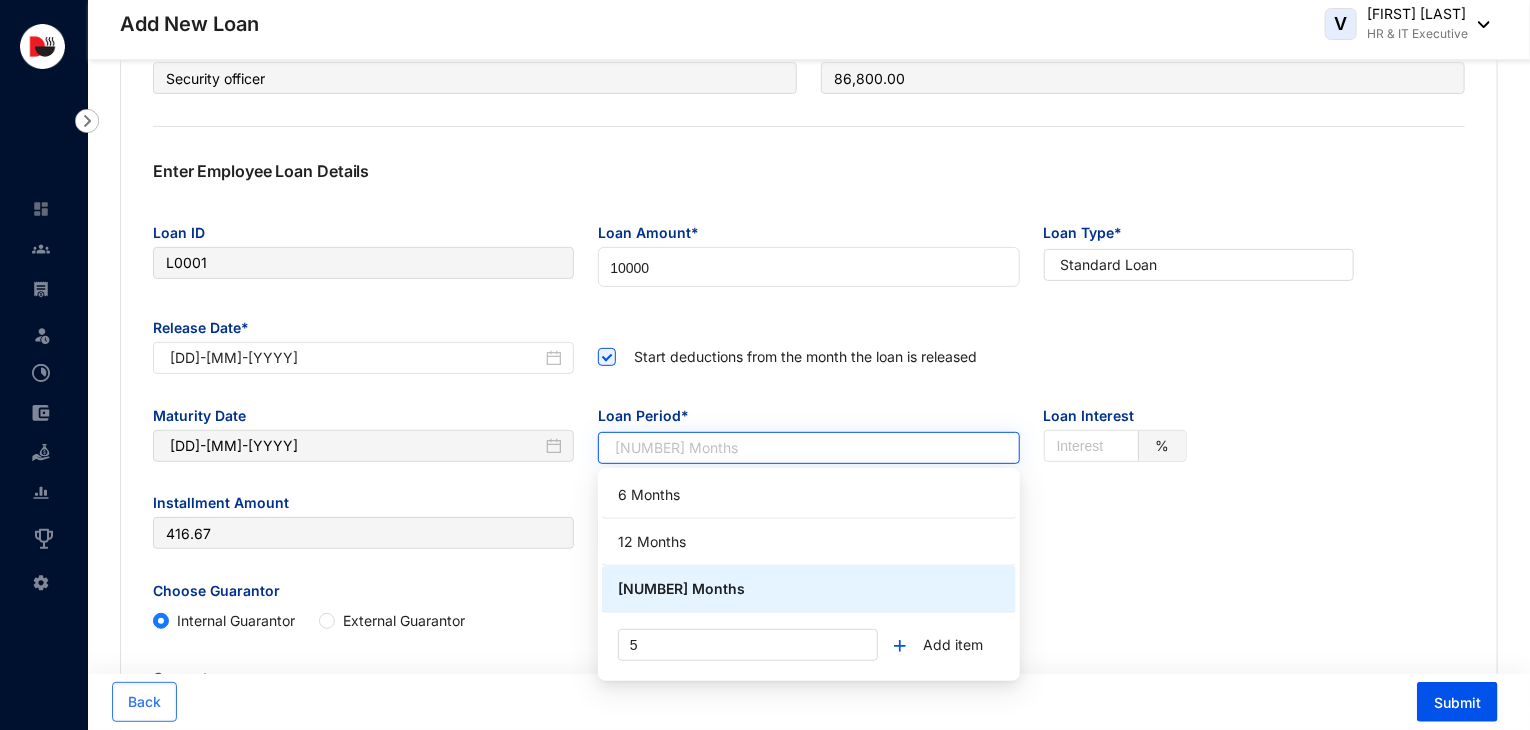 click on "[NUMBER] Months" at bounding box center [808, 448] 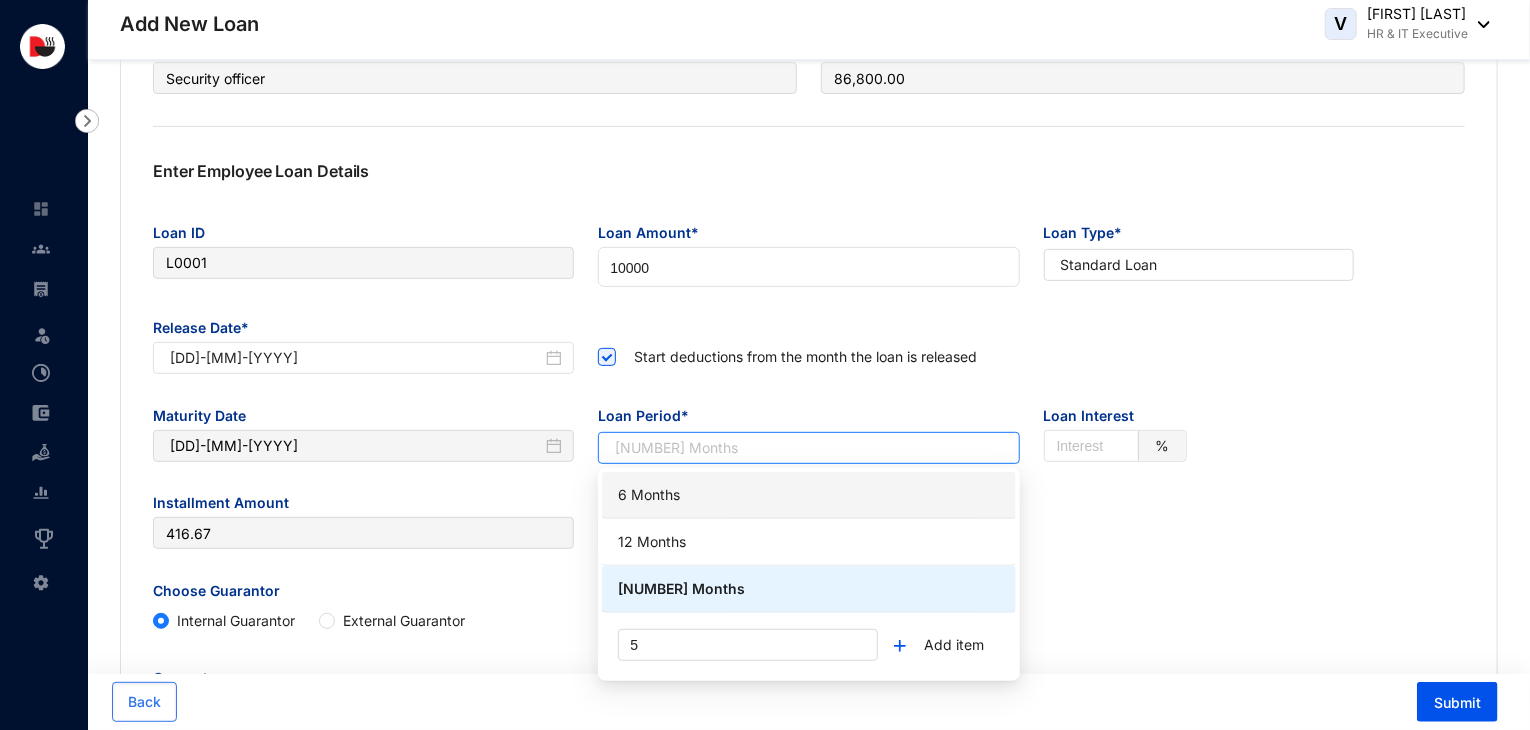 click on "6 Months" at bounding box center [809, 495] 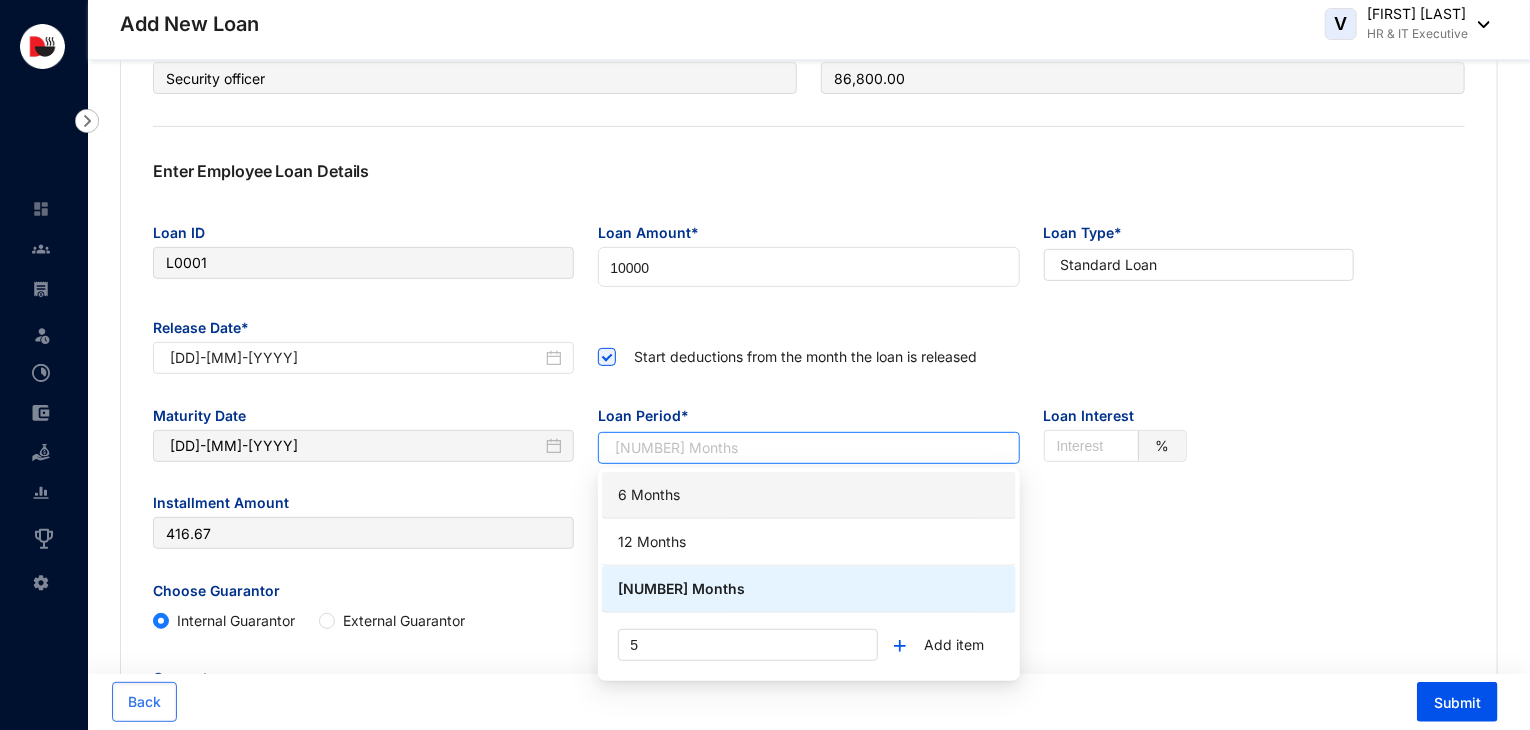 type on "[DD]-[MM]-[YYYY]" 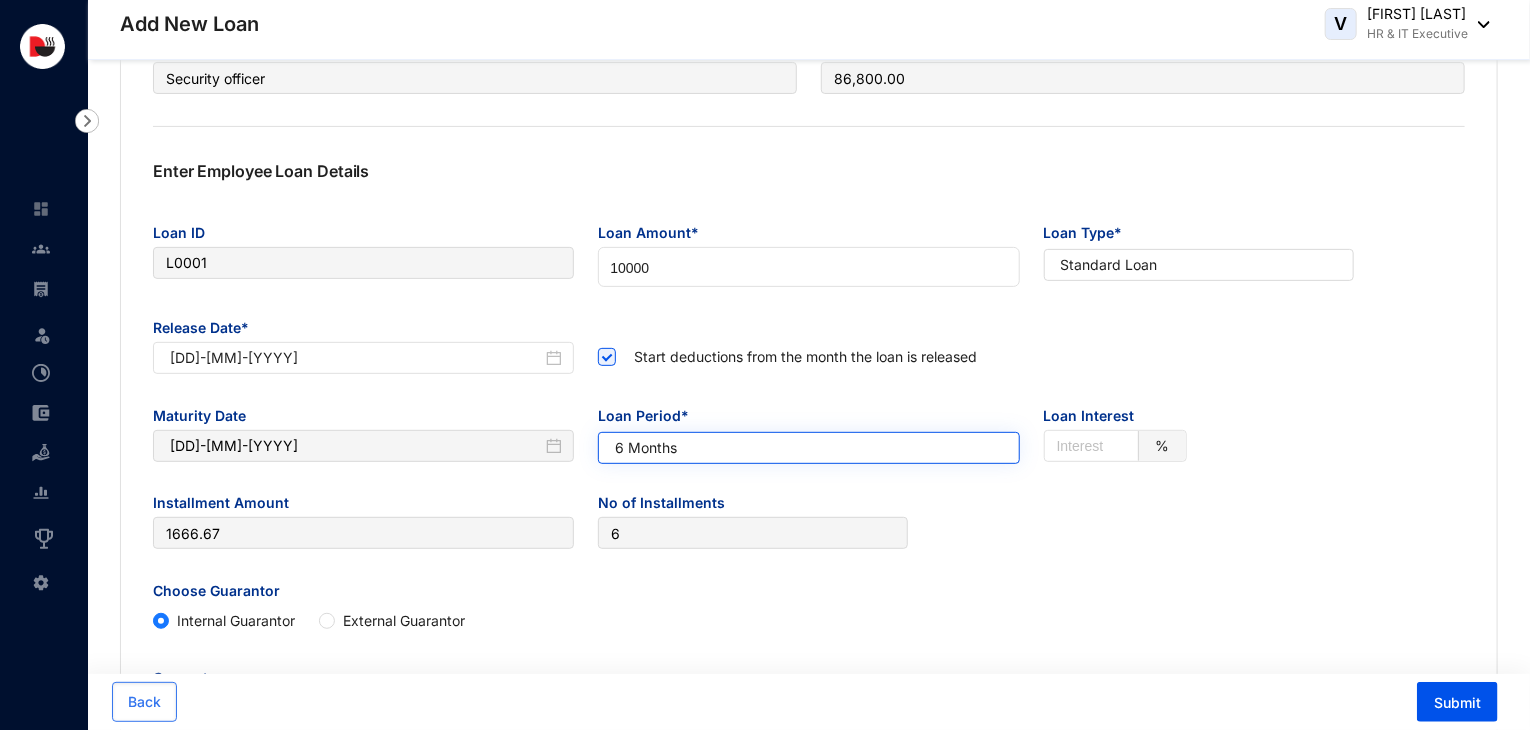 click on "6 Months" at bounding box center (808, 448) 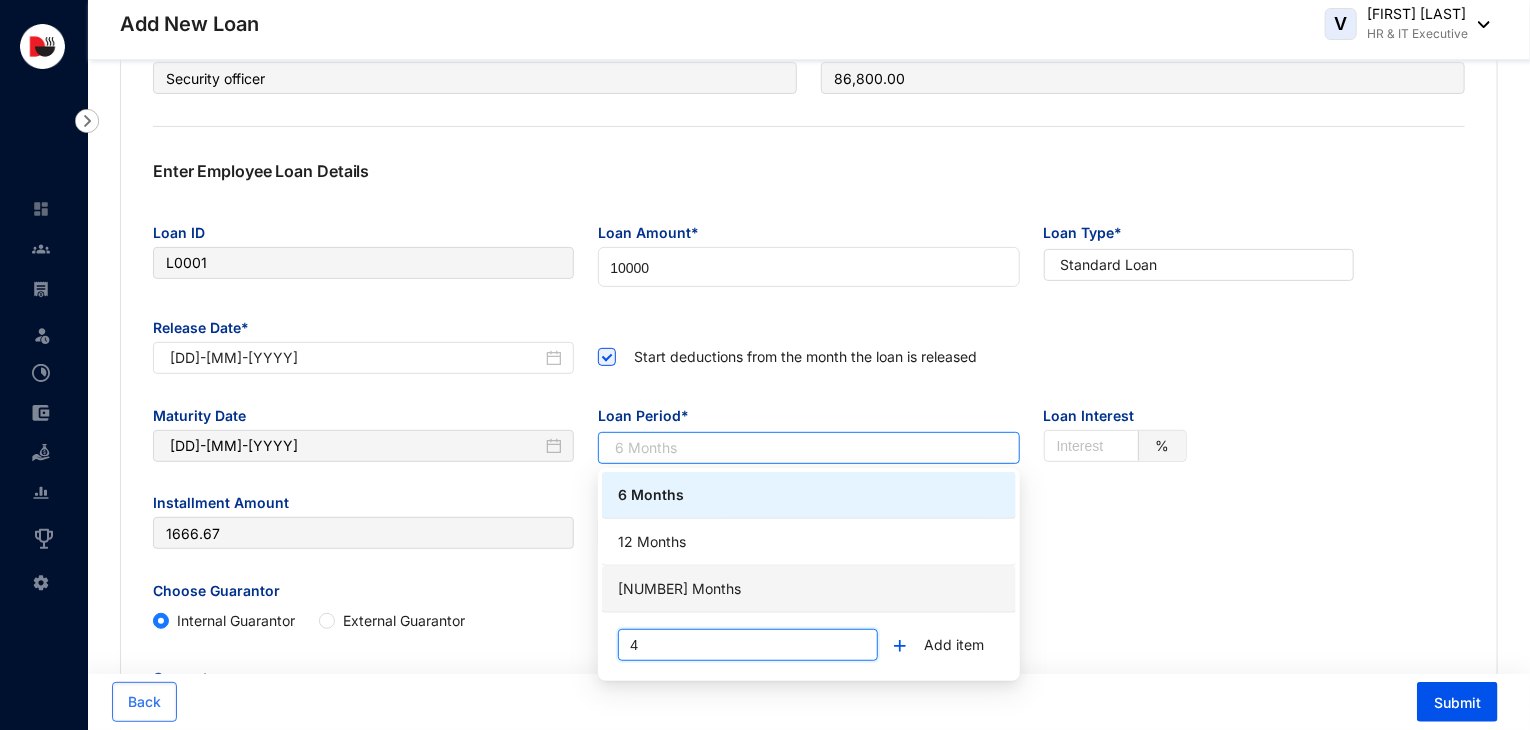 click at bounding box center (748, 645) 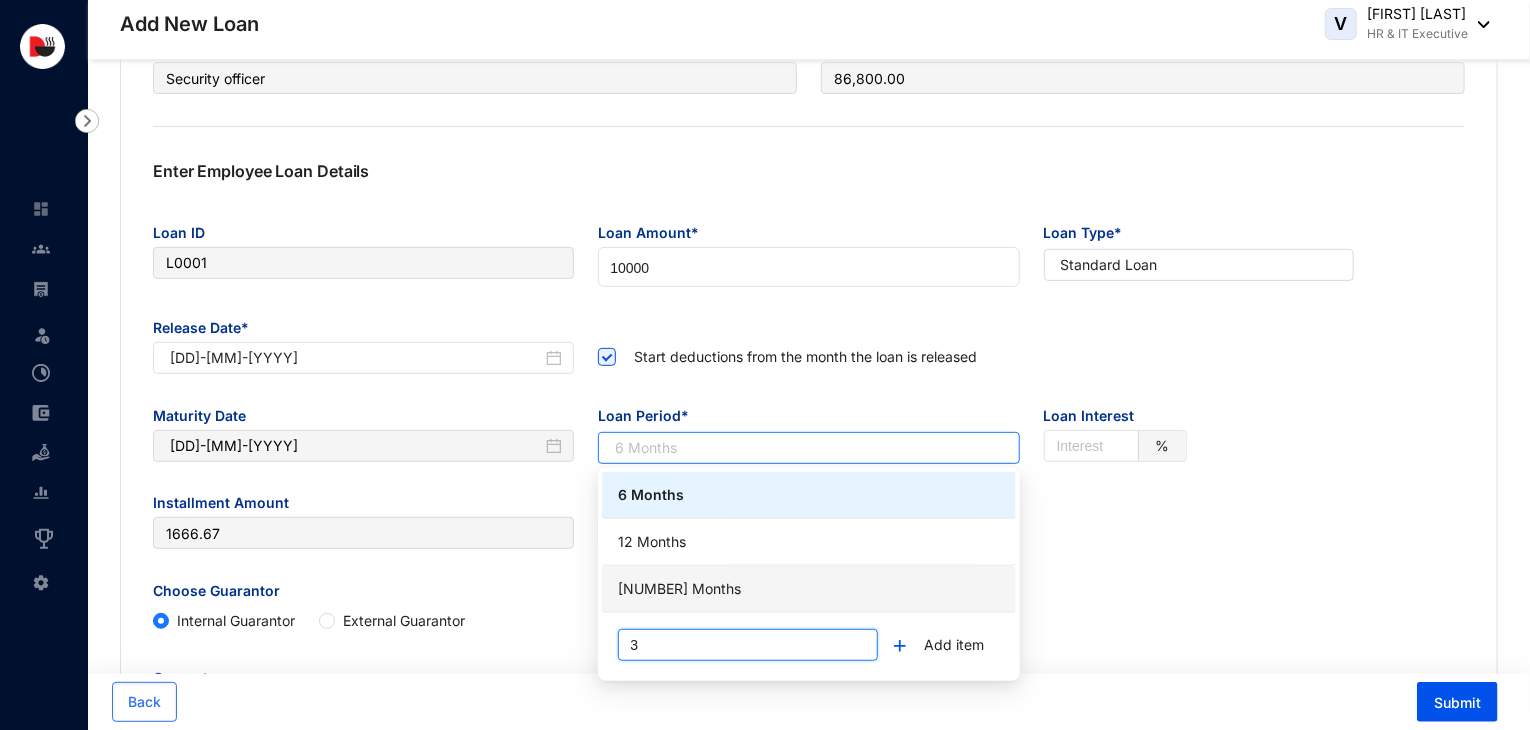 click at bounding box center [748, 645] 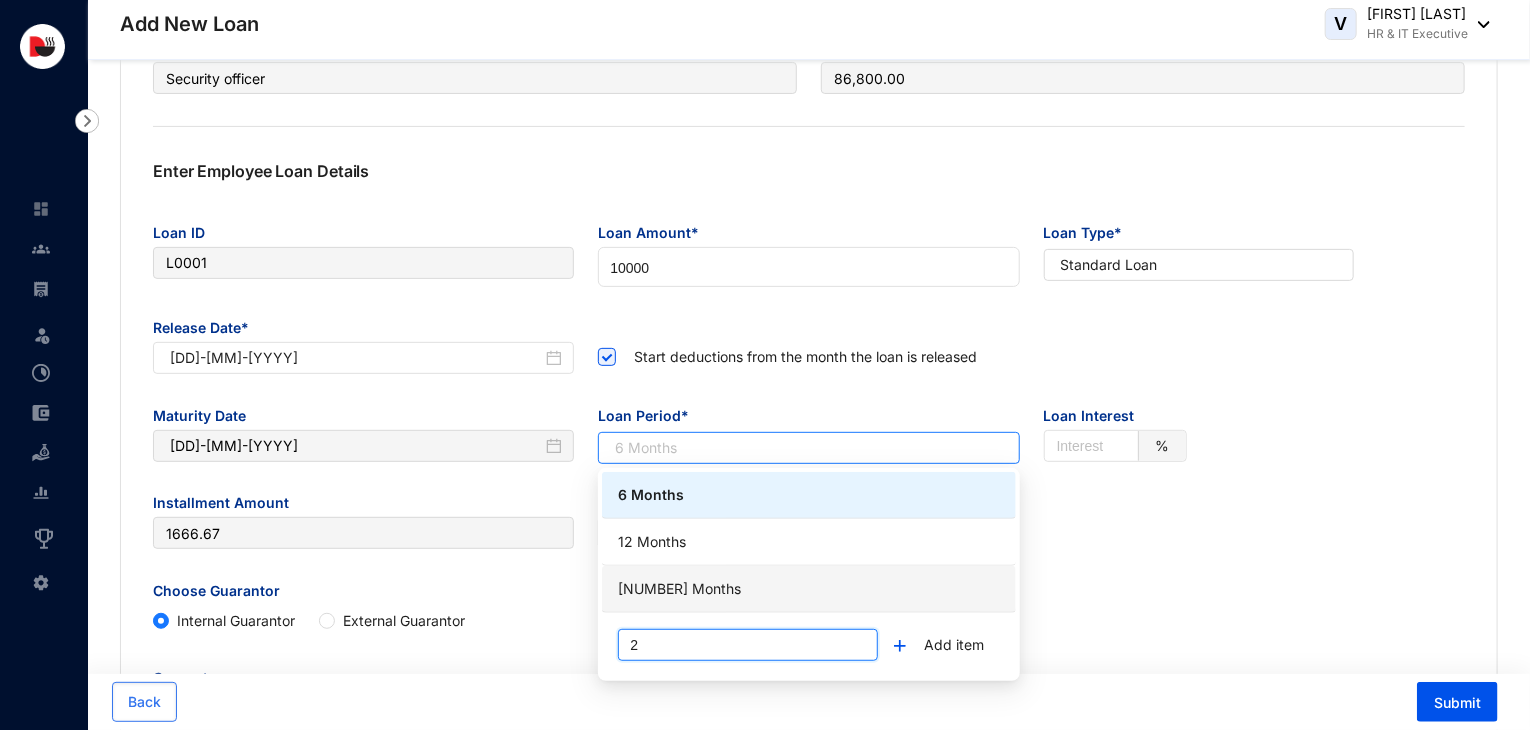 click at bounding box center [748, 645] 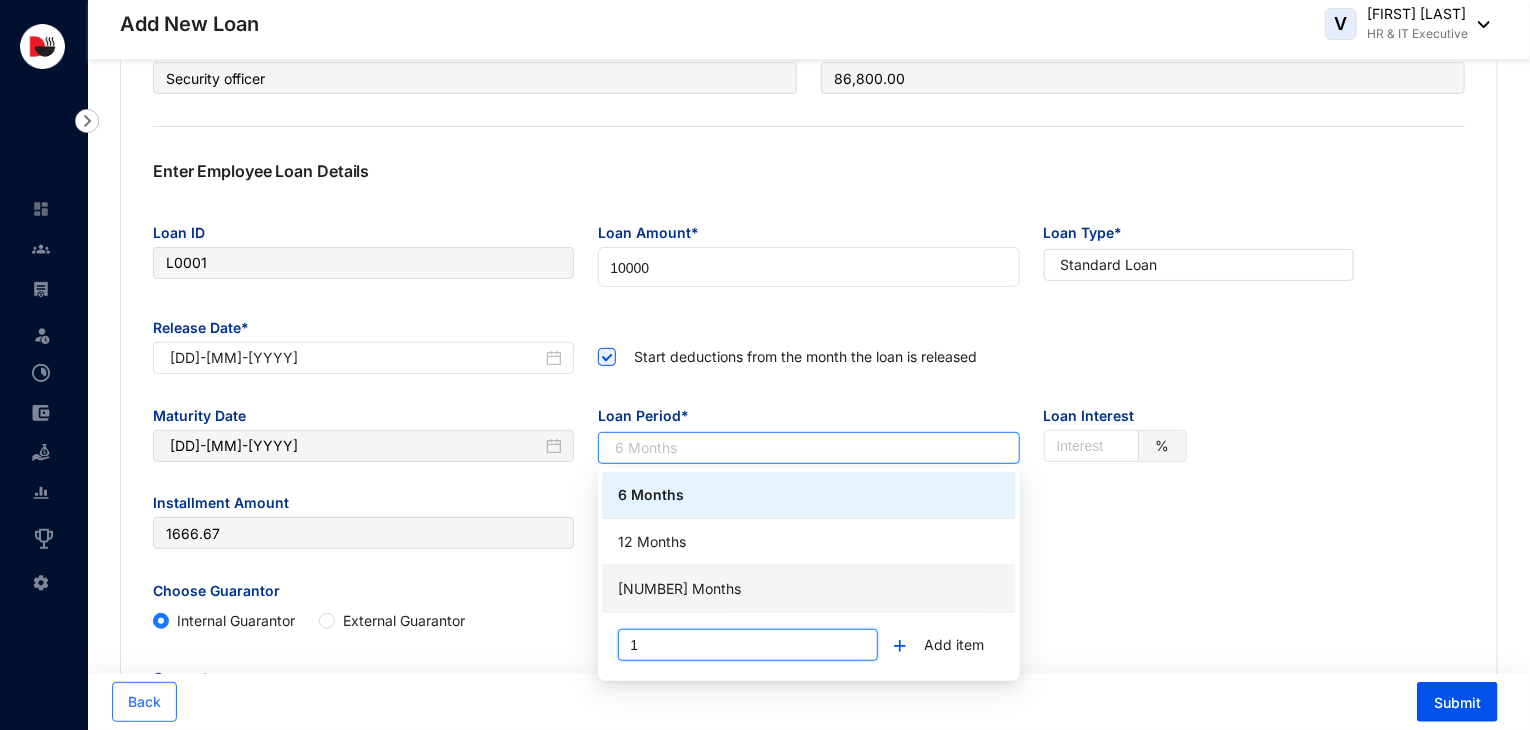 type on "1" 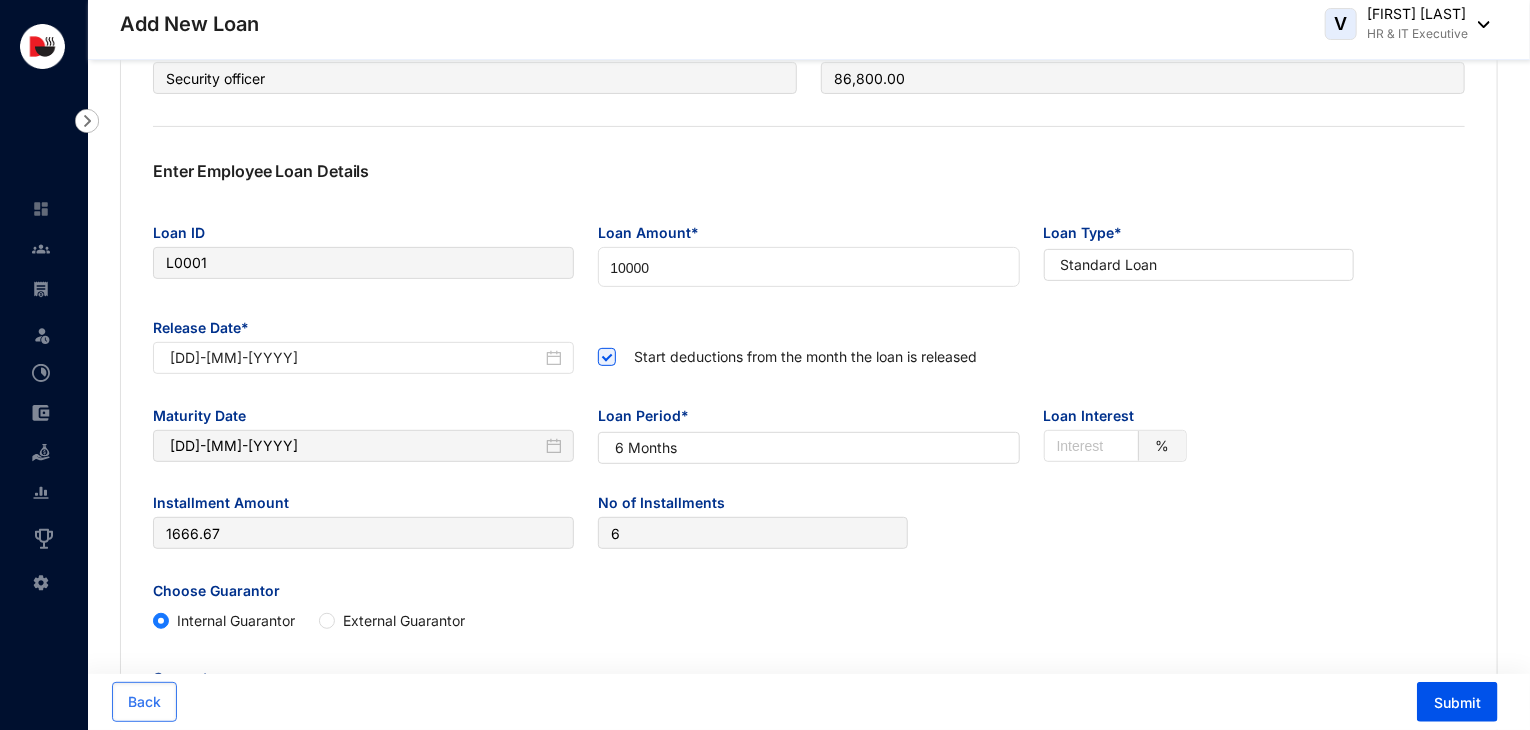 click on "Choose Guarantor Internal Guarantor External Guarantor" at bounding box center (809, 617) 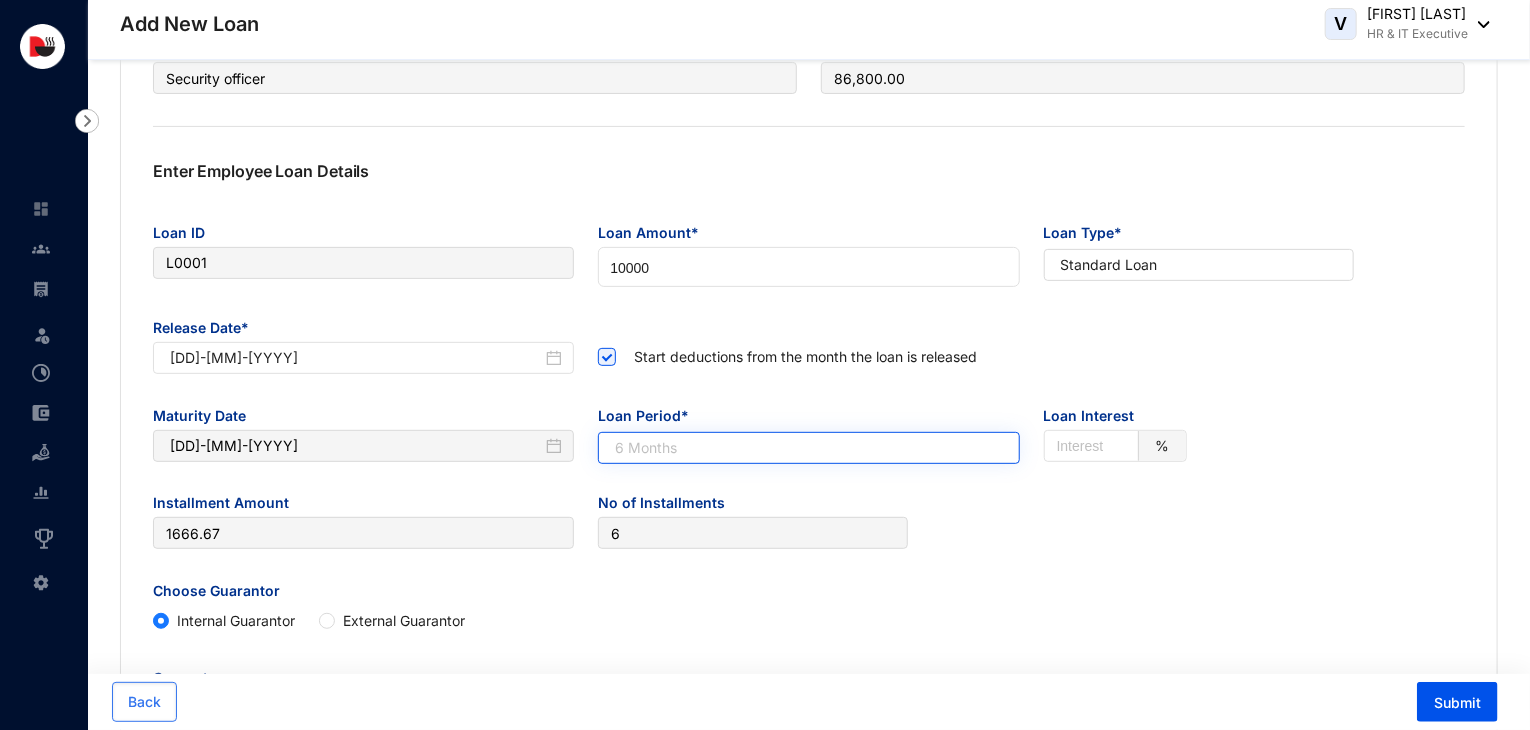 click on "6 Months" at bounding box center [808, 448] 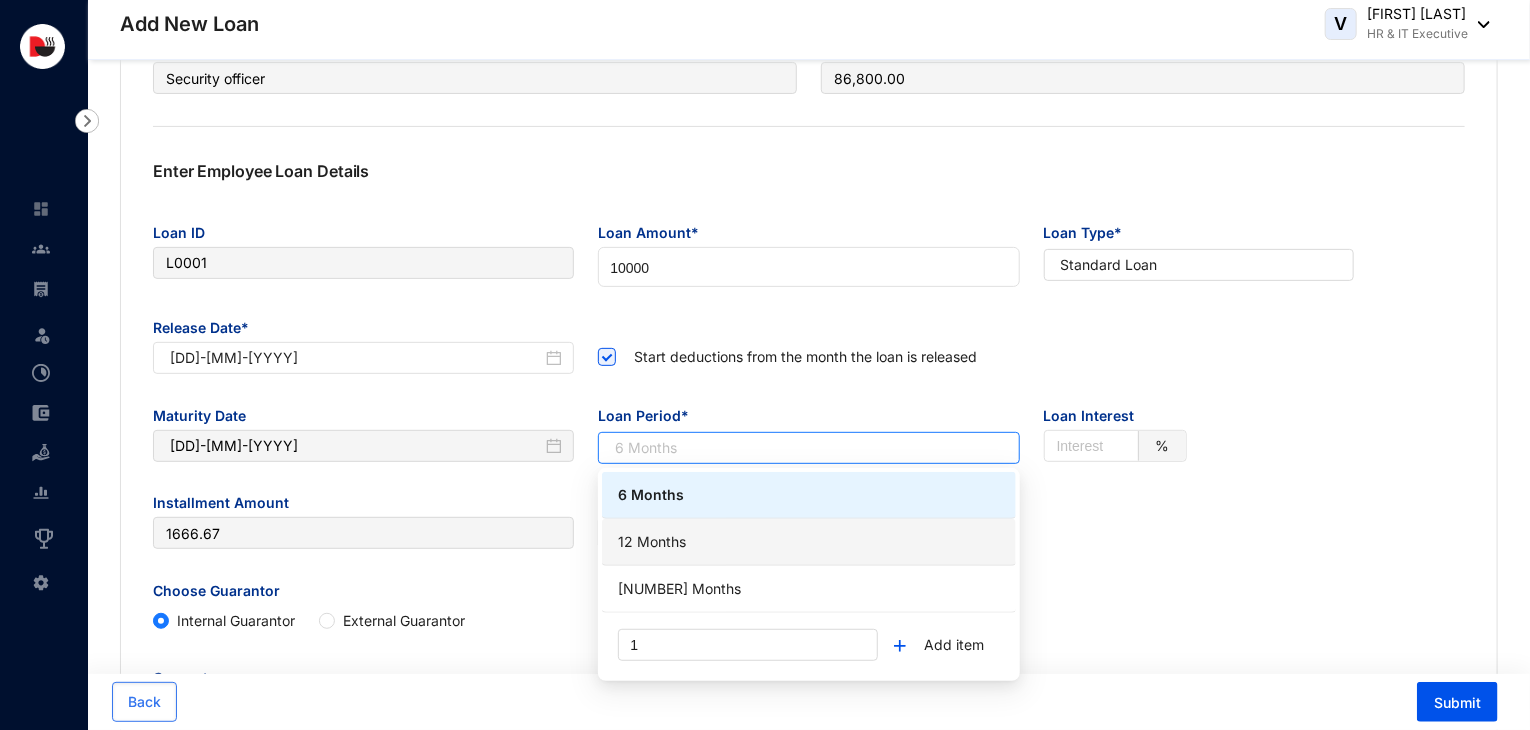 click on "12 Months" at bounding box center (809, 542) 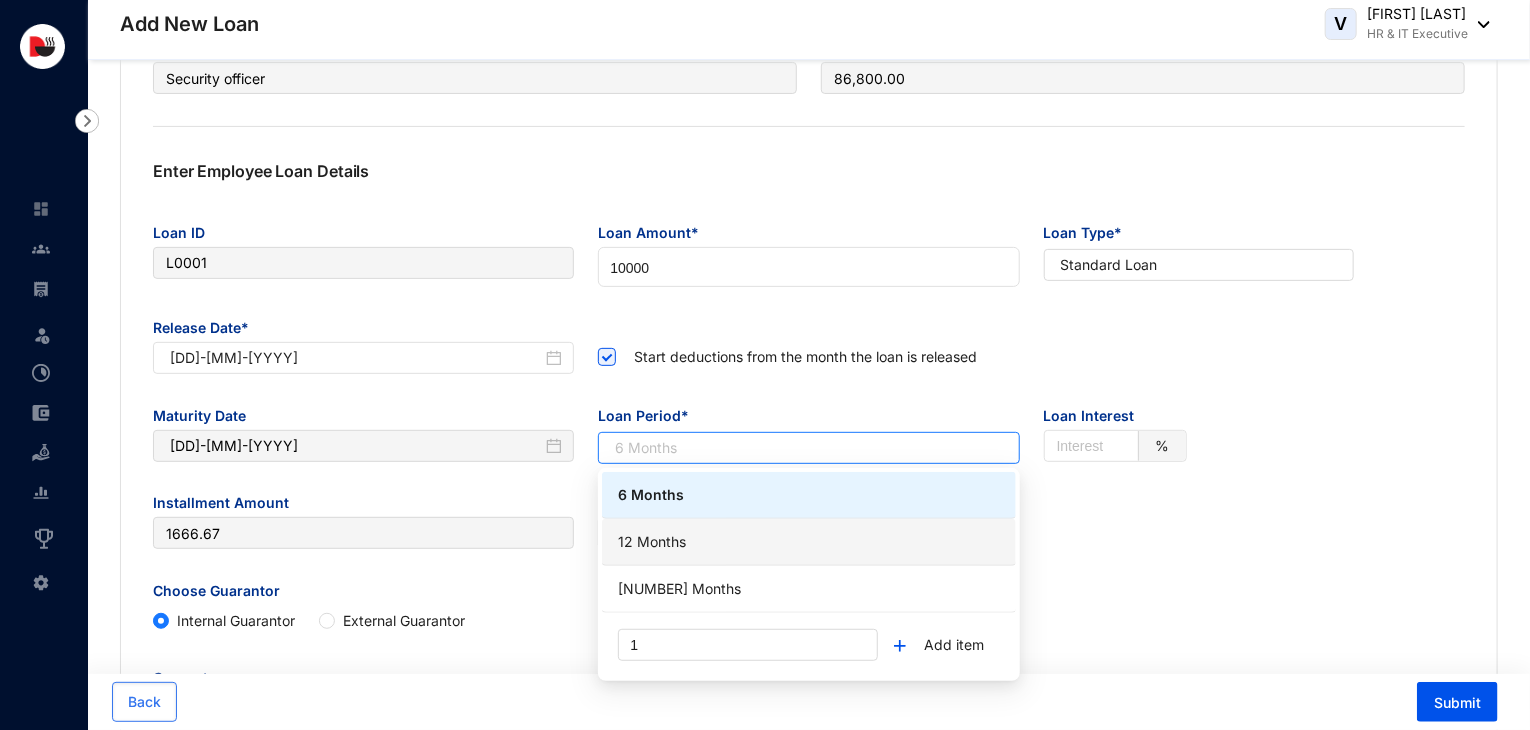 type on "[DD]-[MM]-[YYYY]" 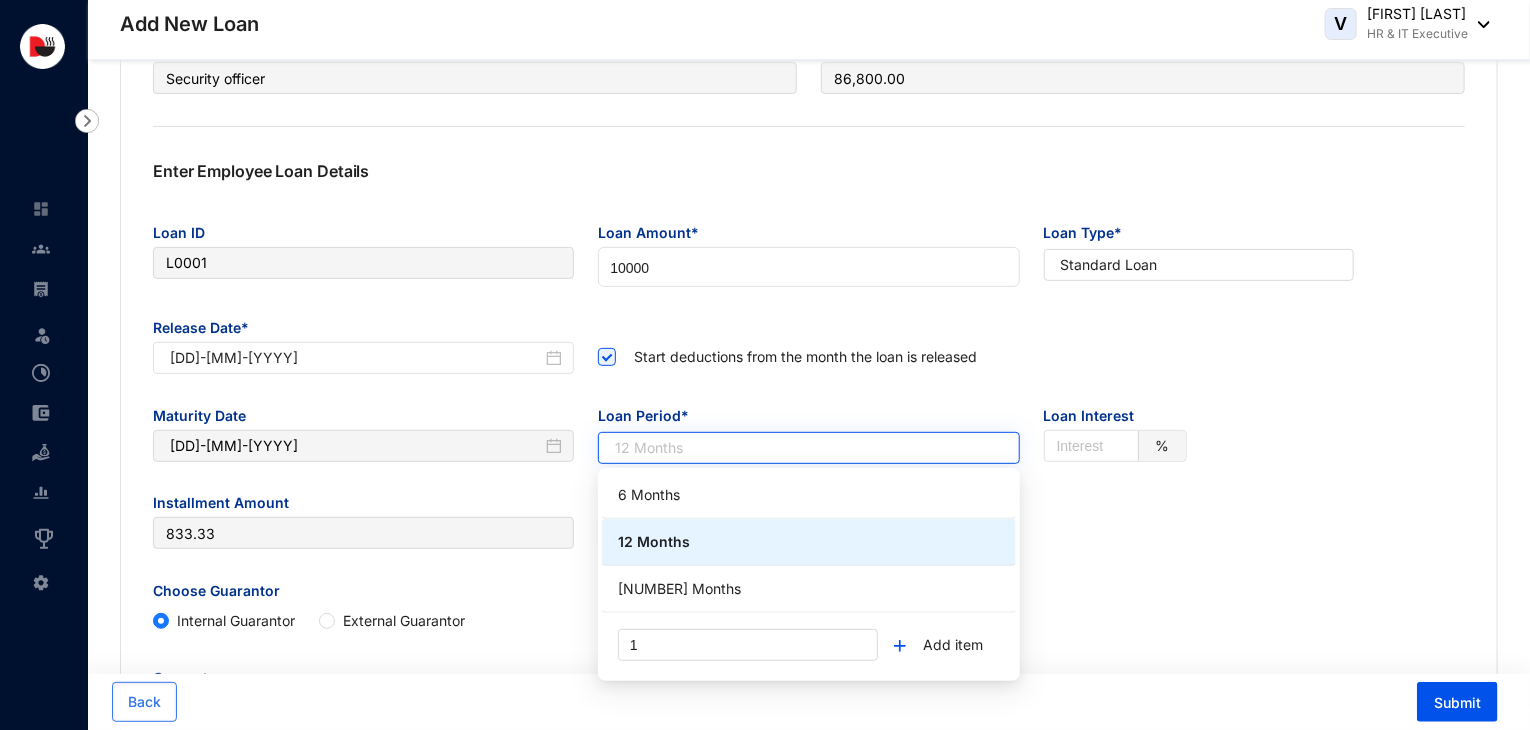 click on "12 Months" at bounding box center (808, 448) 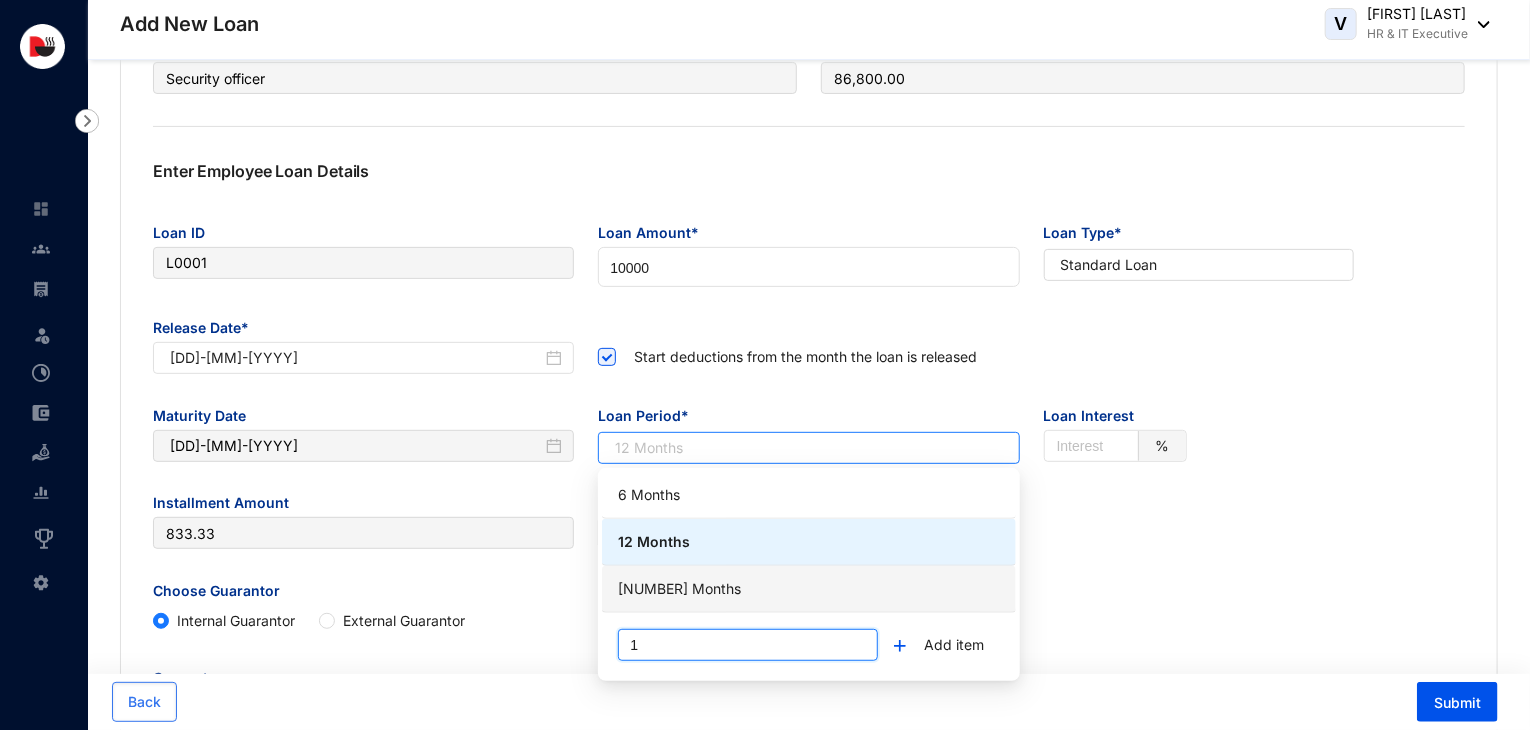 click at bounding box center [748, 645] 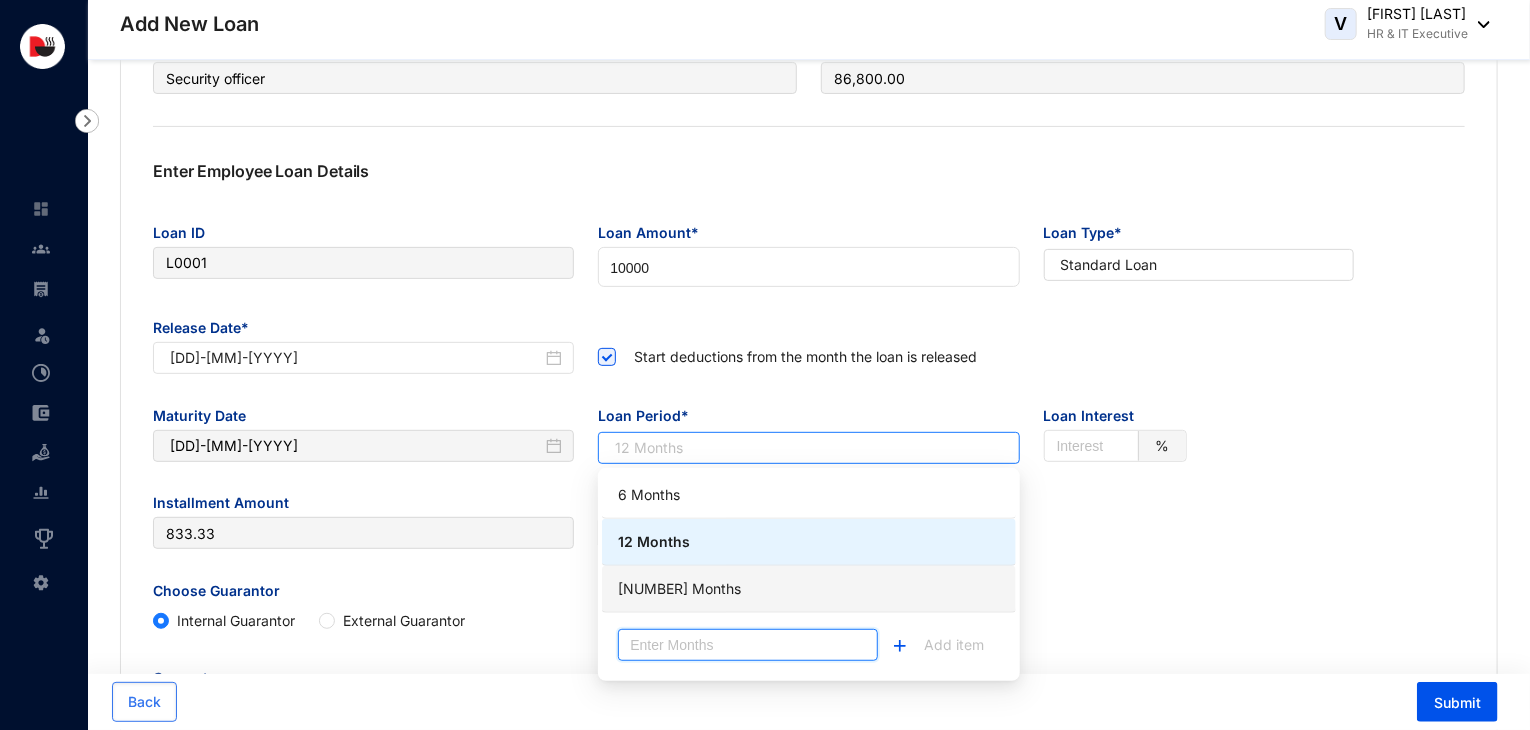 type on "5" 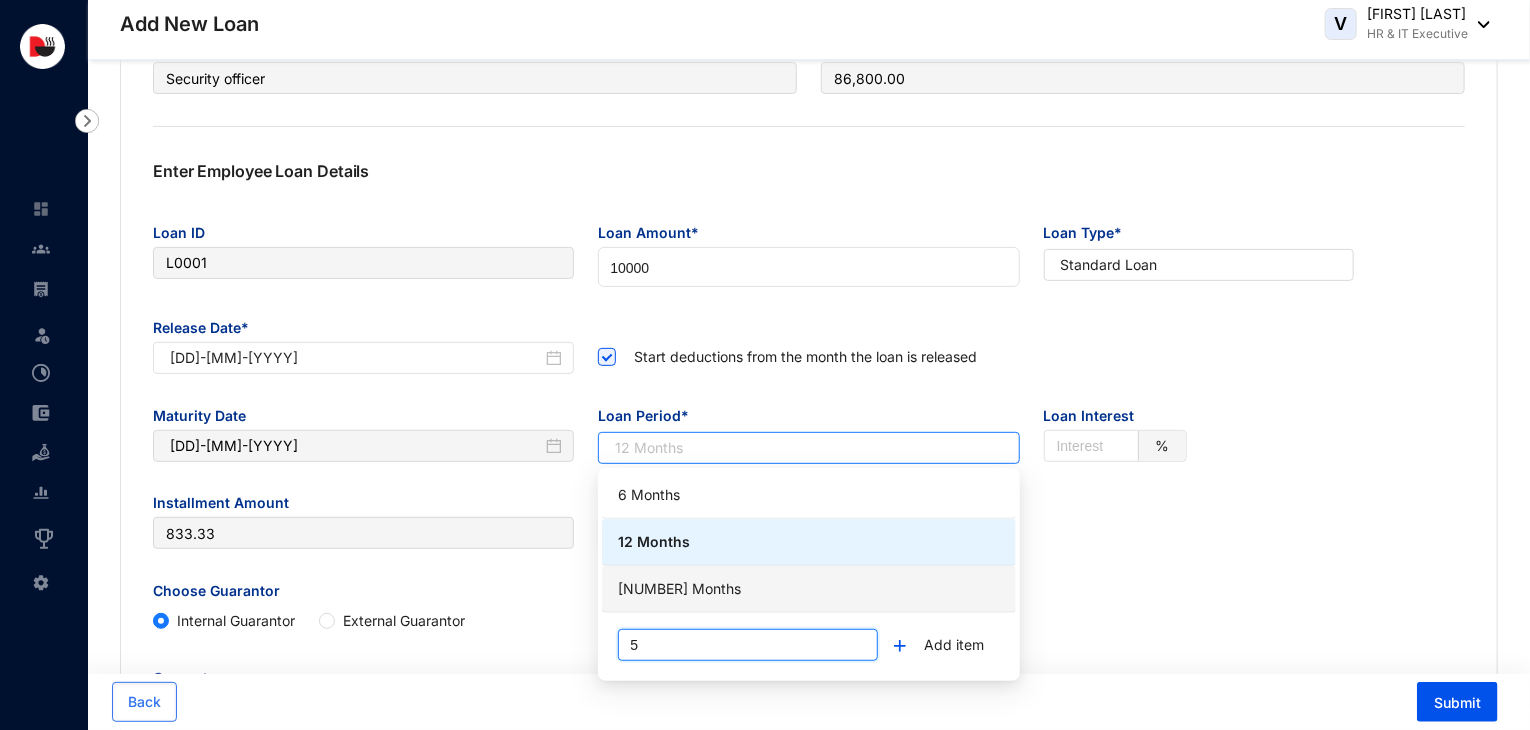 type on "[DD]-[MM]-[YYYY]" 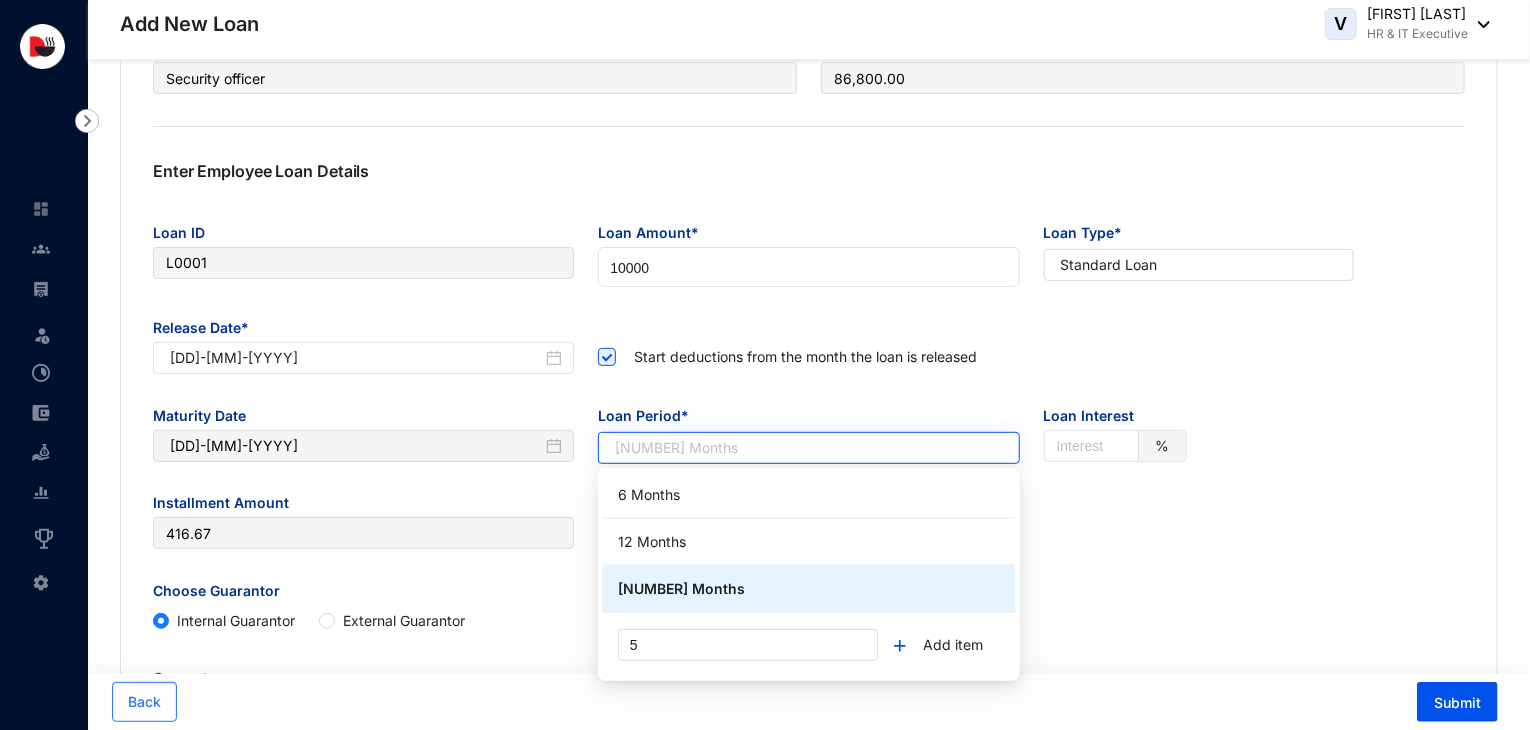 click on "[NUMBER] Months" at bounding box center (808, 448) 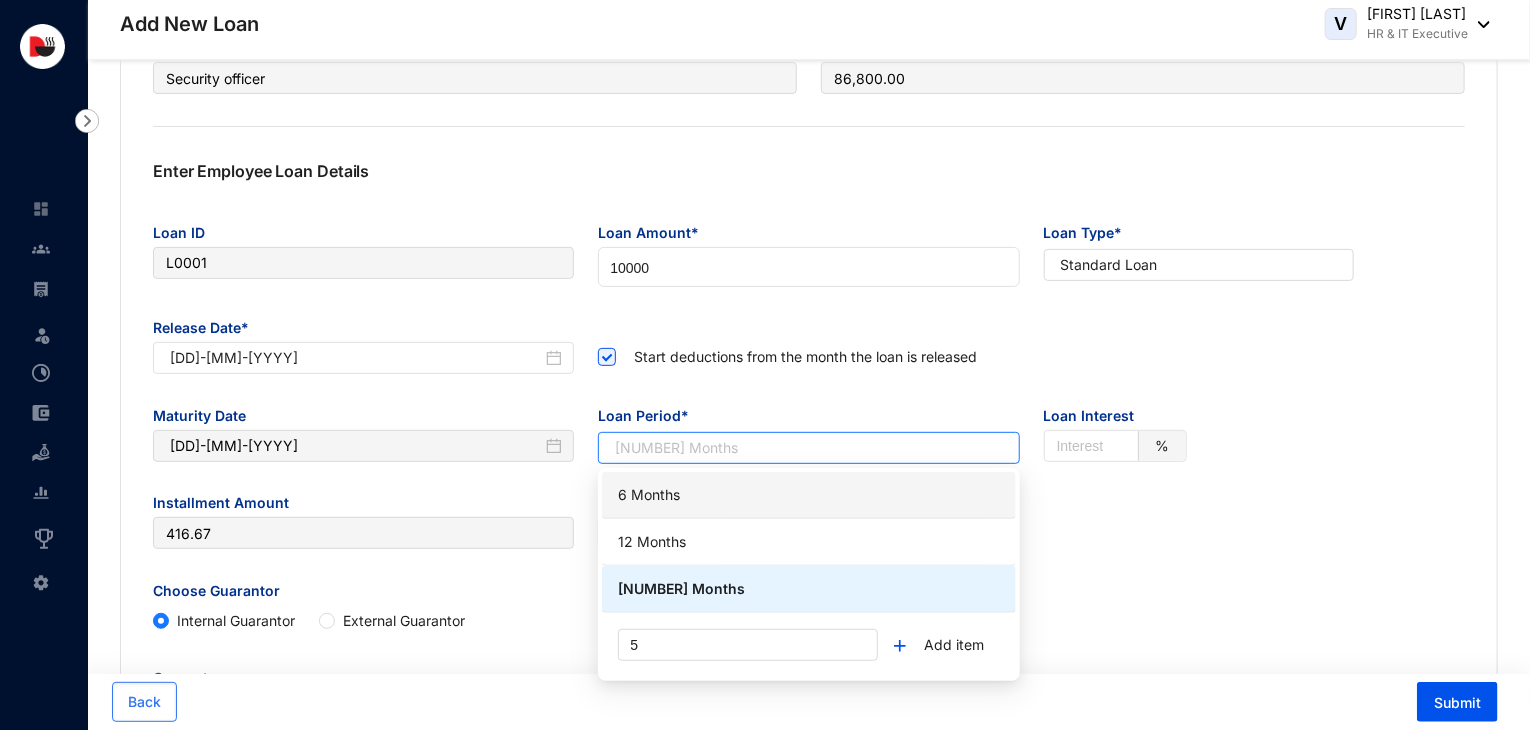 click on "6 Months" at bounding box center (809, 495) 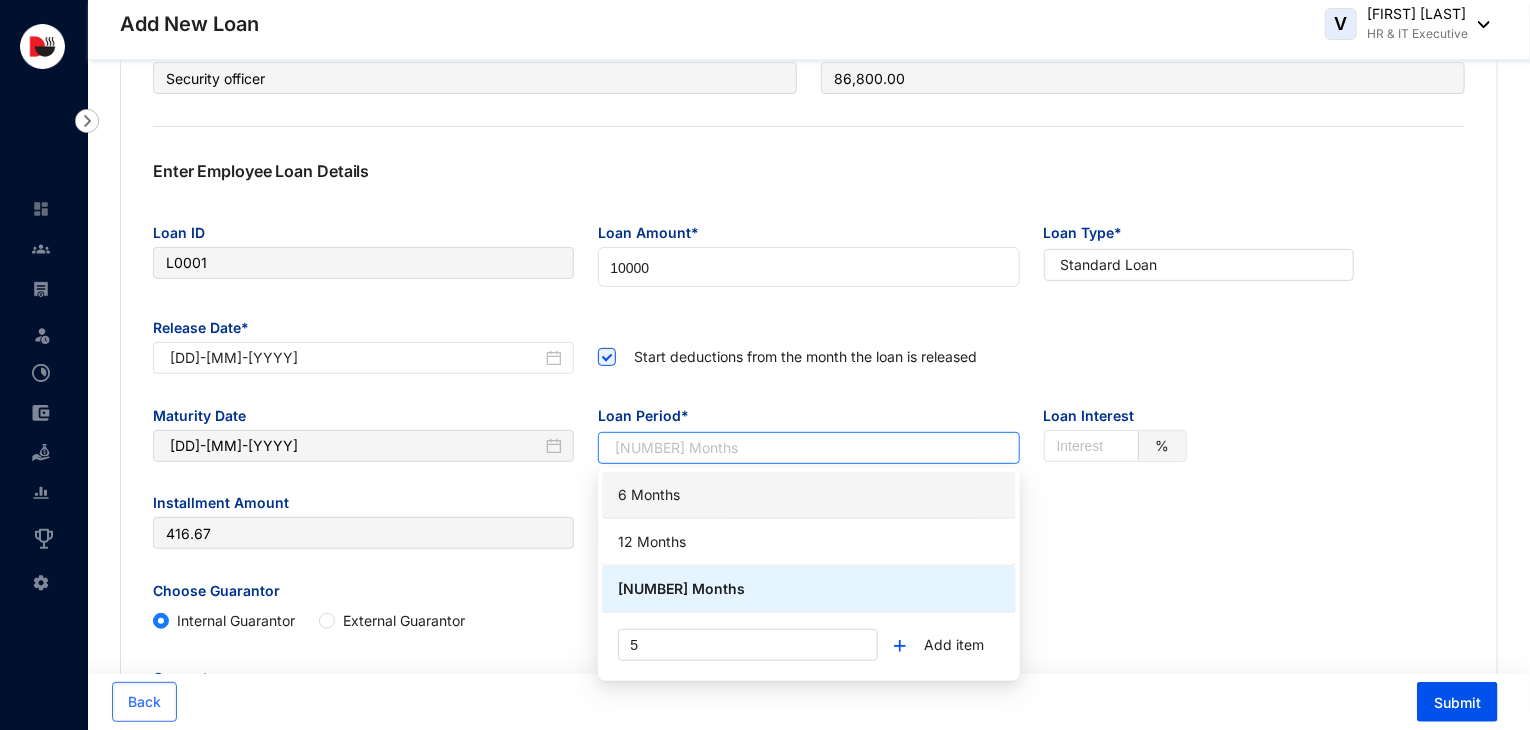 type on "[DD]-[MM]-[YYYY]" 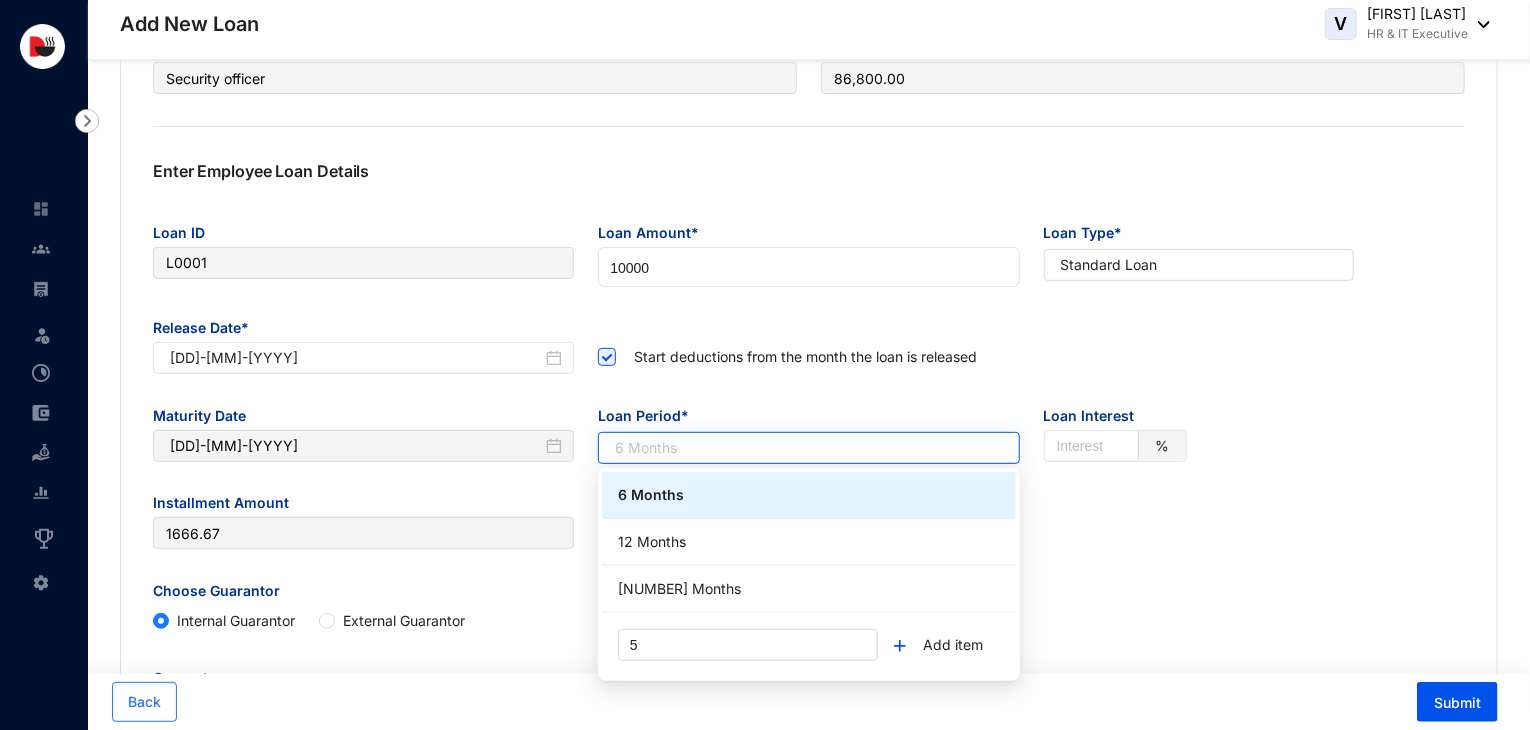 click on "6 Months" at bounding box center (808, 448) 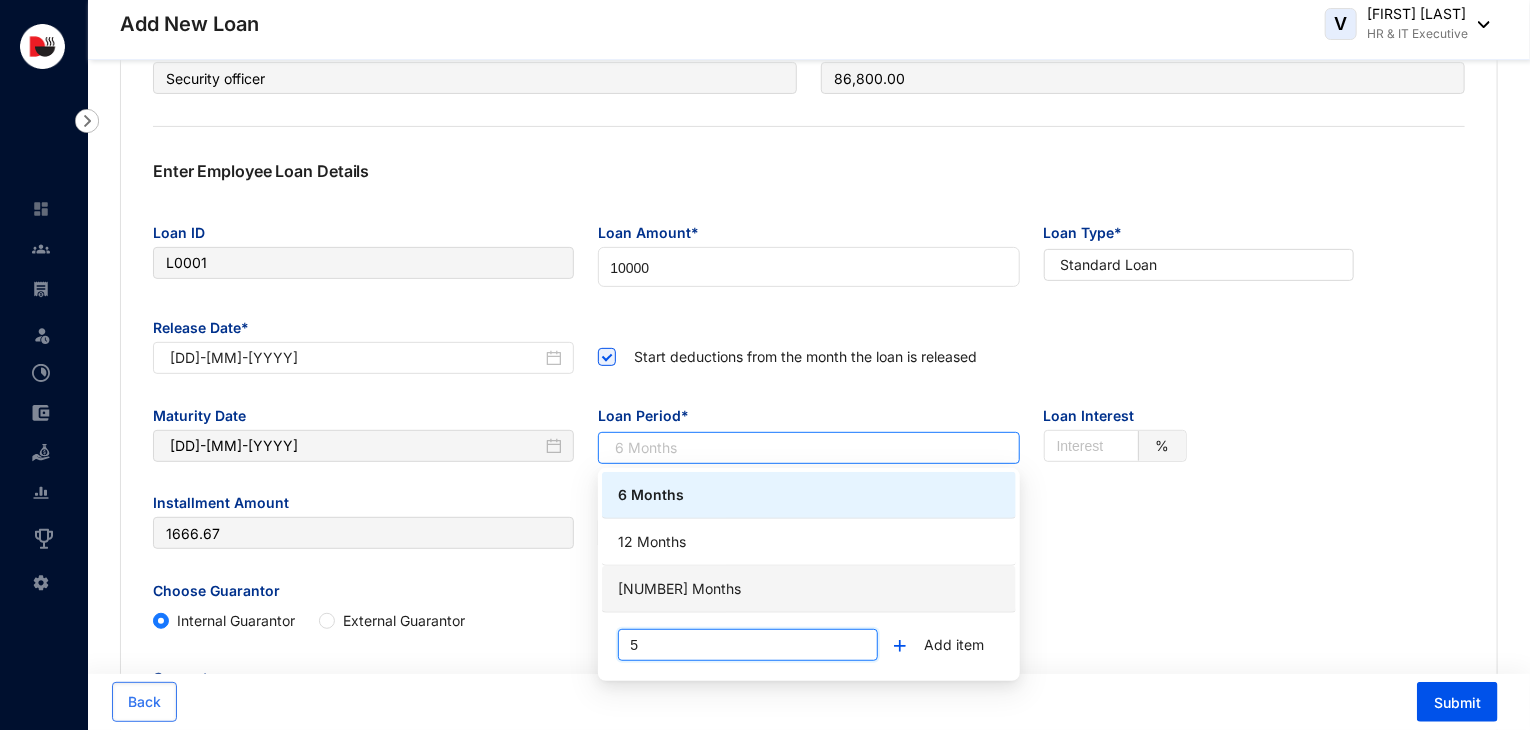 drag, startPoint x: 691, startPoint y: 645, endPoint x: 596, endPoint y: 650, distance: 95.131485 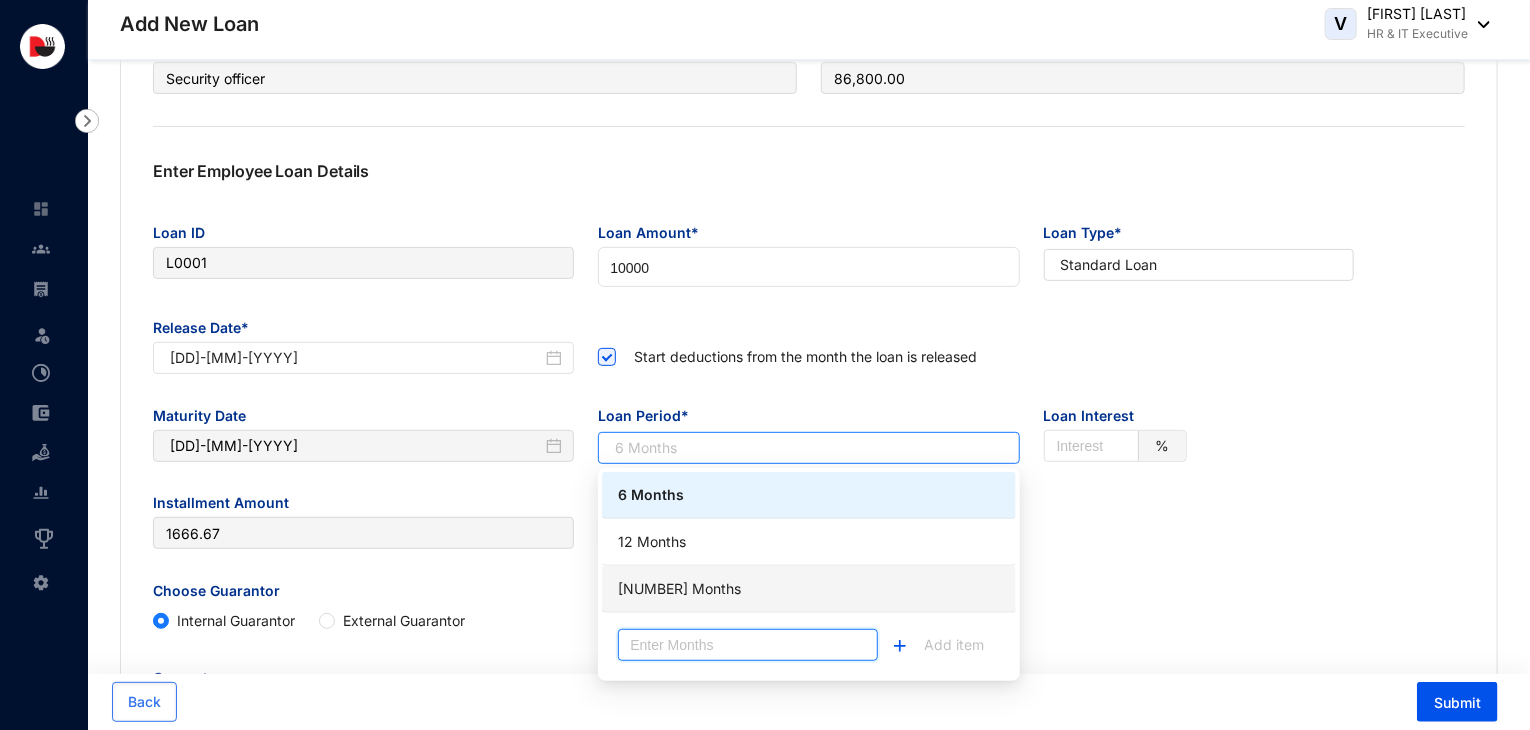 type on "[DD]-[MM]-[YYYY]" 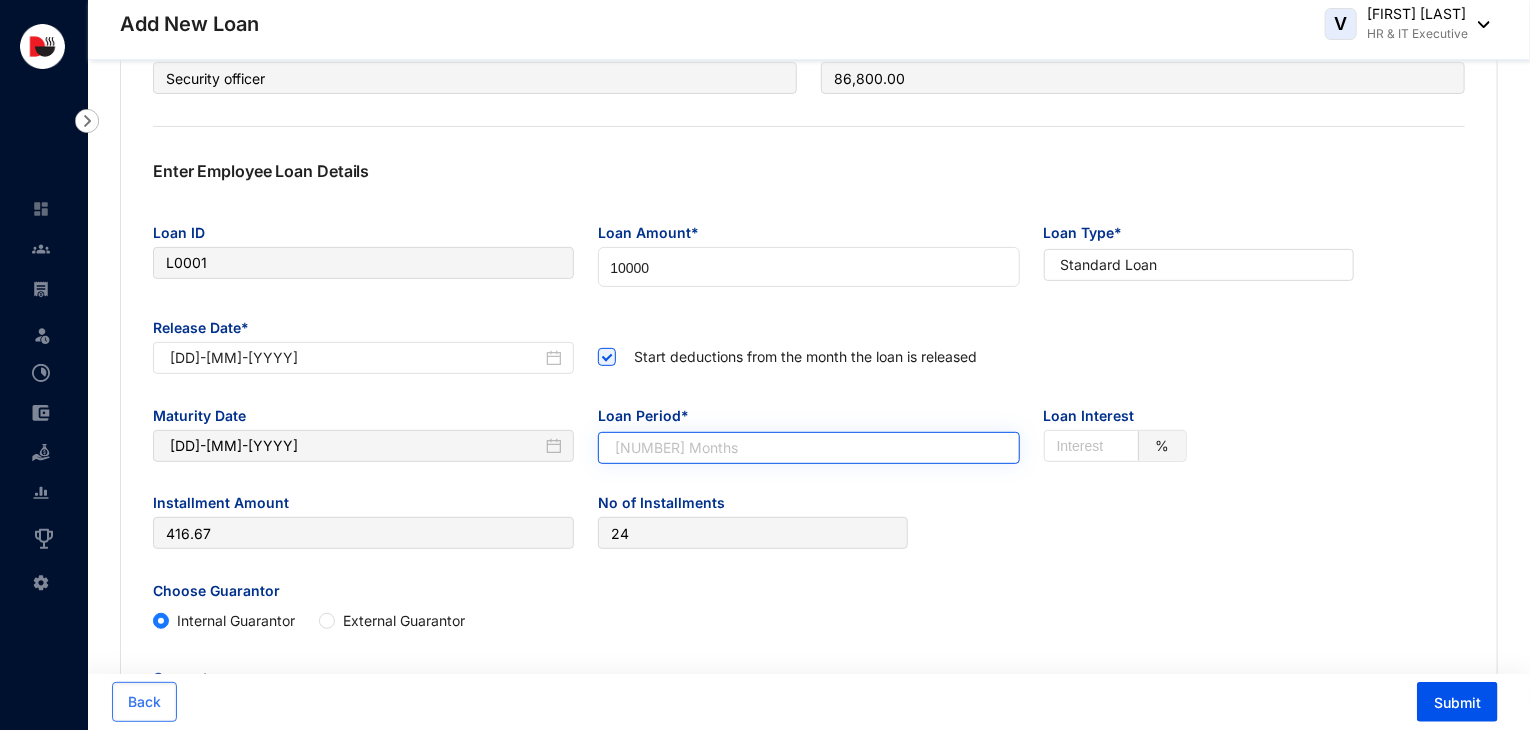 click on "[NUMBER] Months" at bounding box center (808, 448) 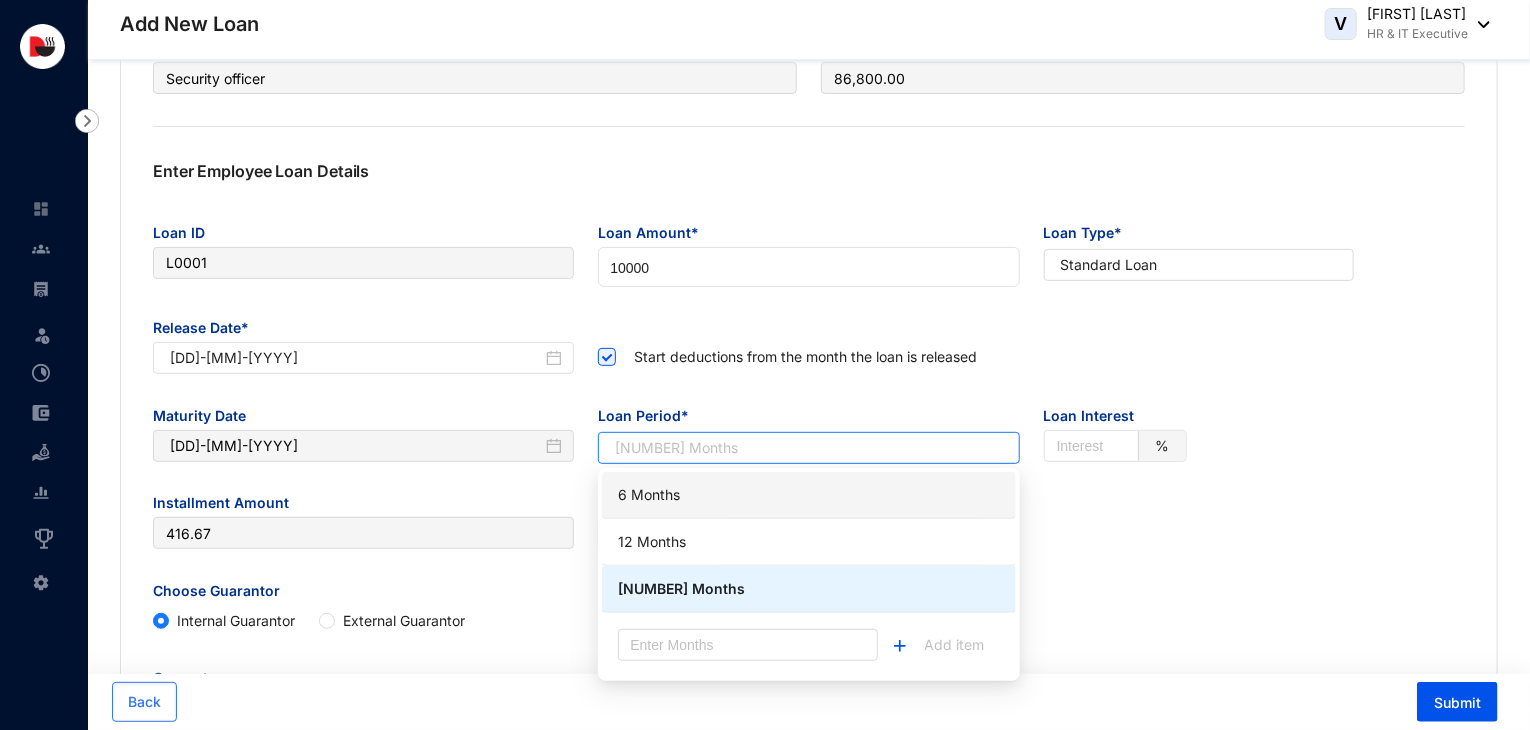 click on "6 Months" at bounding box center (809, 495) 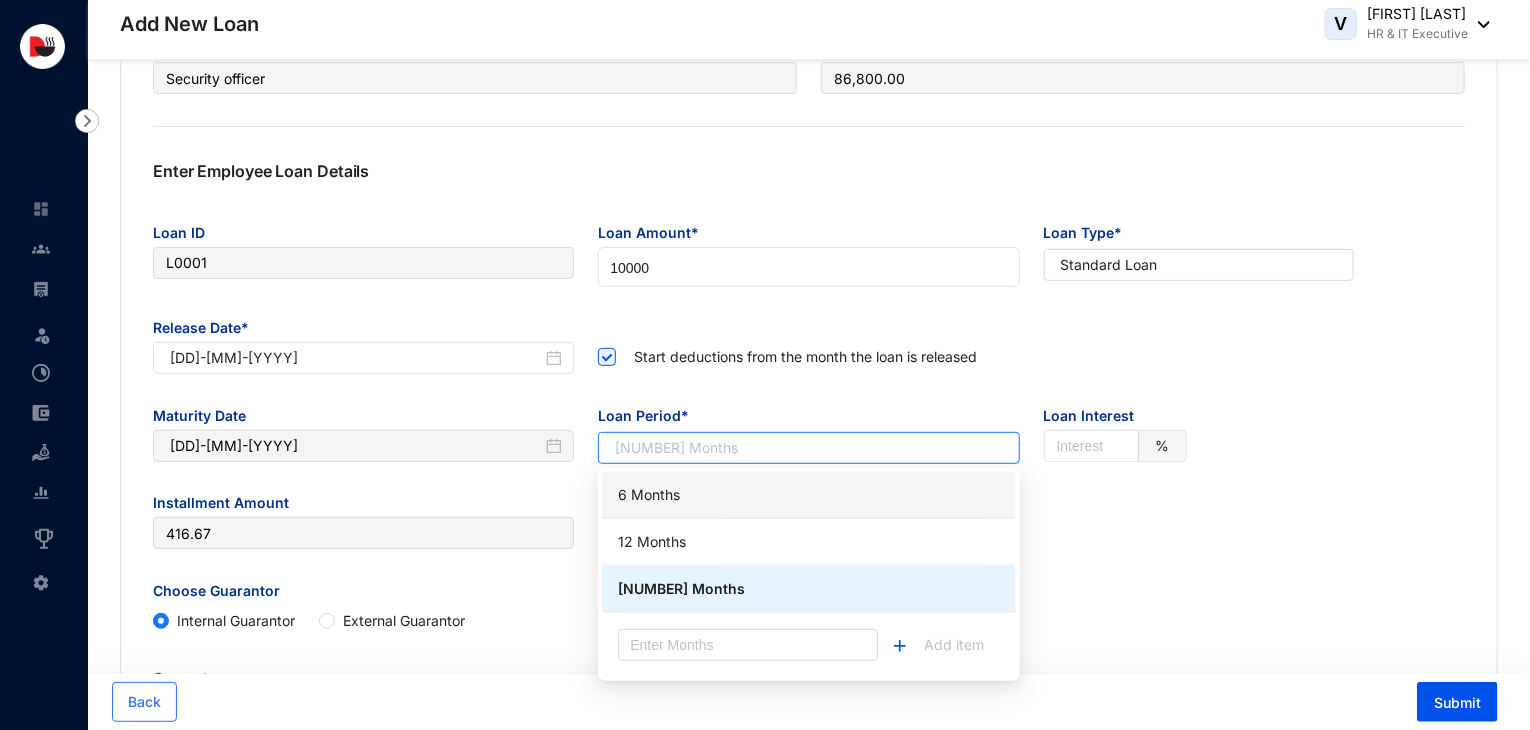 type on "[DD]-[MM]-[YYYY]" 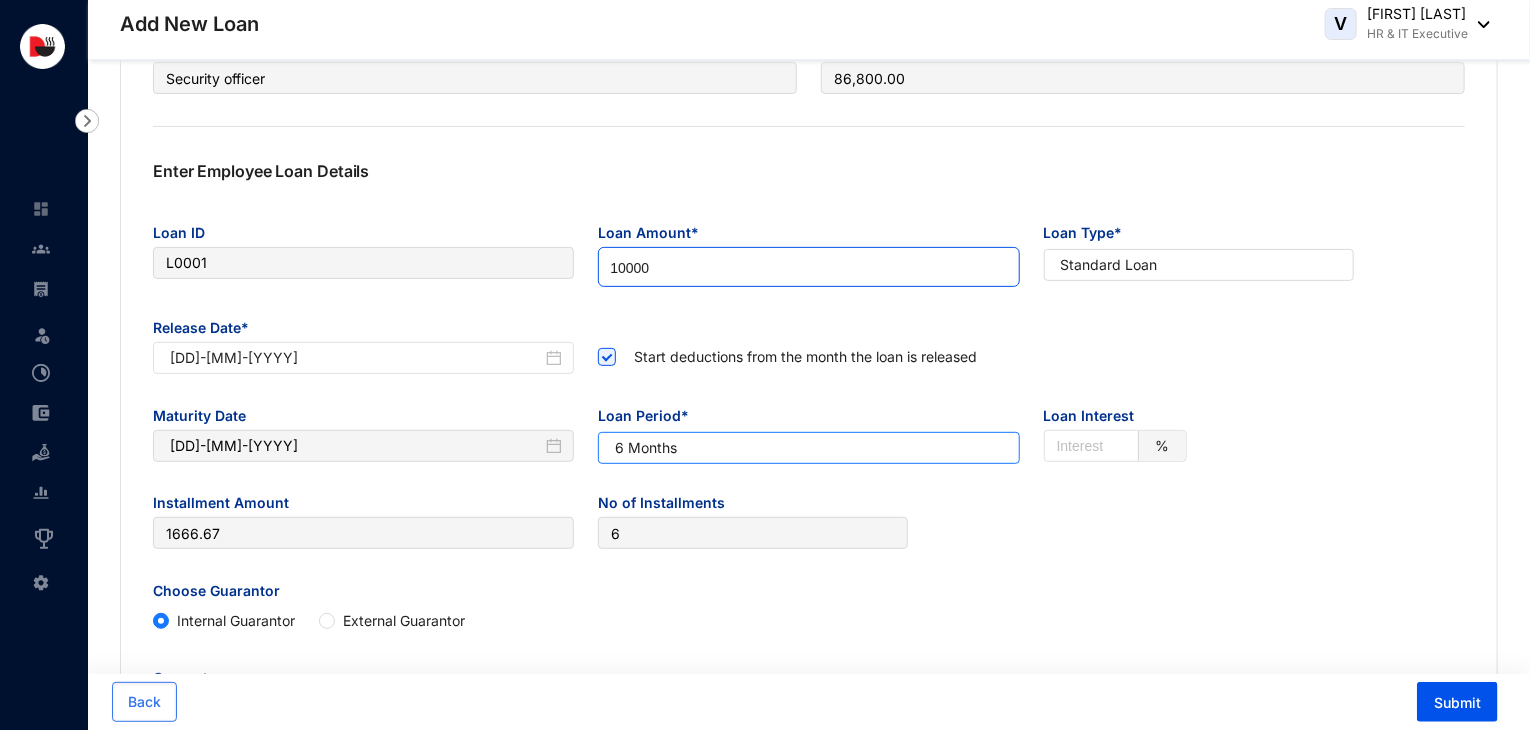 click on "10000" at bounding box center (808, 268) 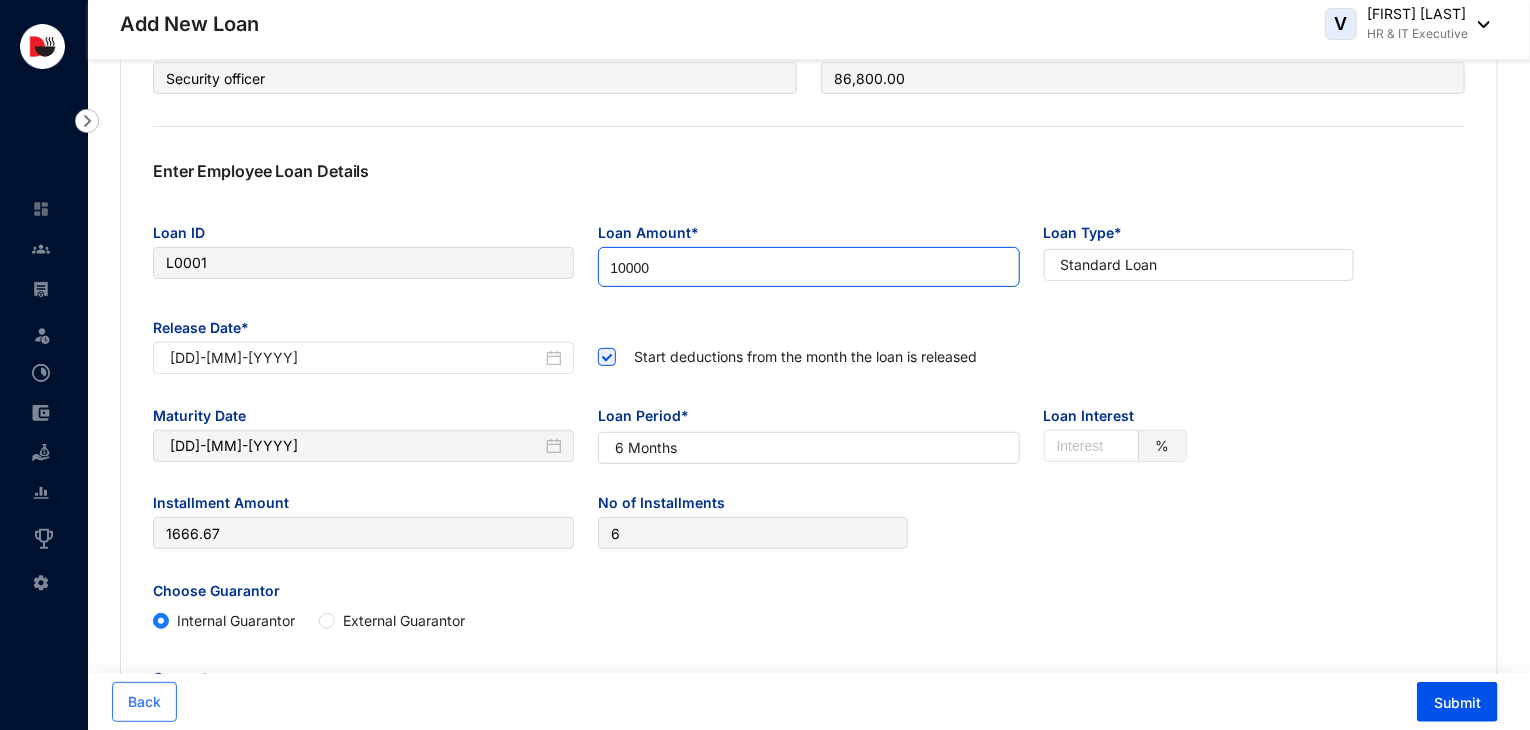 type on "100000" 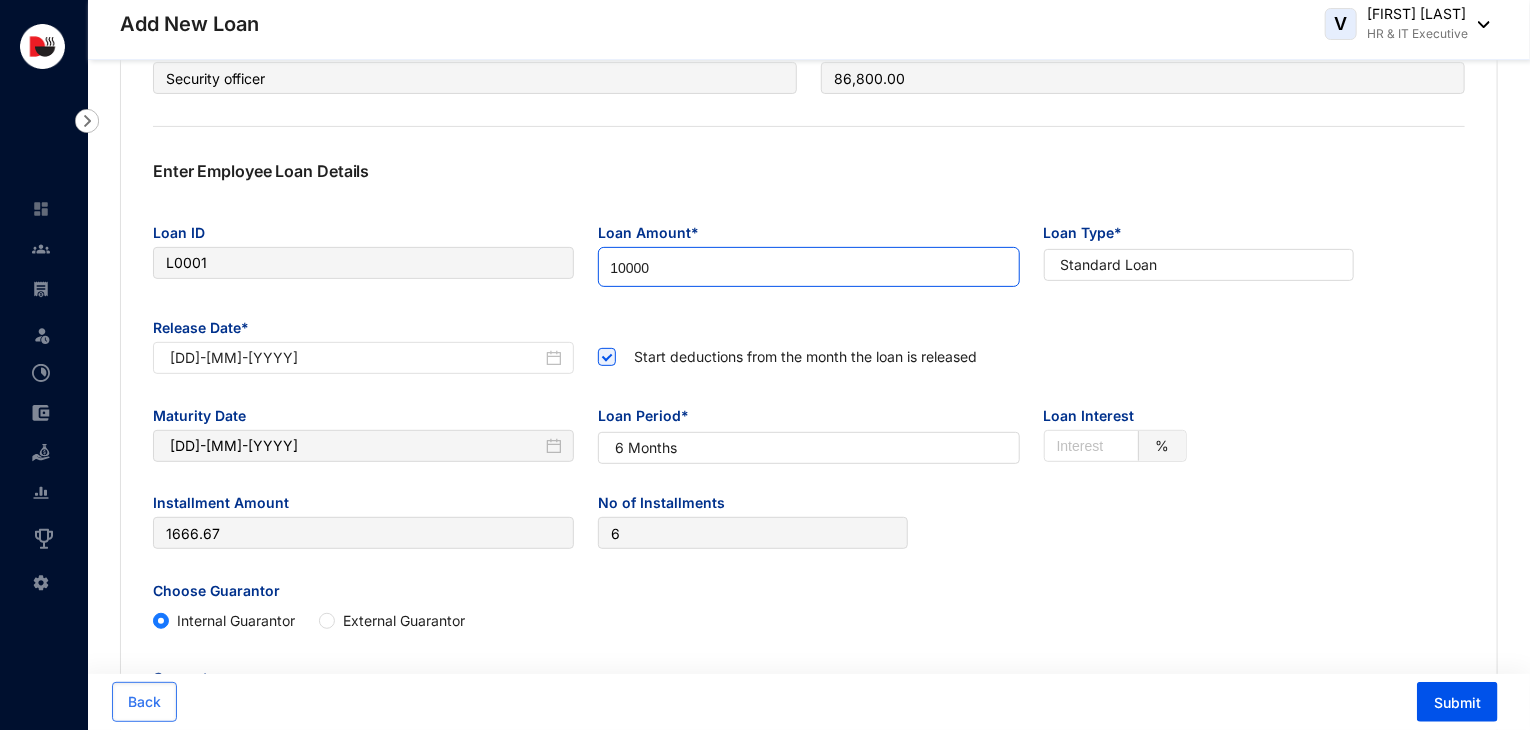 type on "16666.67" 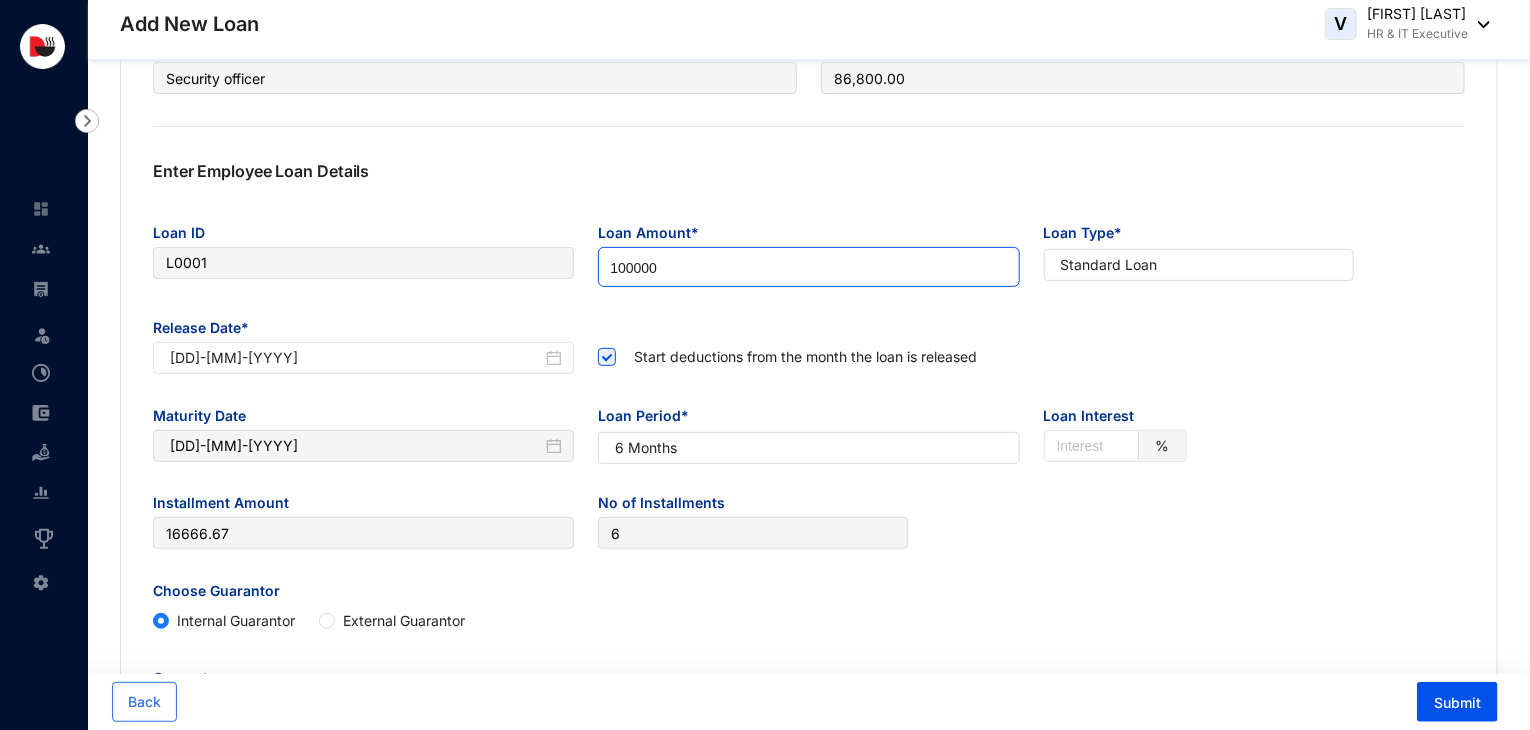 type on "100000" 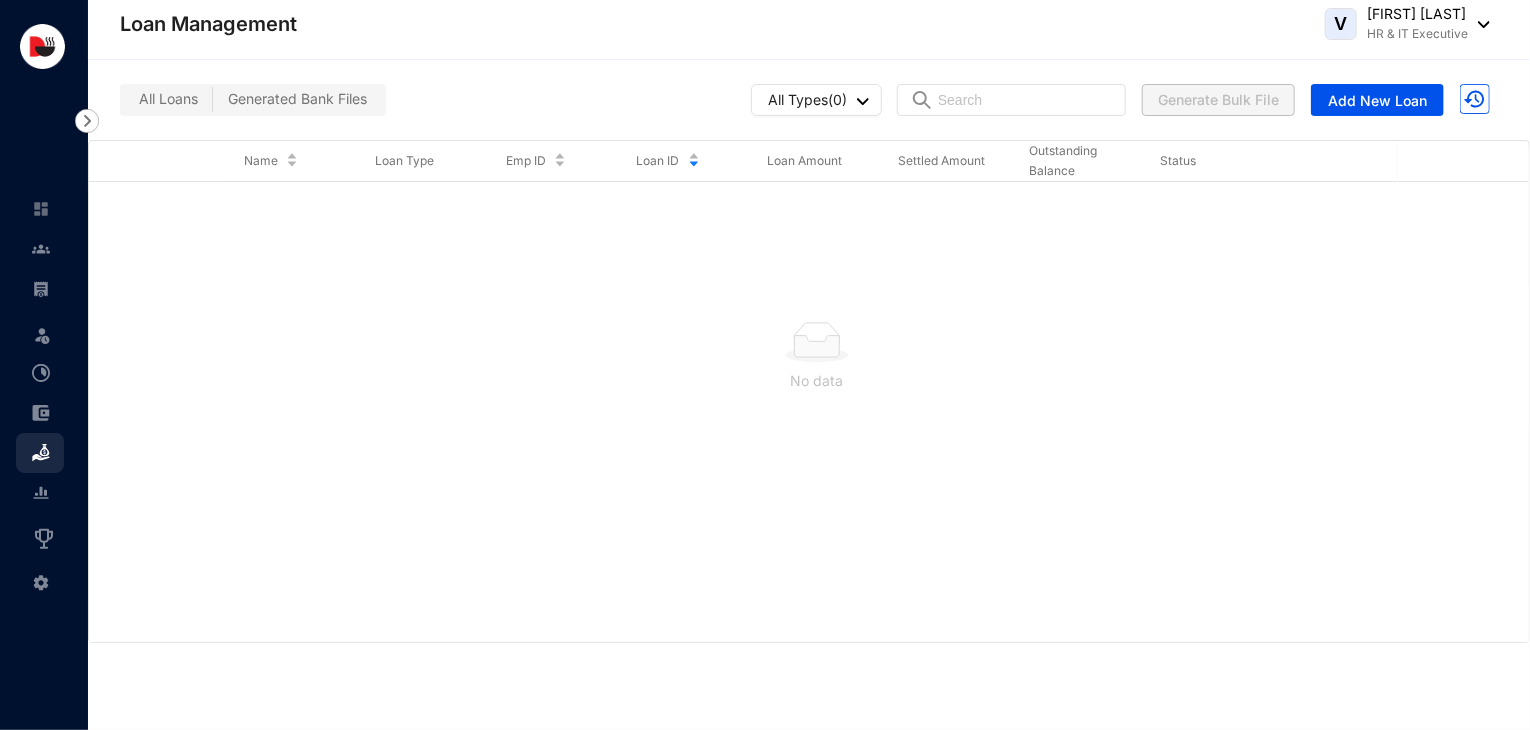 scroll, scrollTop: 0, scrollLeft: 0, axis: both 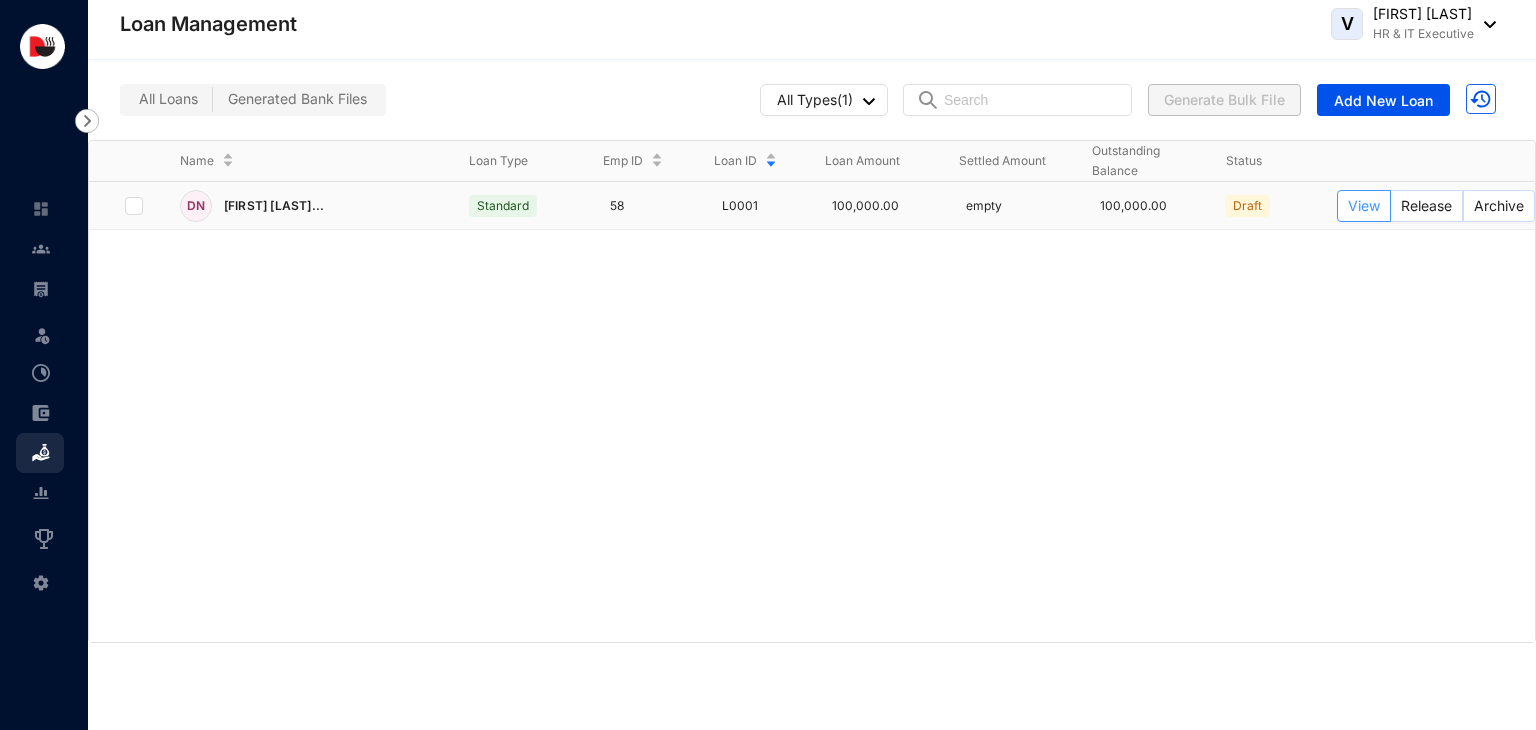 click on "View" at bounding box center (1364, 206) 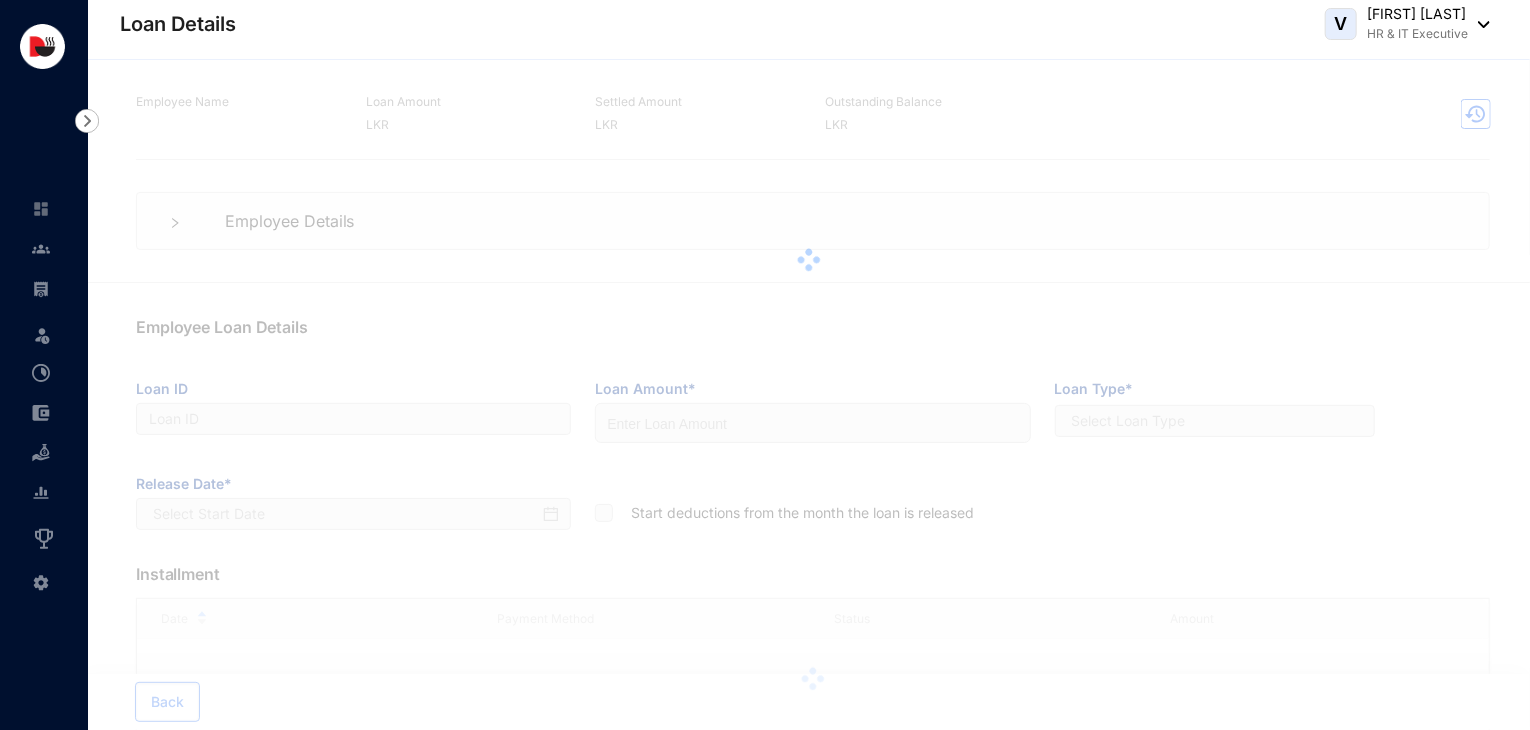 type on "L0001" 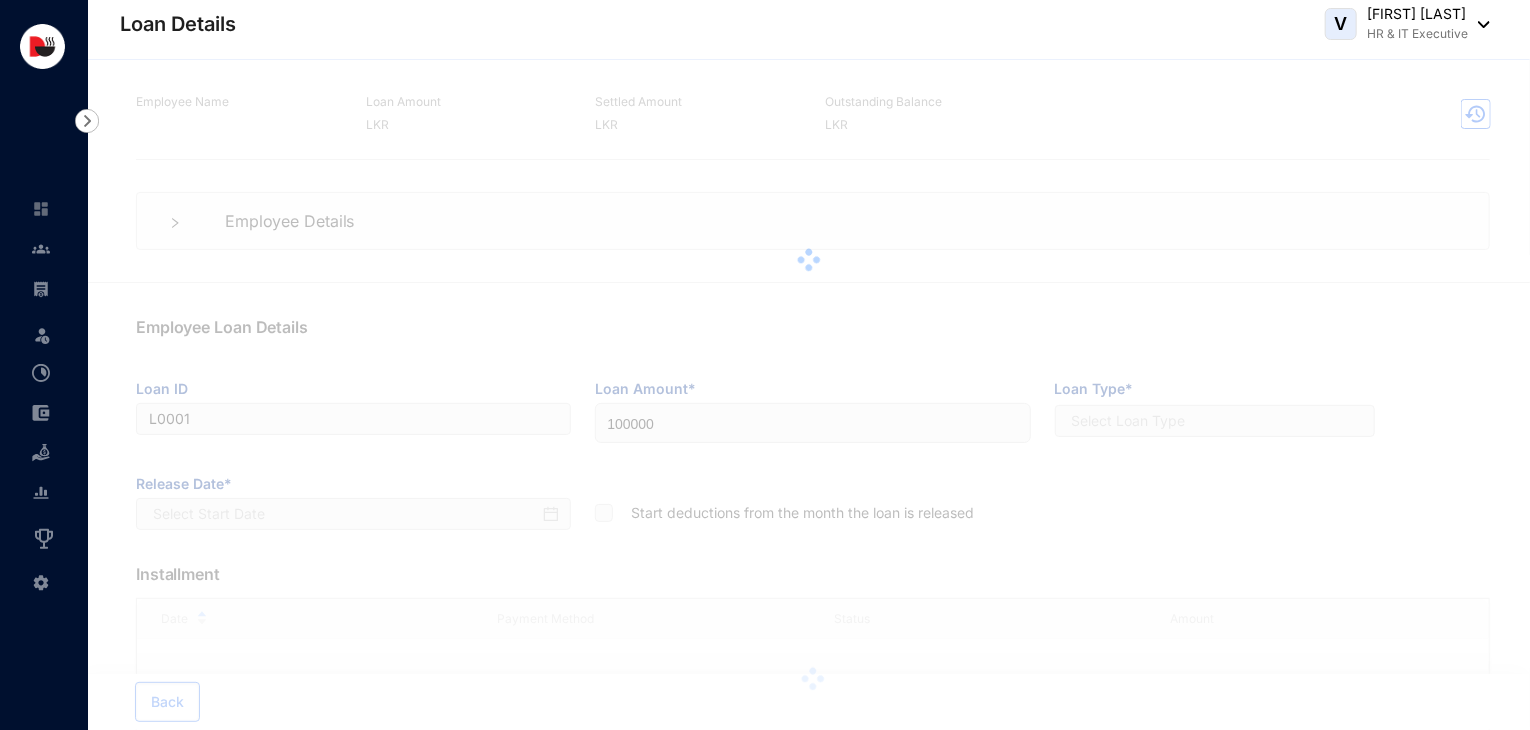 type on "[DD]-[MM]-[YYYY]" 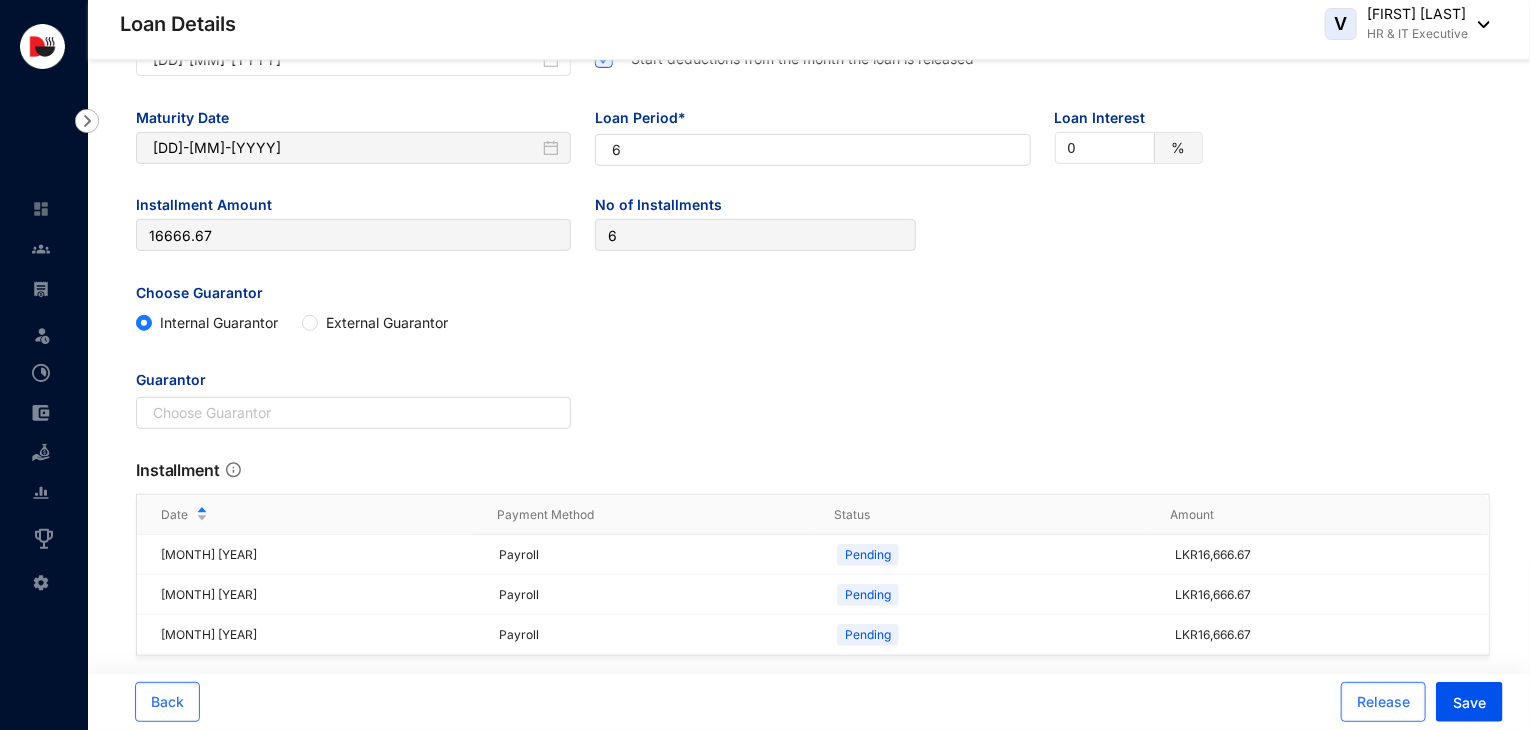 scroll, scrollTop: 460, scrollLeft: 0, axis: vertical 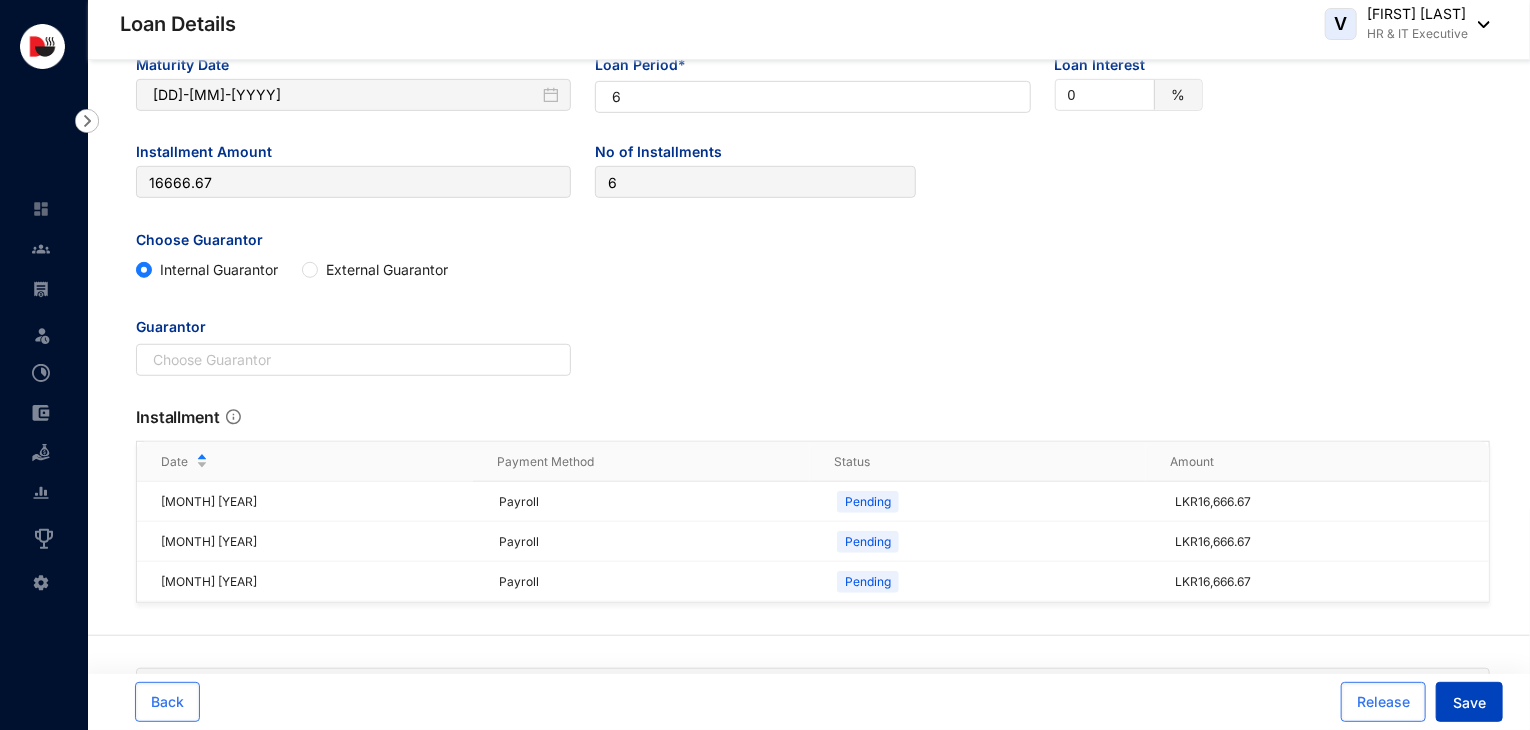 click on "Save" at bounding box center [1469, 703] 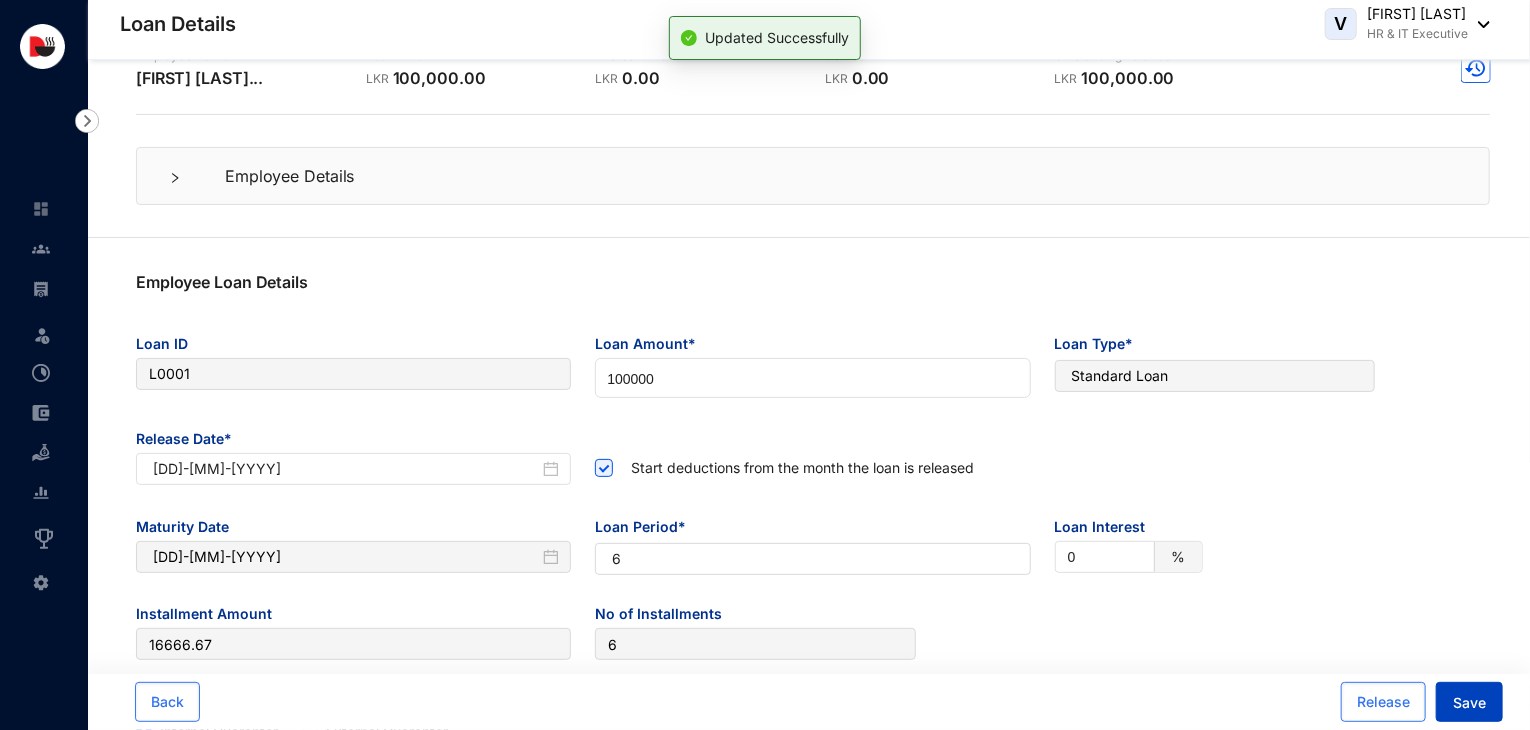 scroll, scrollTop: 0, scrollLeft: 0, axis: both 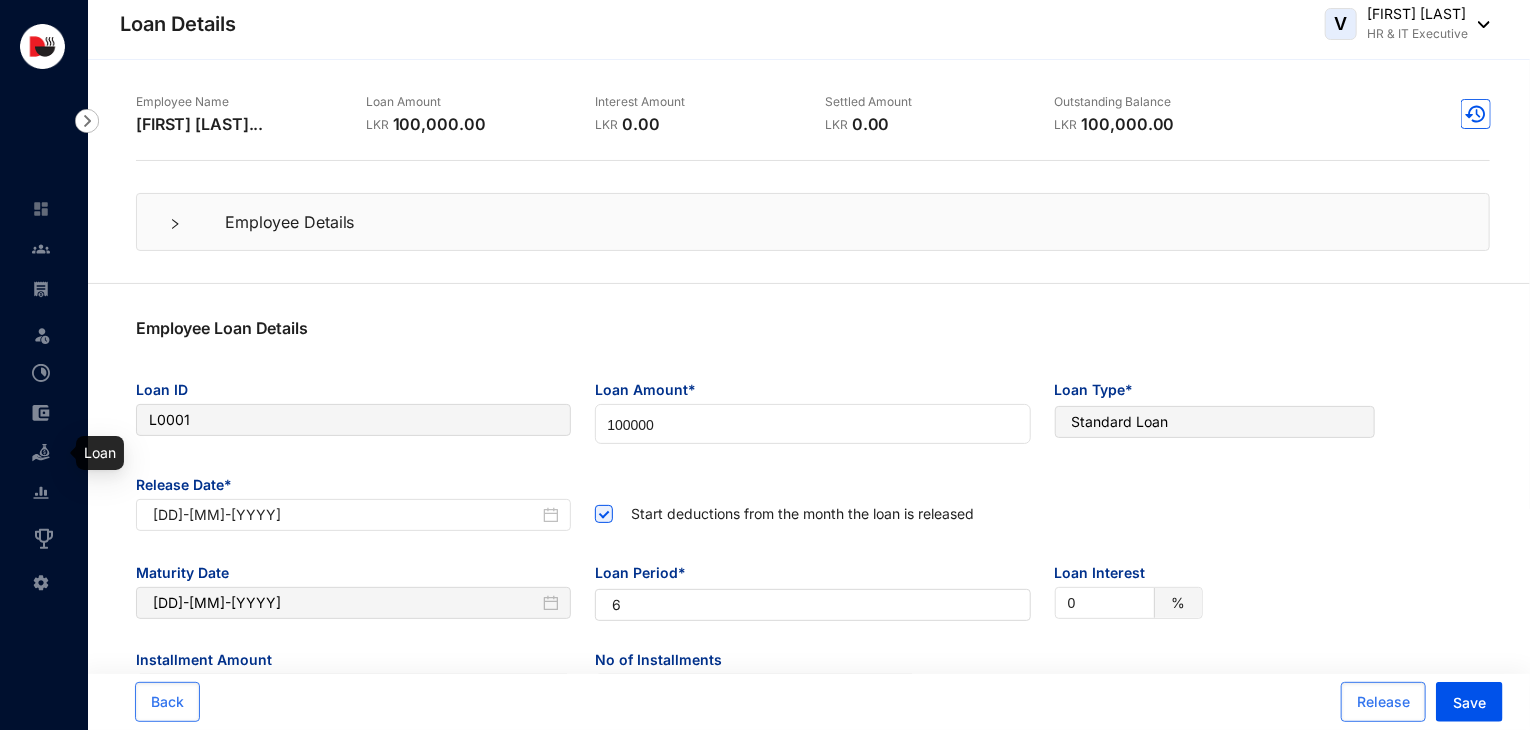 click at bounding box center [41, 453] 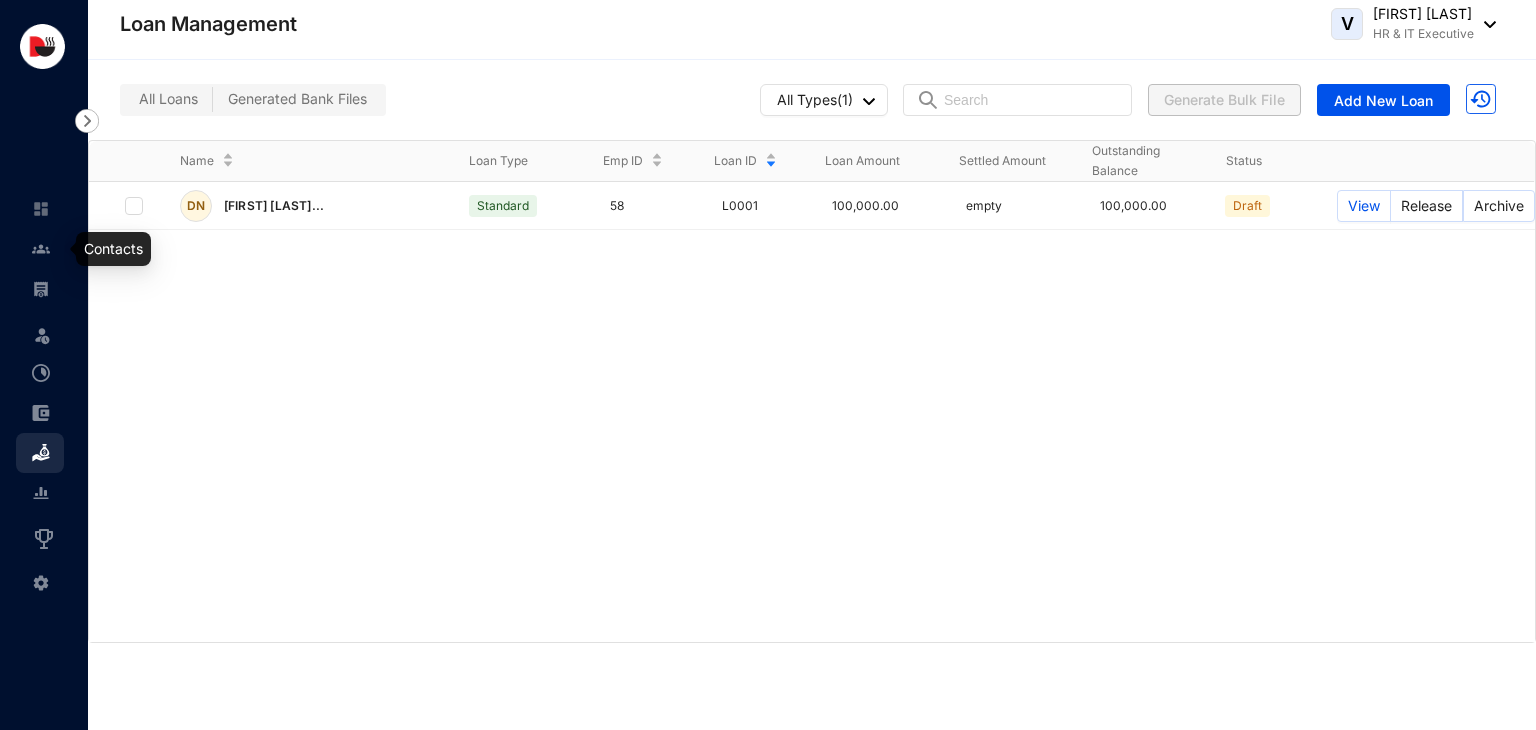 click at bounding box center [41, 249] 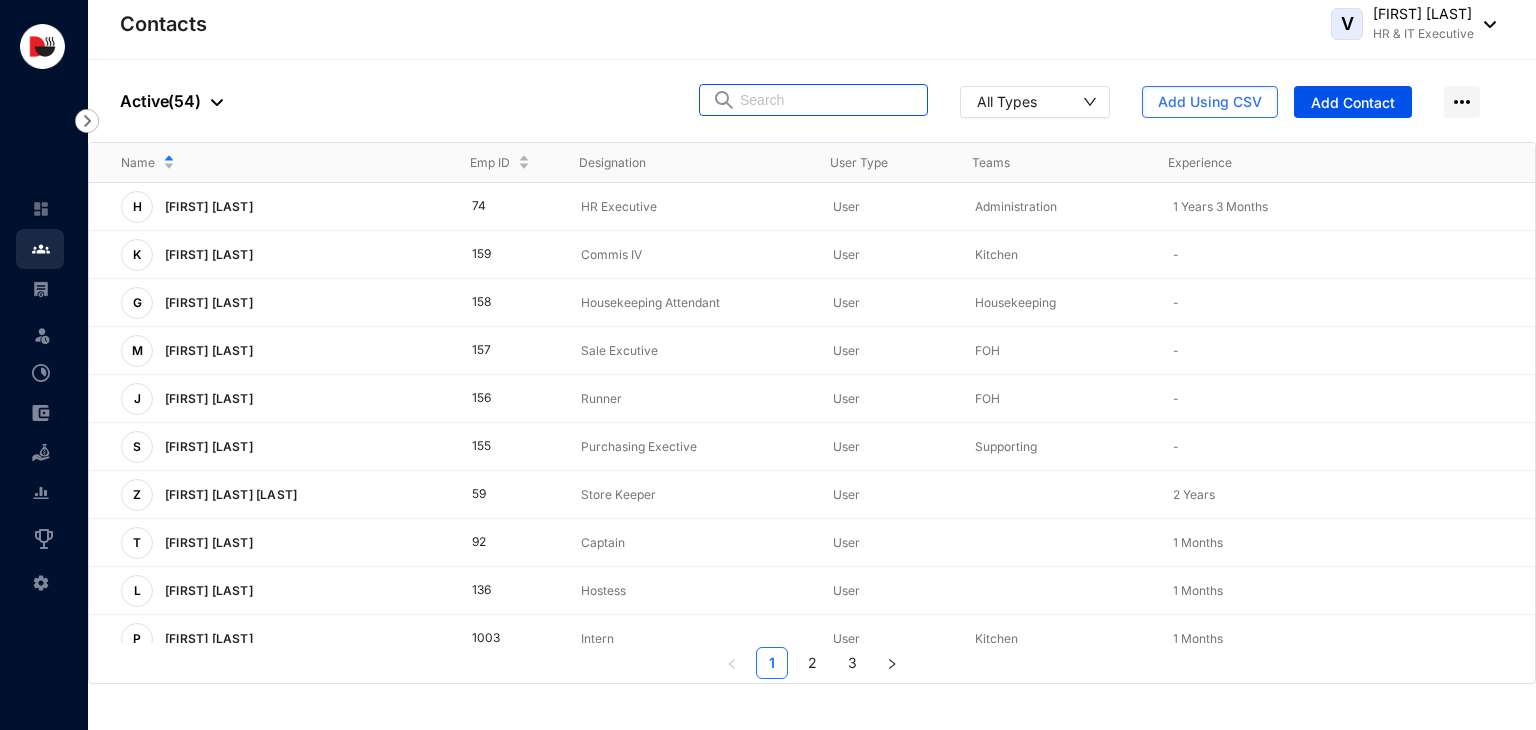 click at bounding box center [827, 100] 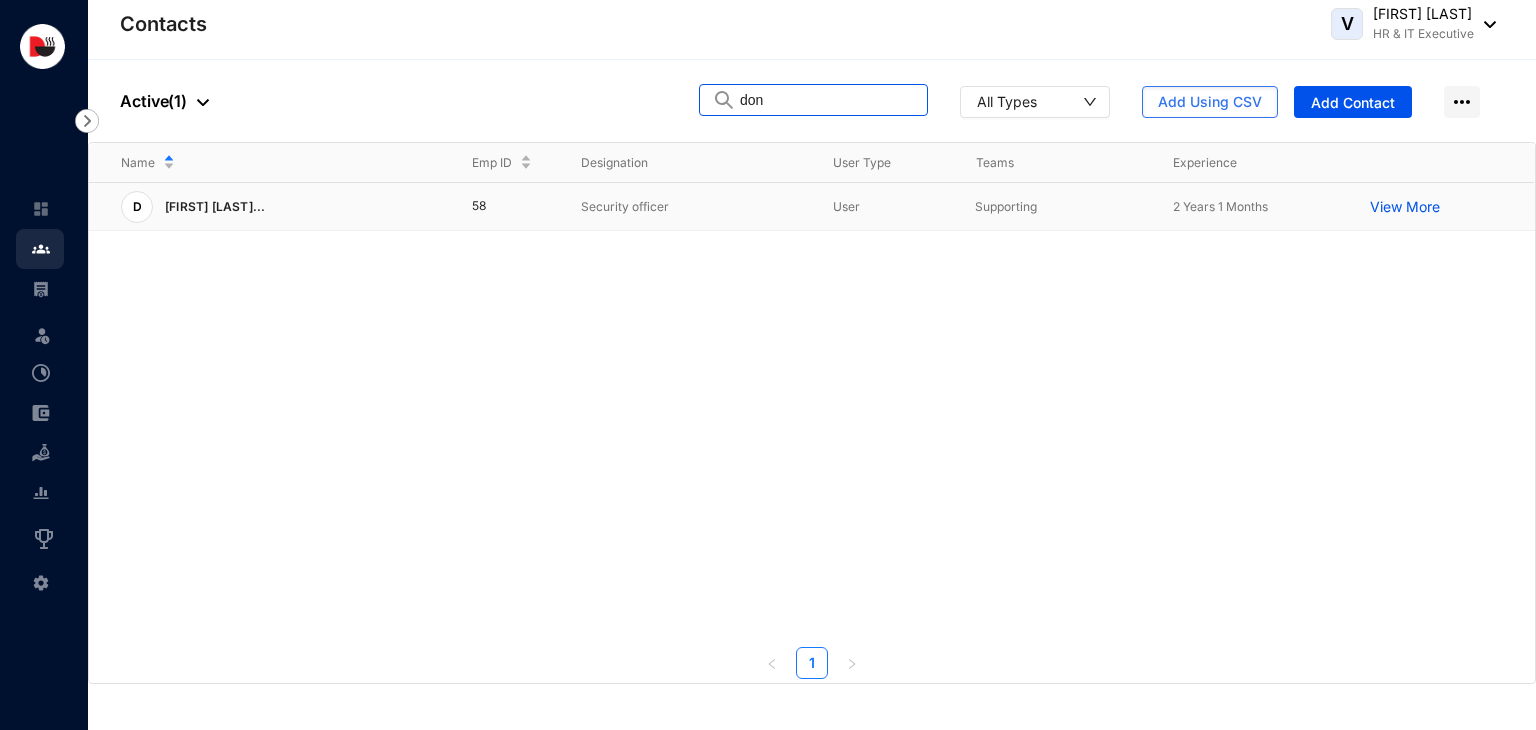 type on "don" 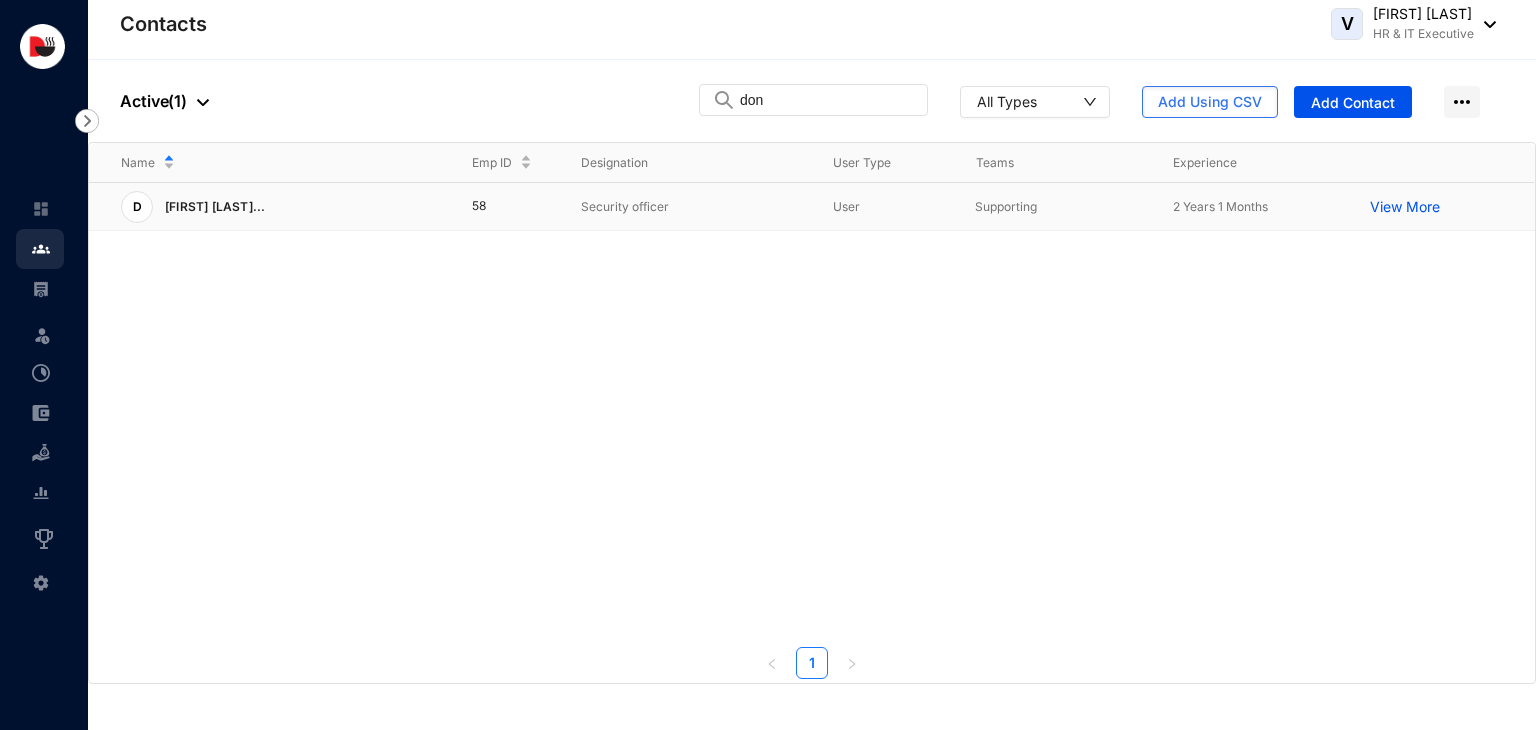 click on "Security officer" at bounding box center (675, 207) 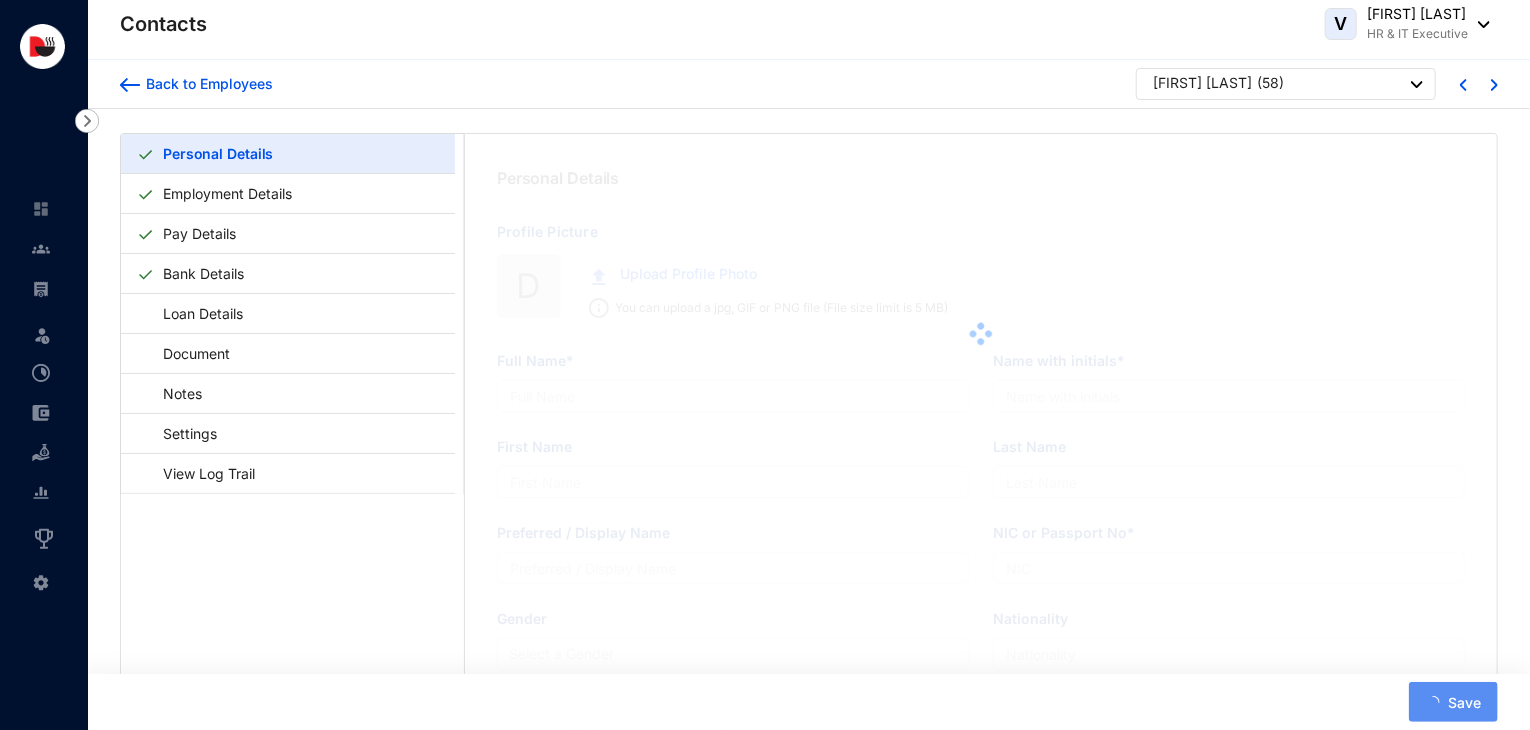 type on "[FIRST] [LAST]" 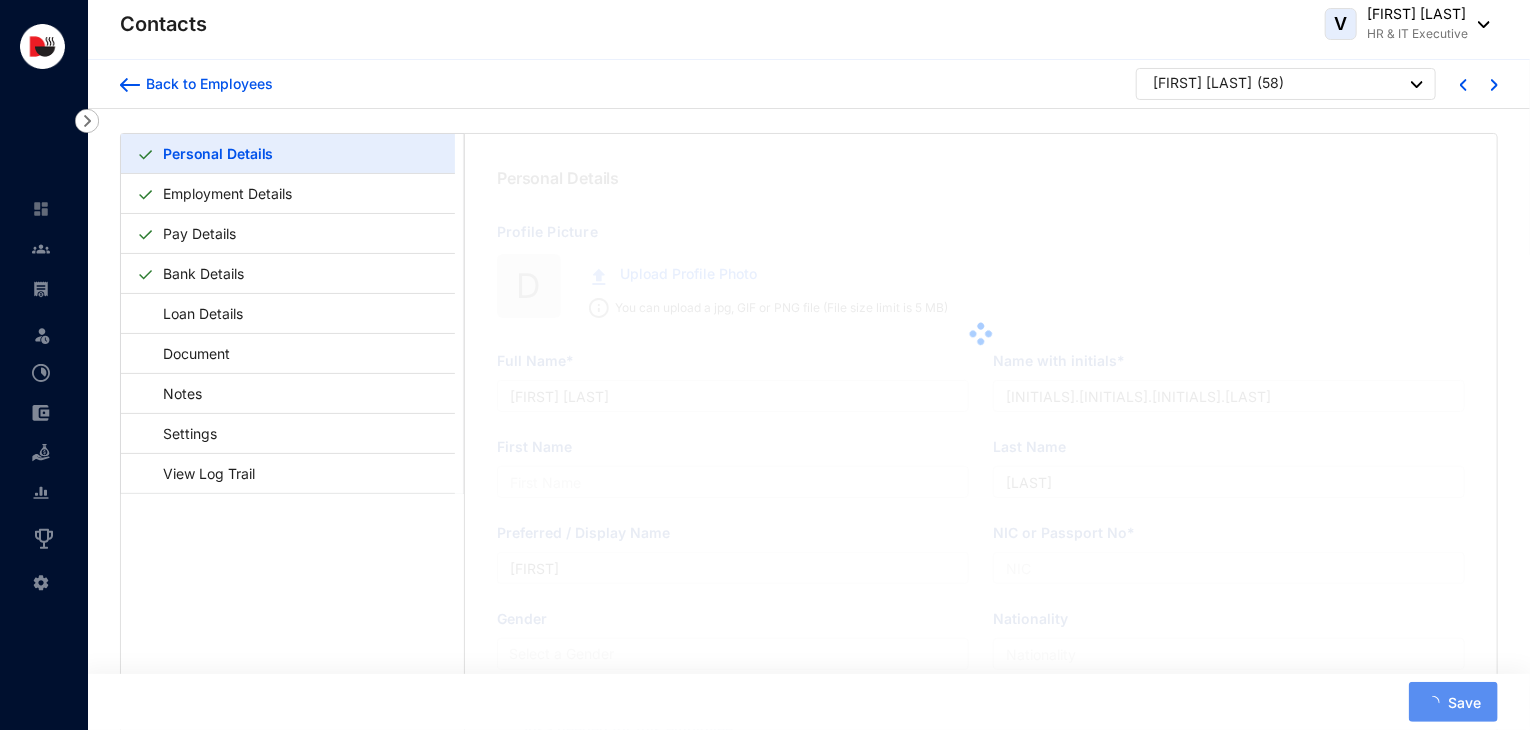 type on "[NUMBER]" 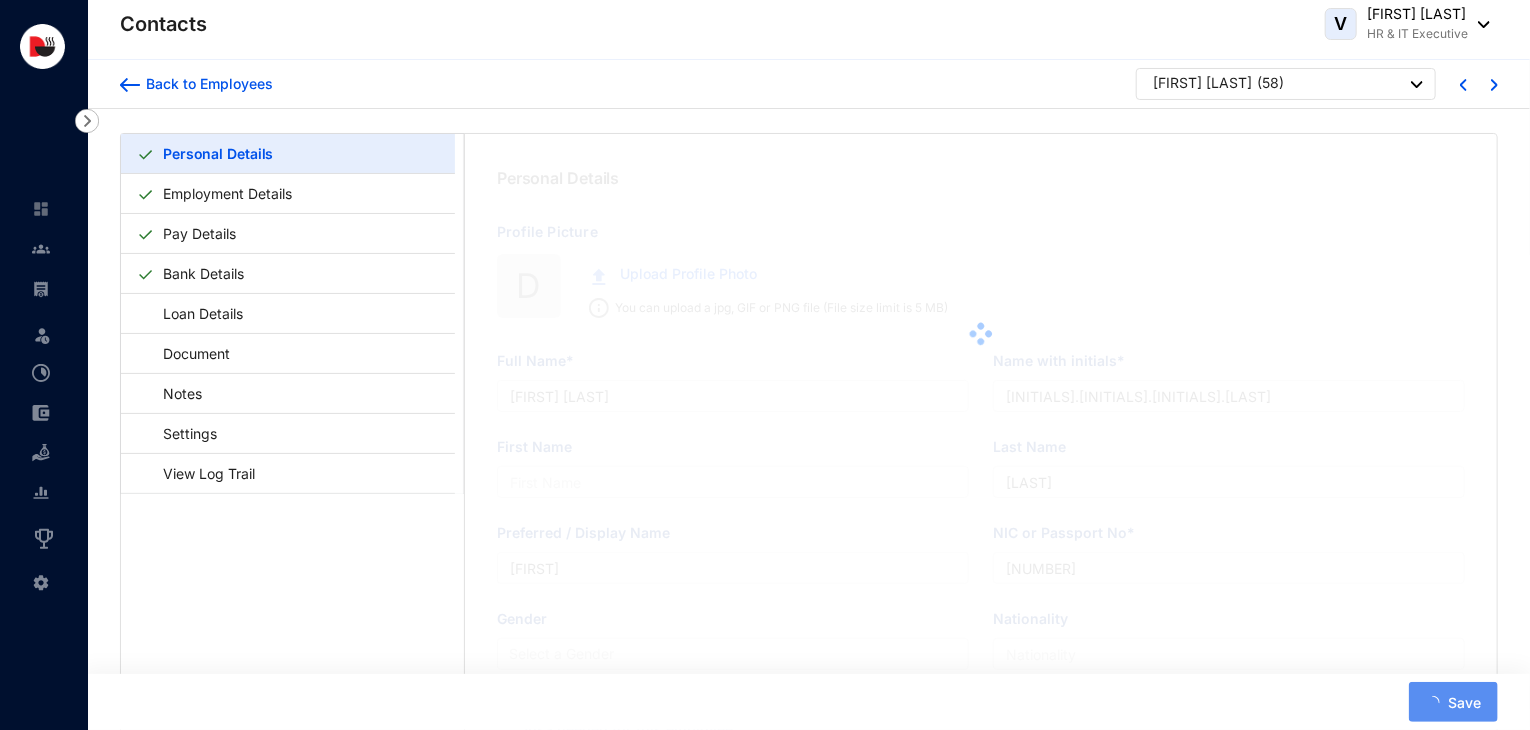 type on "1972-08-24" 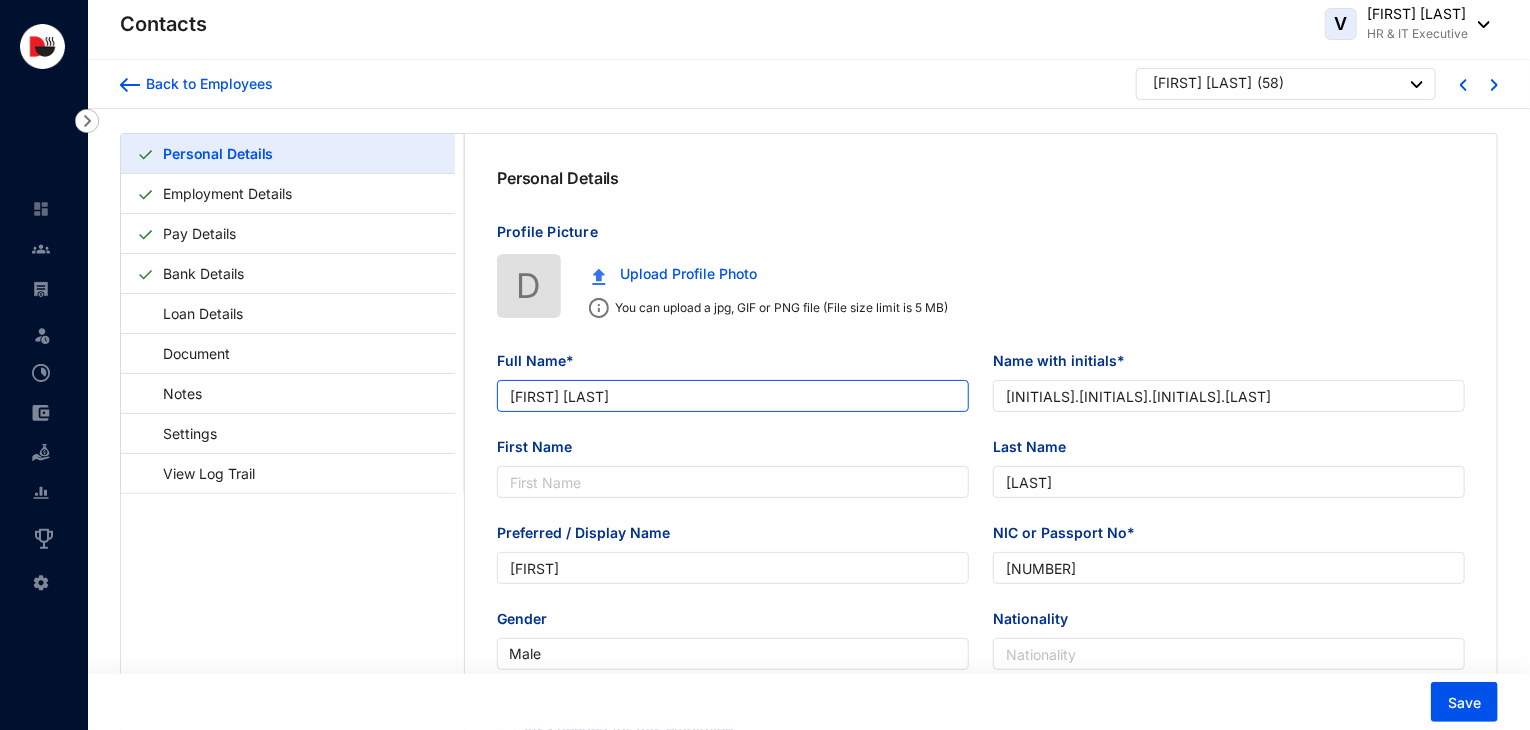 drag, startPoint x: 755, startPoint y: 405, endPoint x: 459, endPoint y: 430, distance: 297.05386 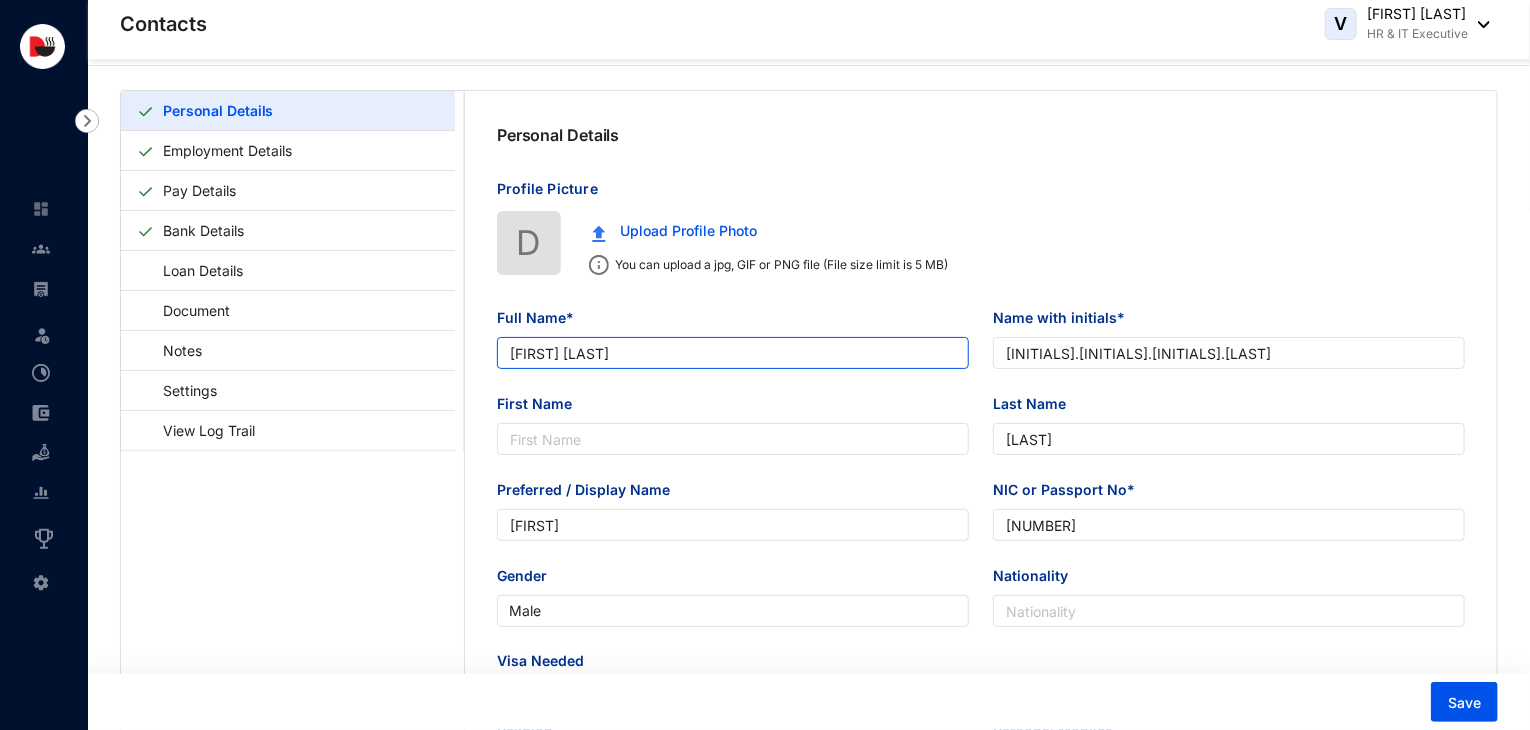 scroll, scrollTop: 0, scrollLeft: 0, axis: both 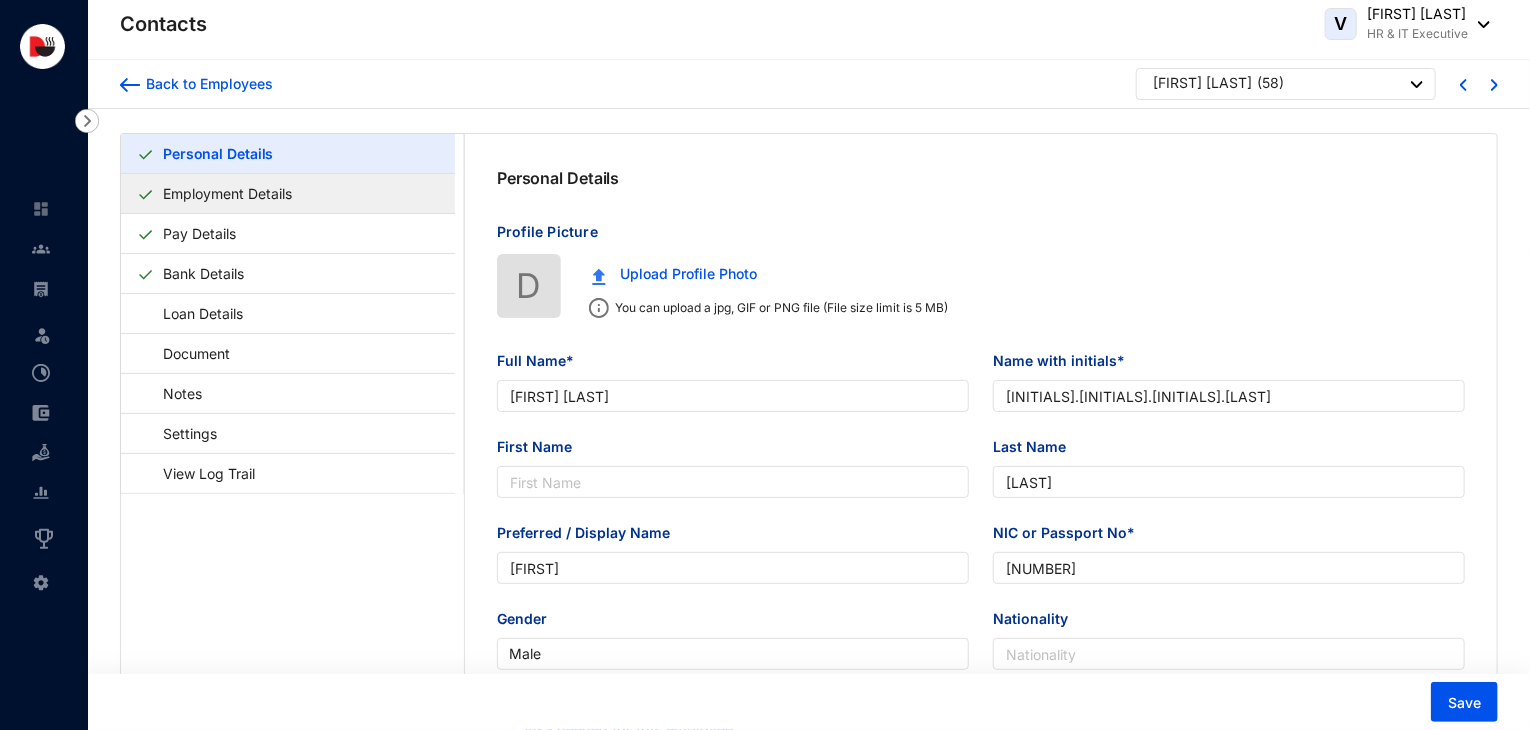 click on "Employment Details" at bounding box center [227, 193] 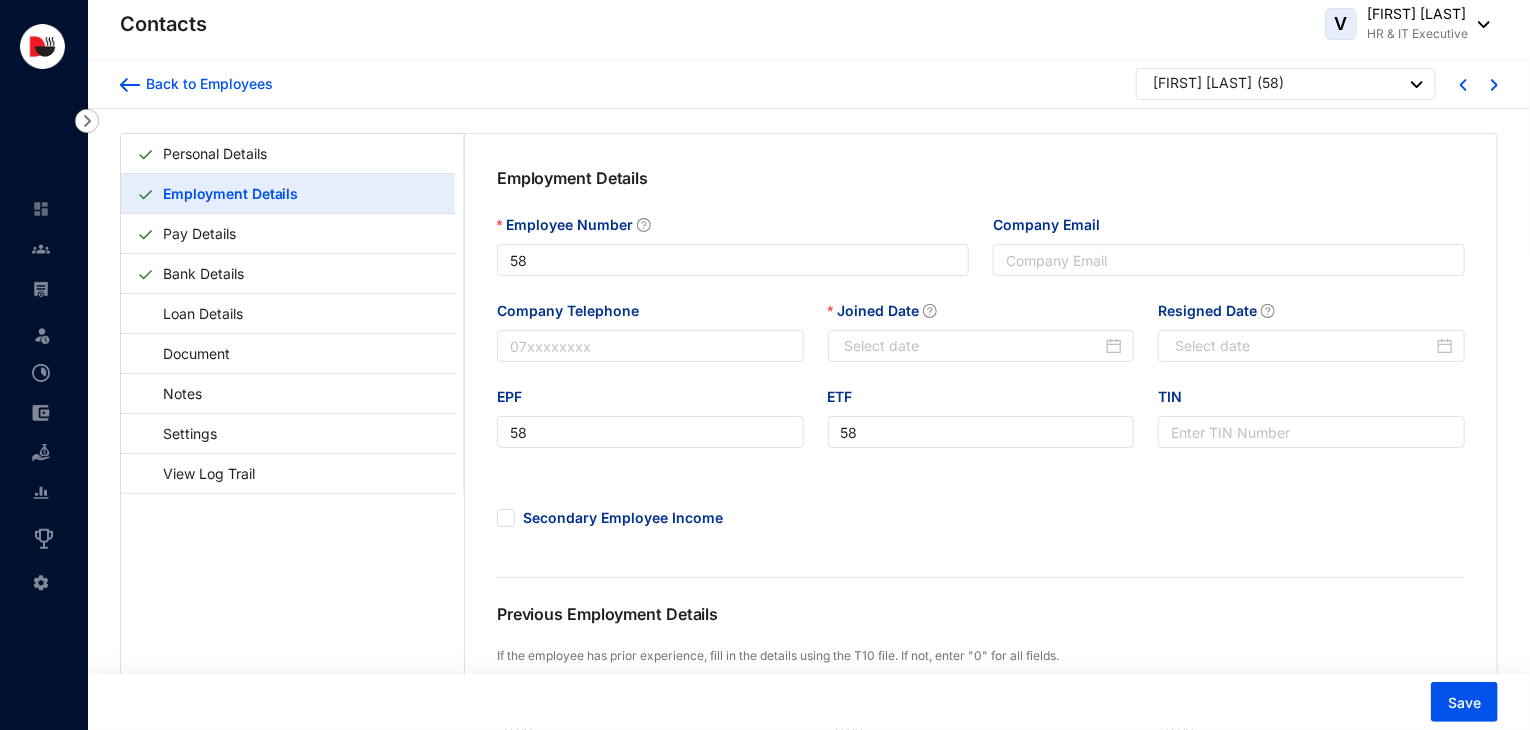 type on "2023-06-15" 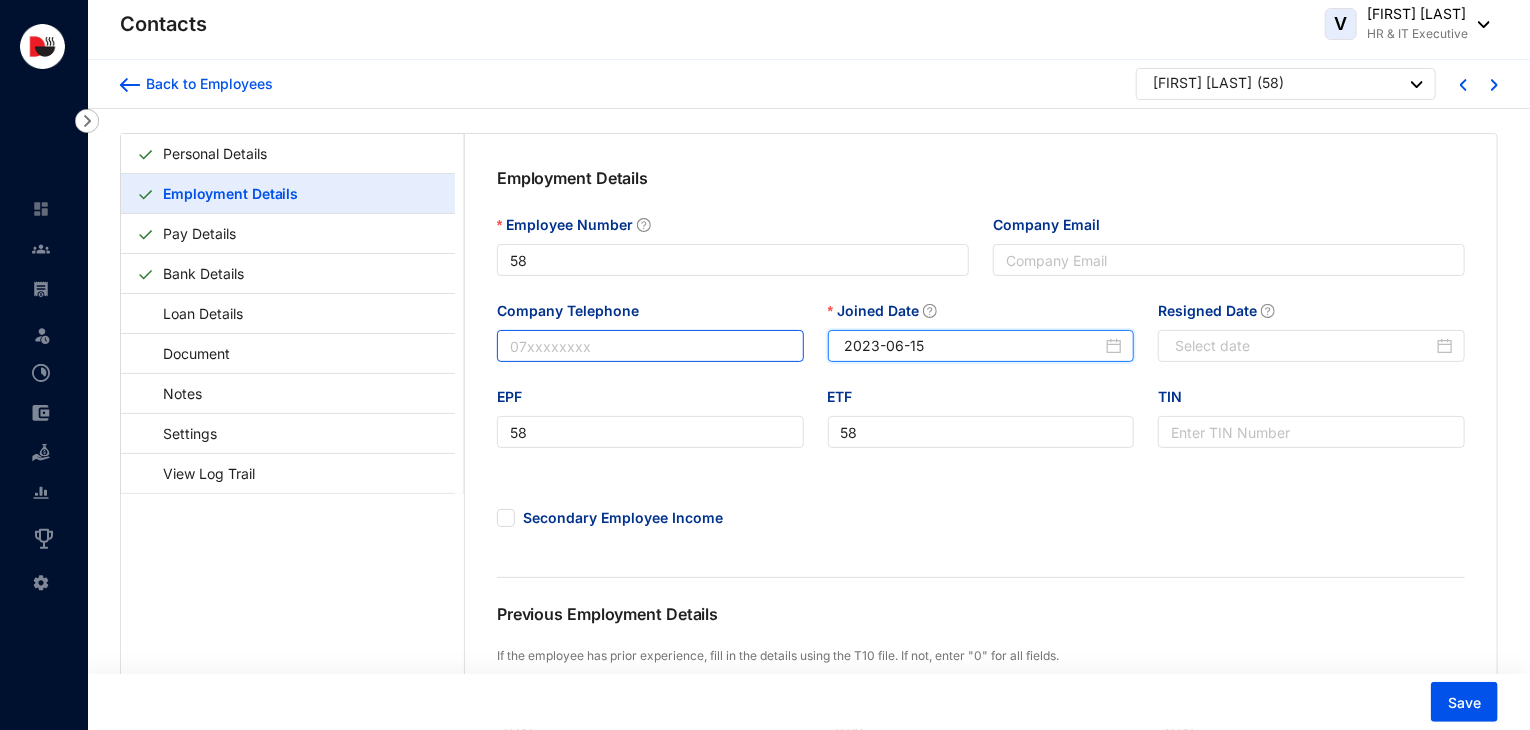 drag, startPoint x: 962, startPoint y: 353, endPoint x: 801, endPoint y: 353, distance: 161 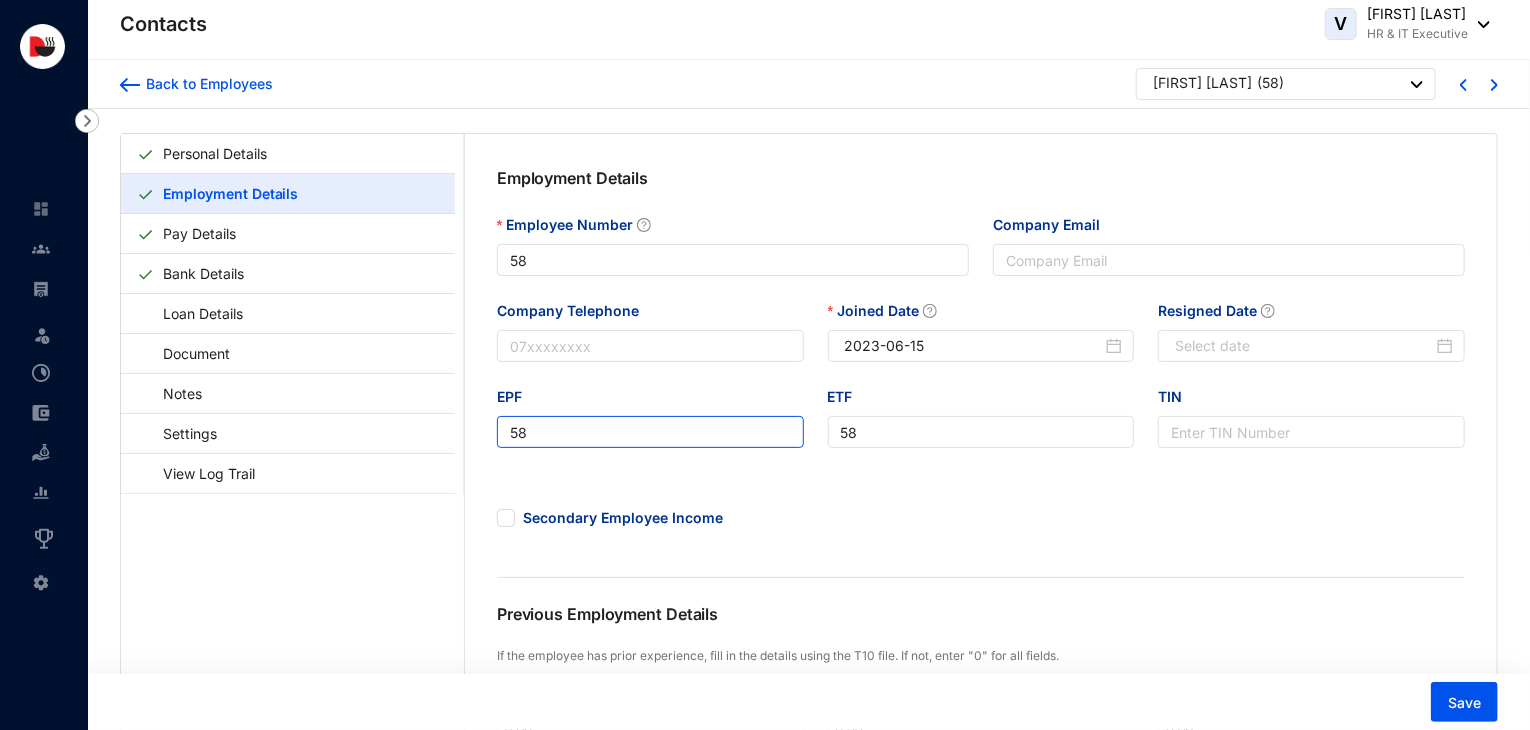 drag, startPoint x: 704, startPoint y: 443, endPoint x: 482, endPoint y: 446, distance: 222.02026 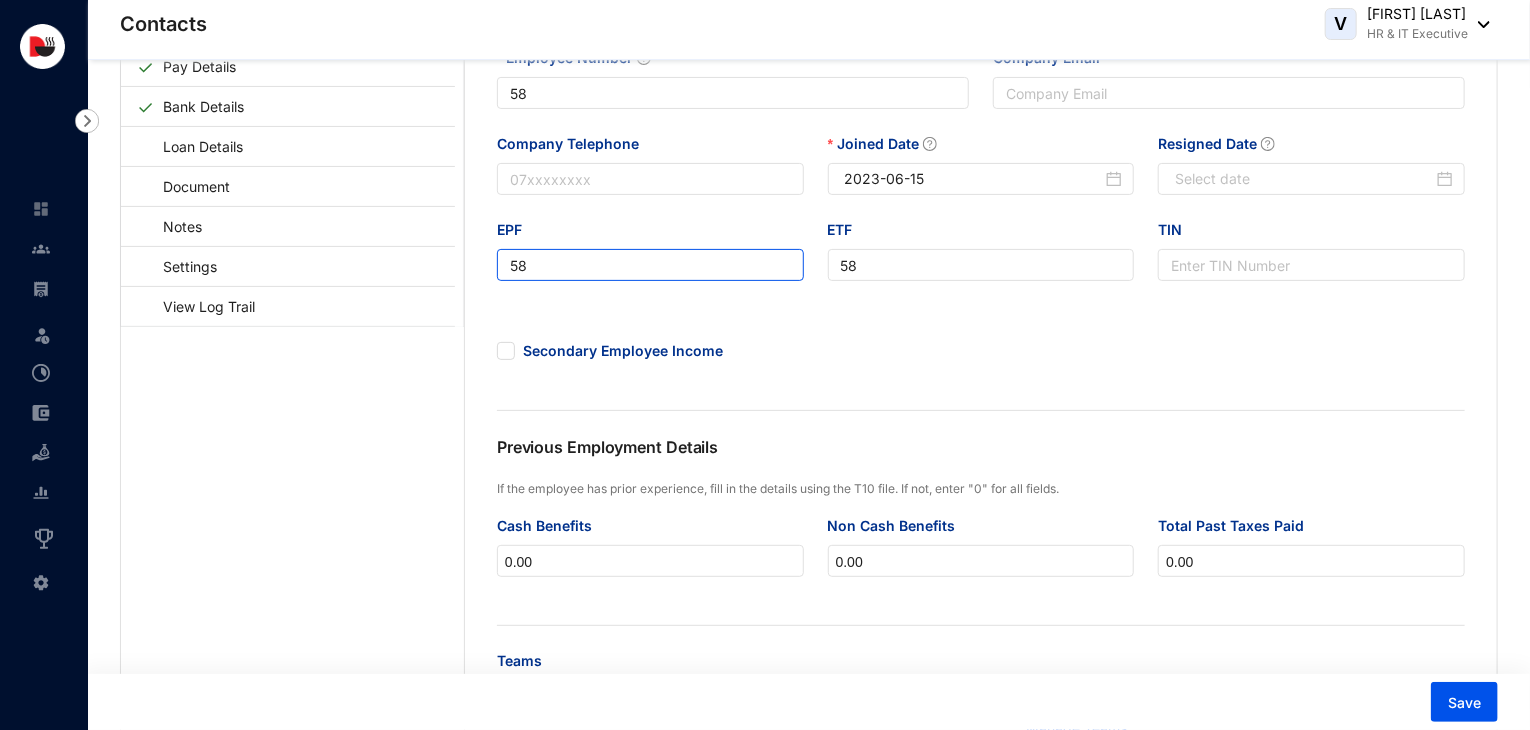 scroll, scrollTop: 0, scrollLeft: 0, axis: both 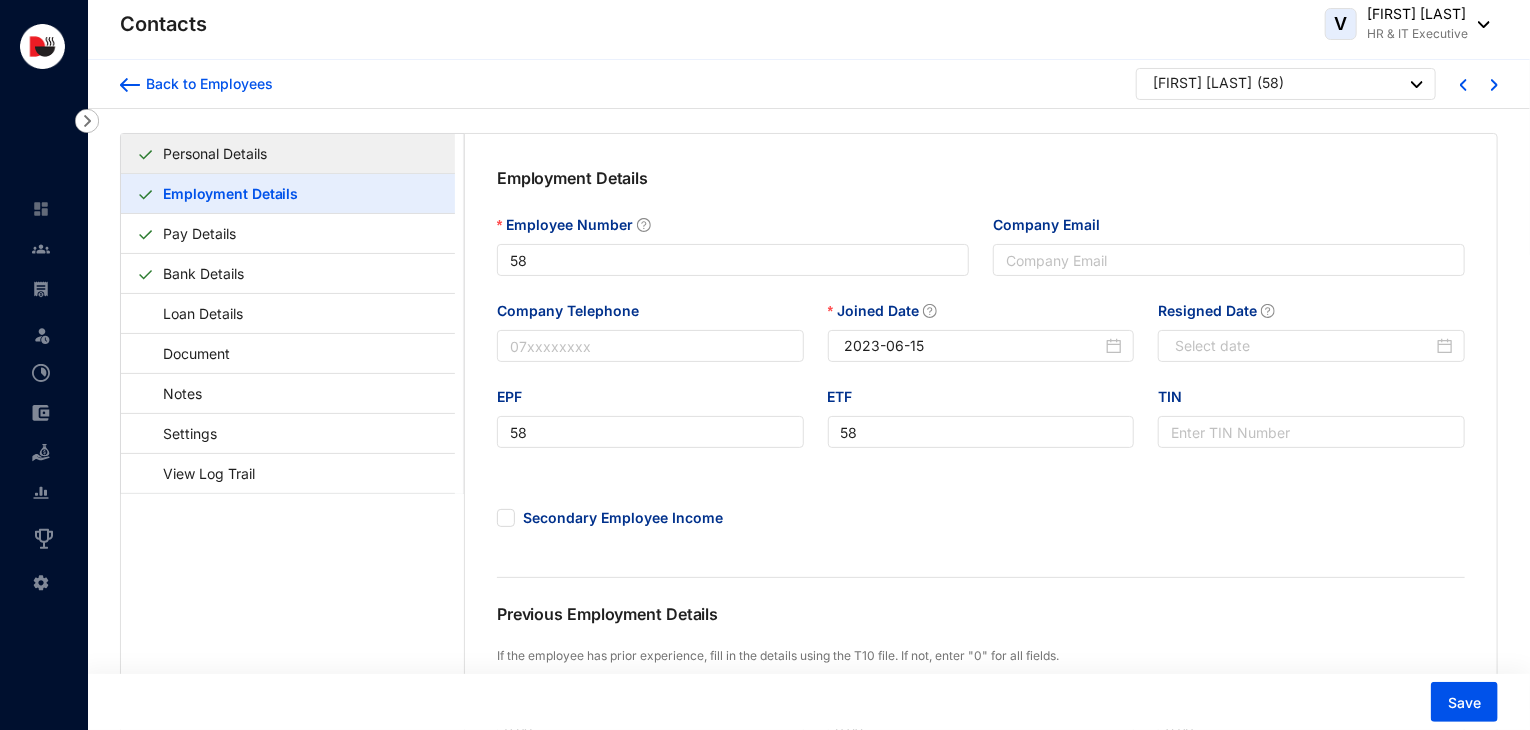 click on "Personal Details" at bounding box center (215, 153) 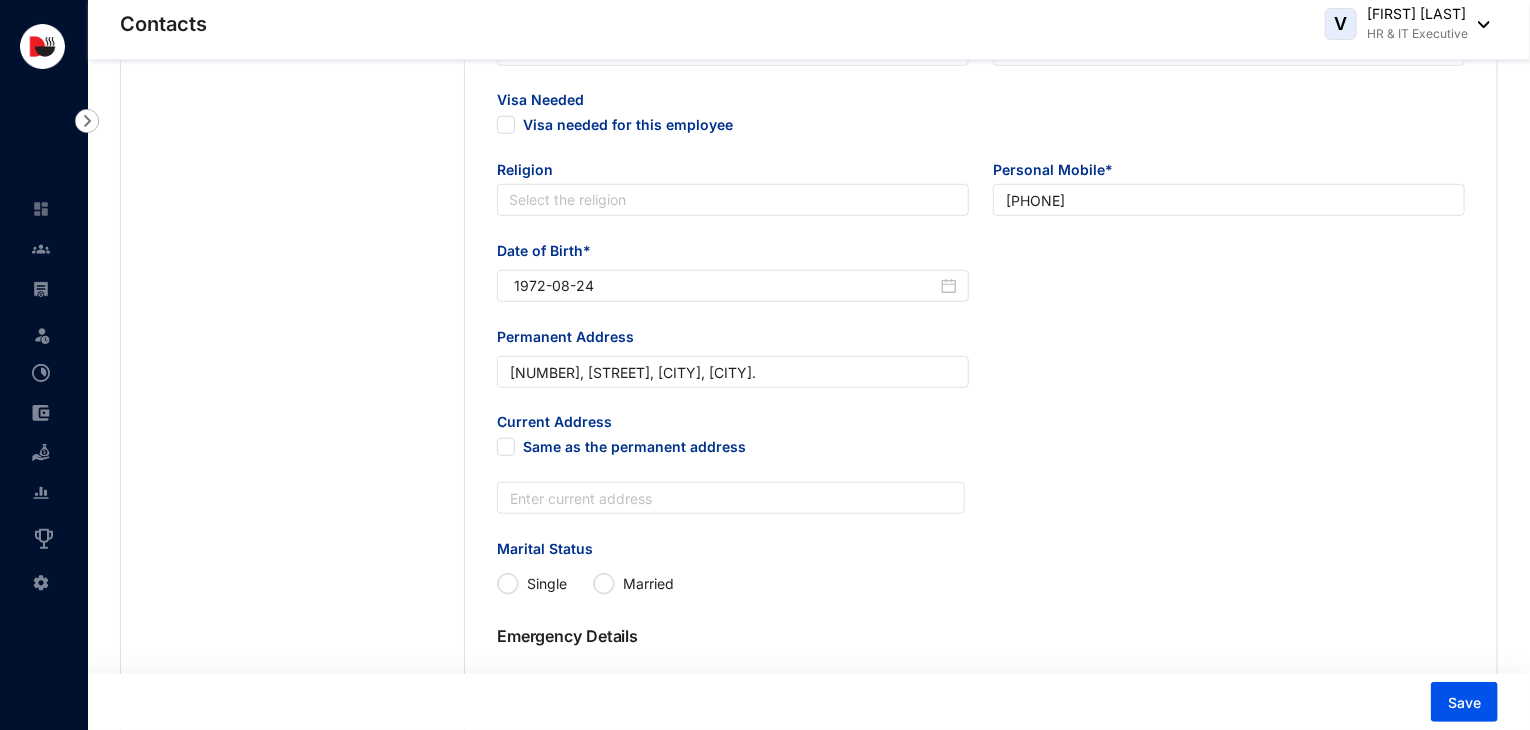 scroll, scrollTop: 603, scrollLeft: 0, axis: vertical 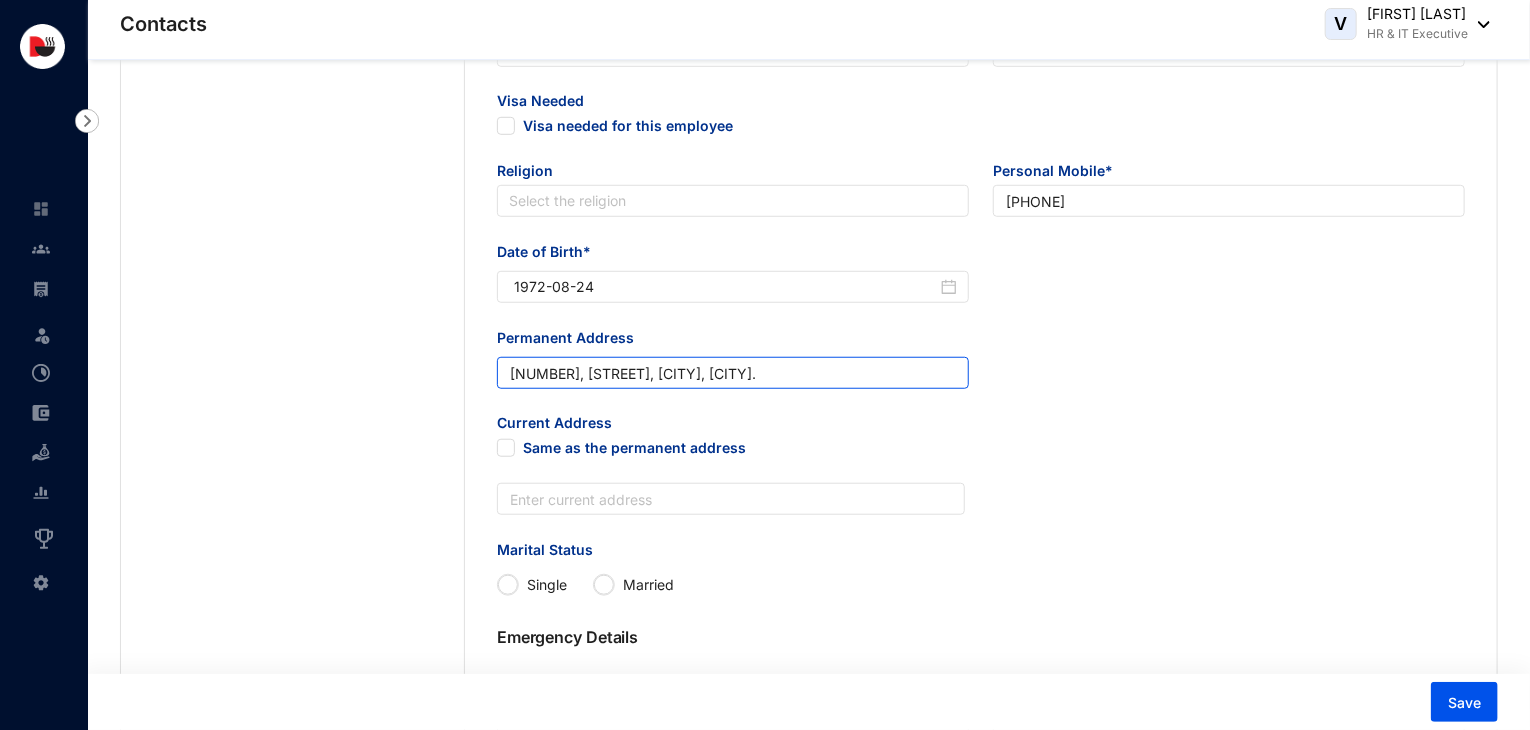 drag, startPoint x: 797, startPoint y: 386, endPoint x: 488, endPoint y: 415, distance: 310.35785 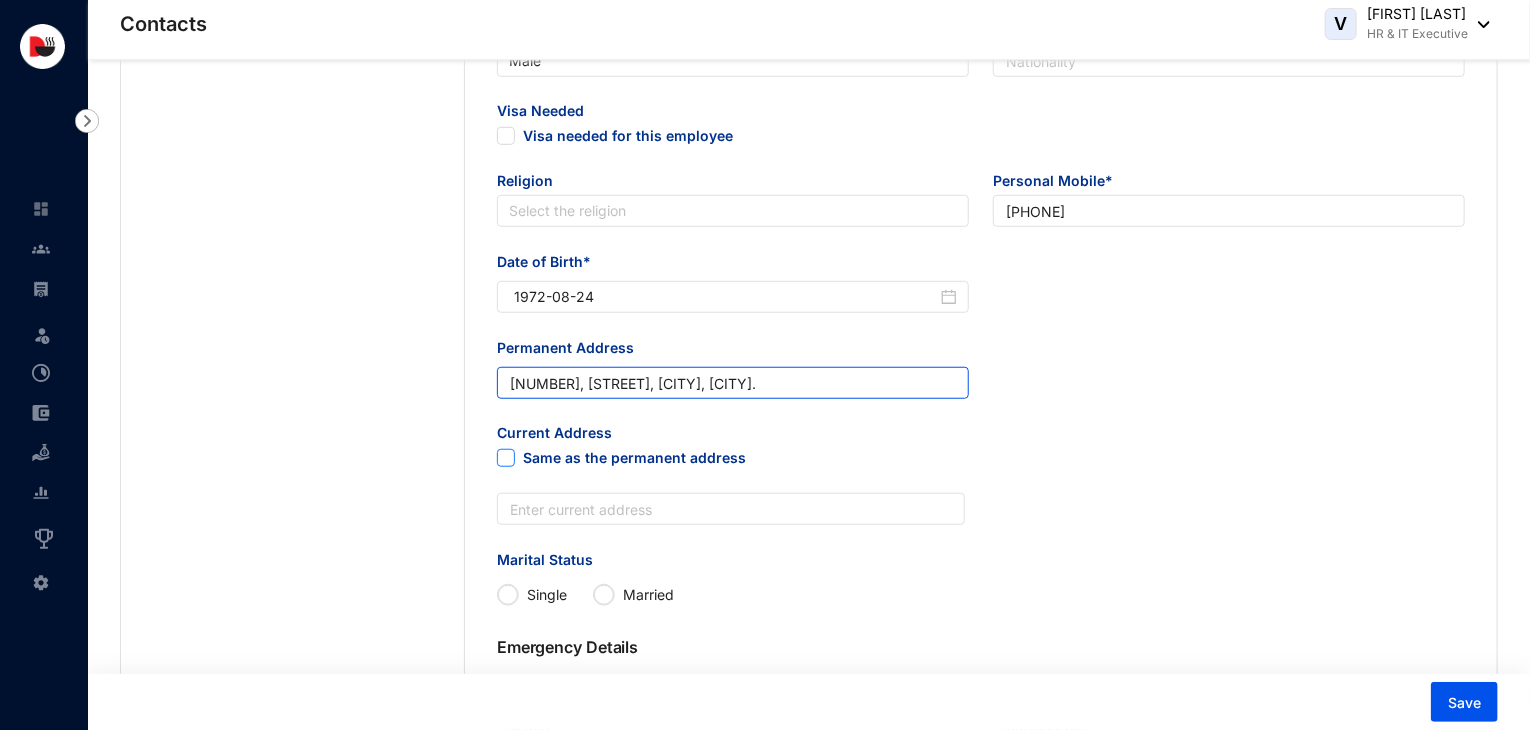 scroll, scrollTop: 592, scrollLeft: 0, axis: vertical 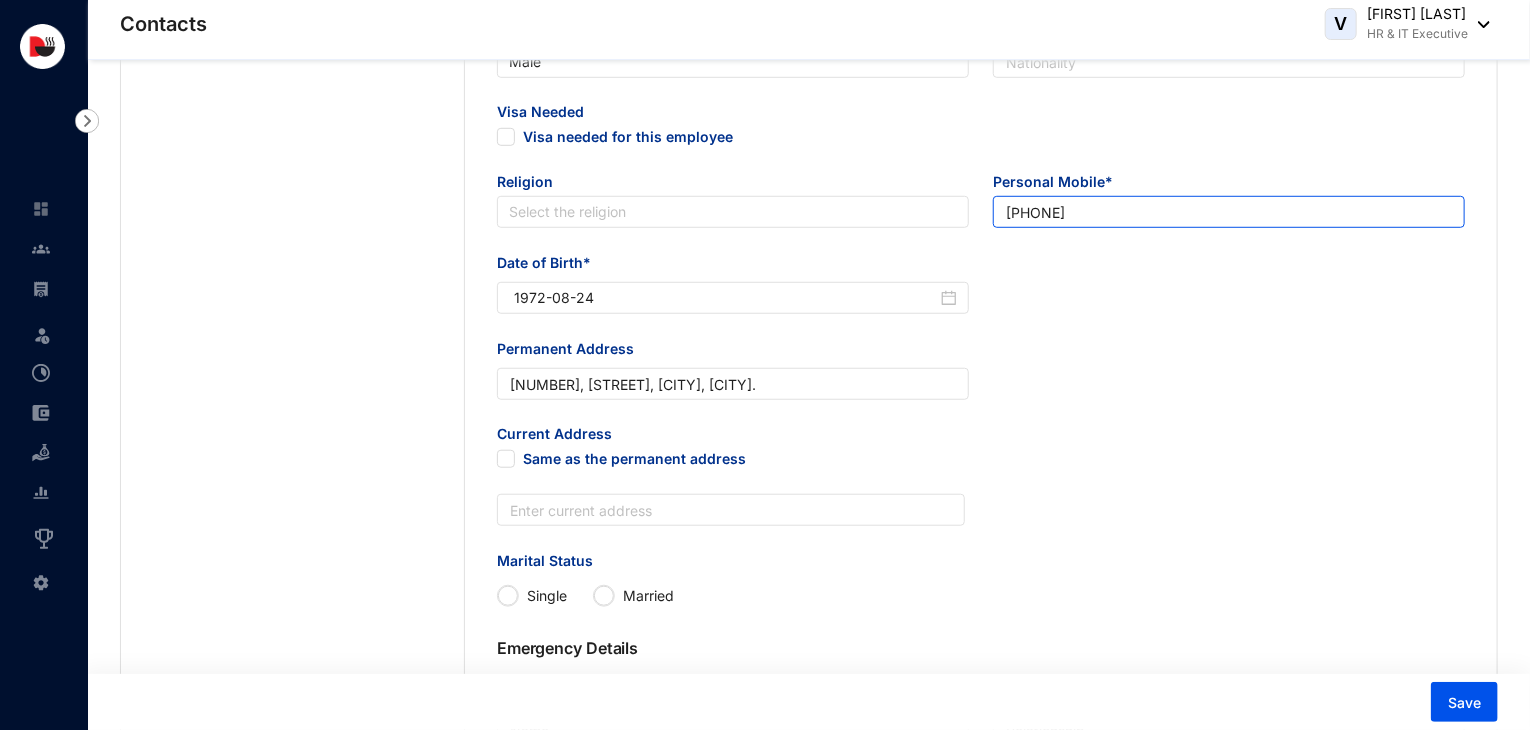 drag, startPoint x: 1134, startPoint y: 222, endPoint x: 992, endPoint y: 222, distance: 142 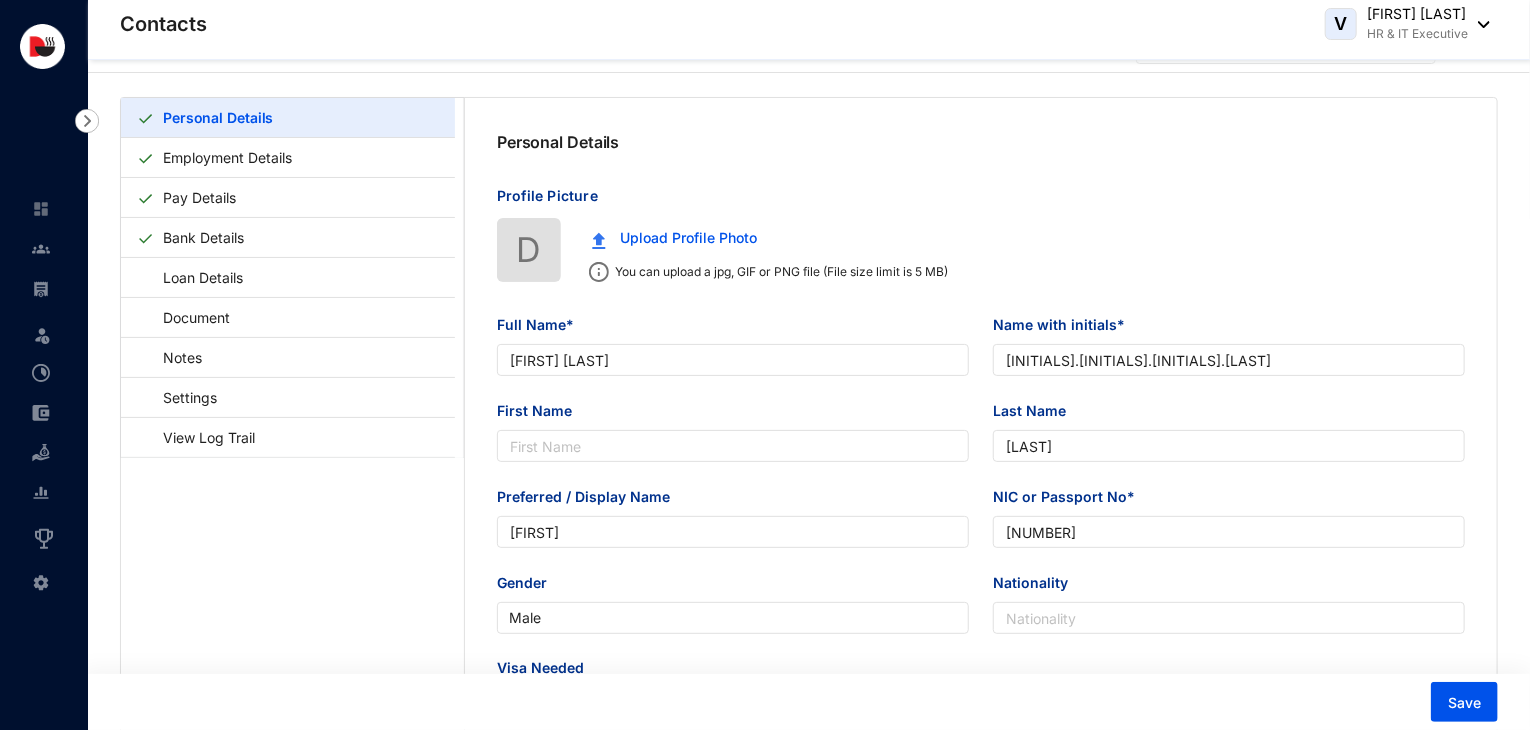 scroll, scrollTop: 31, scrollLeft: 0, axis: vertical 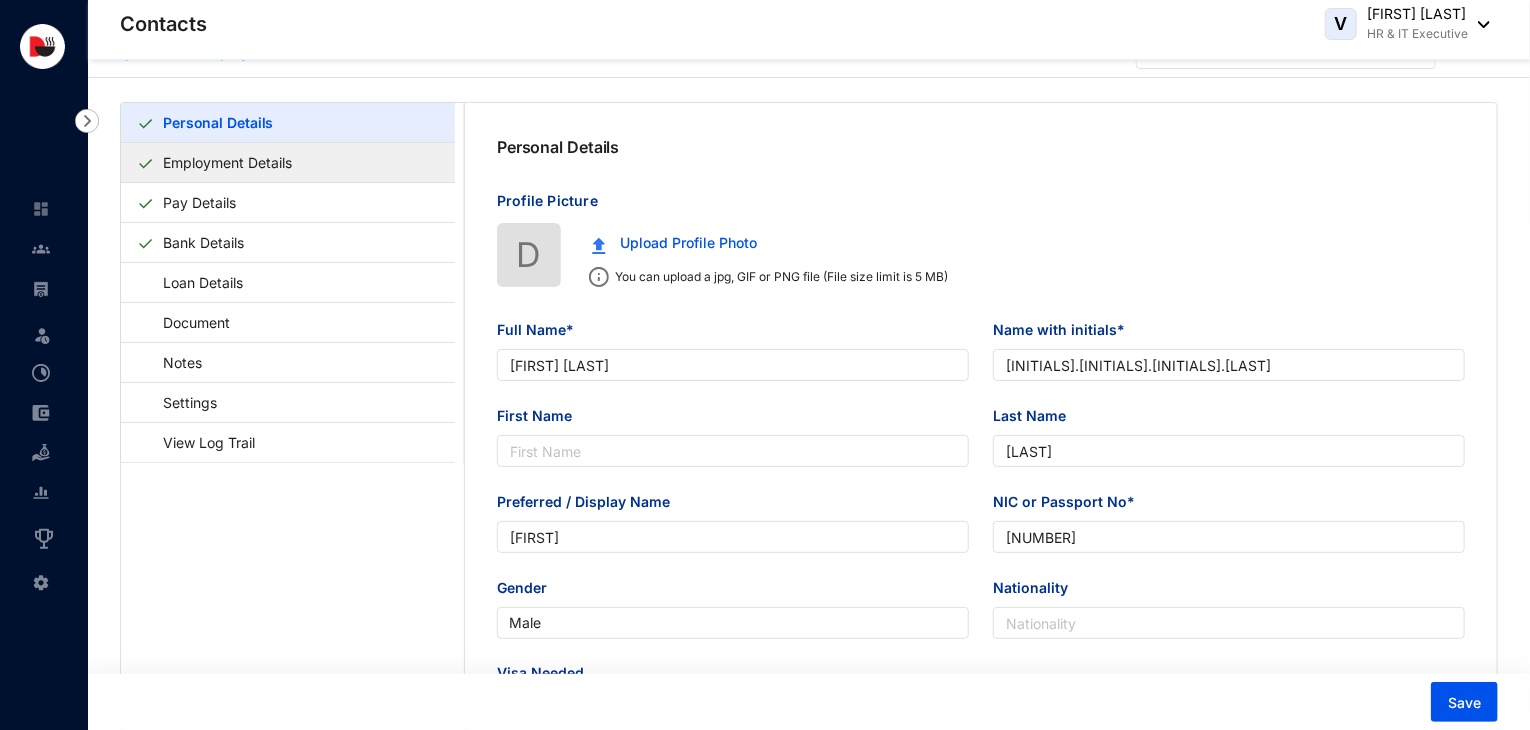 click on "Employment Details" at bounding box center (227, 162) 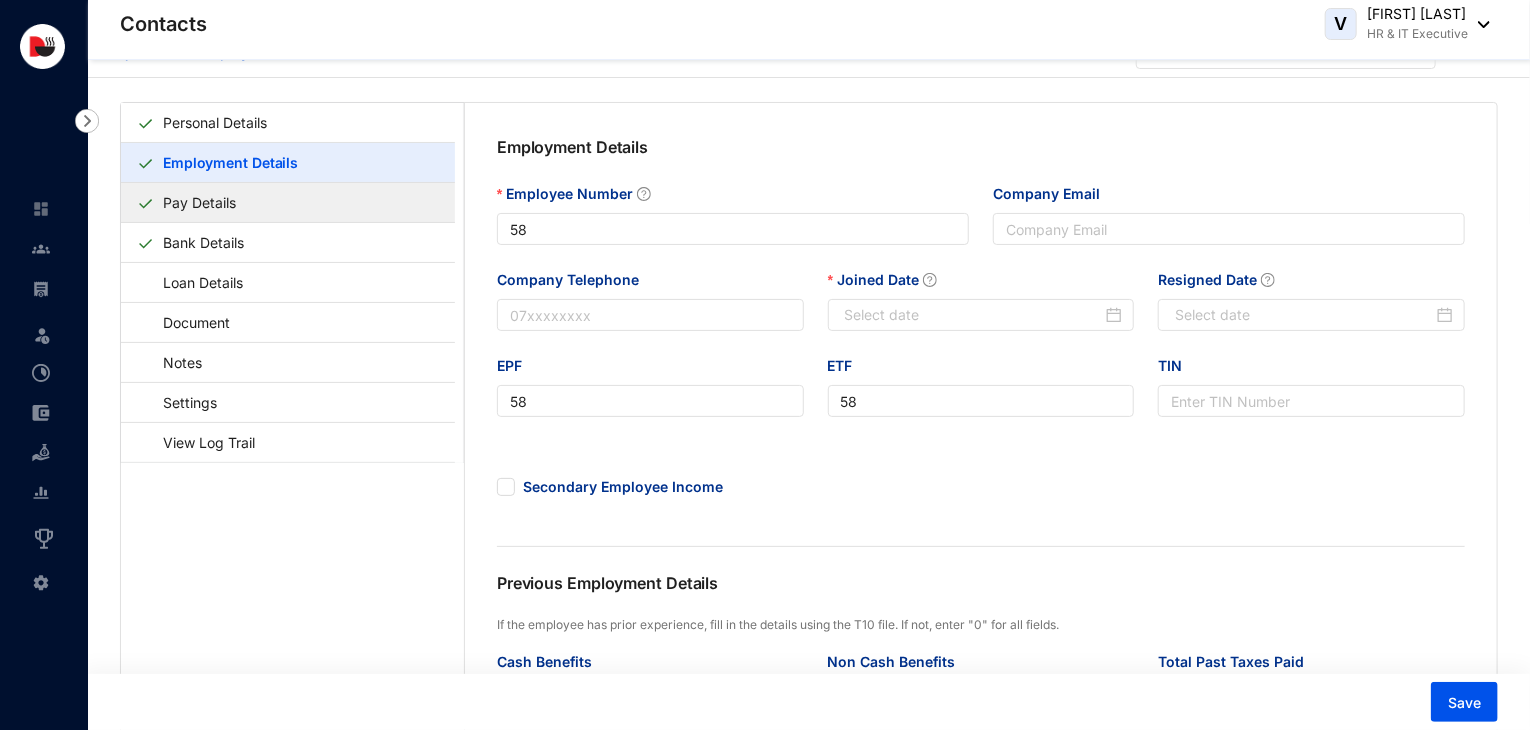 type on "2023-06-15" 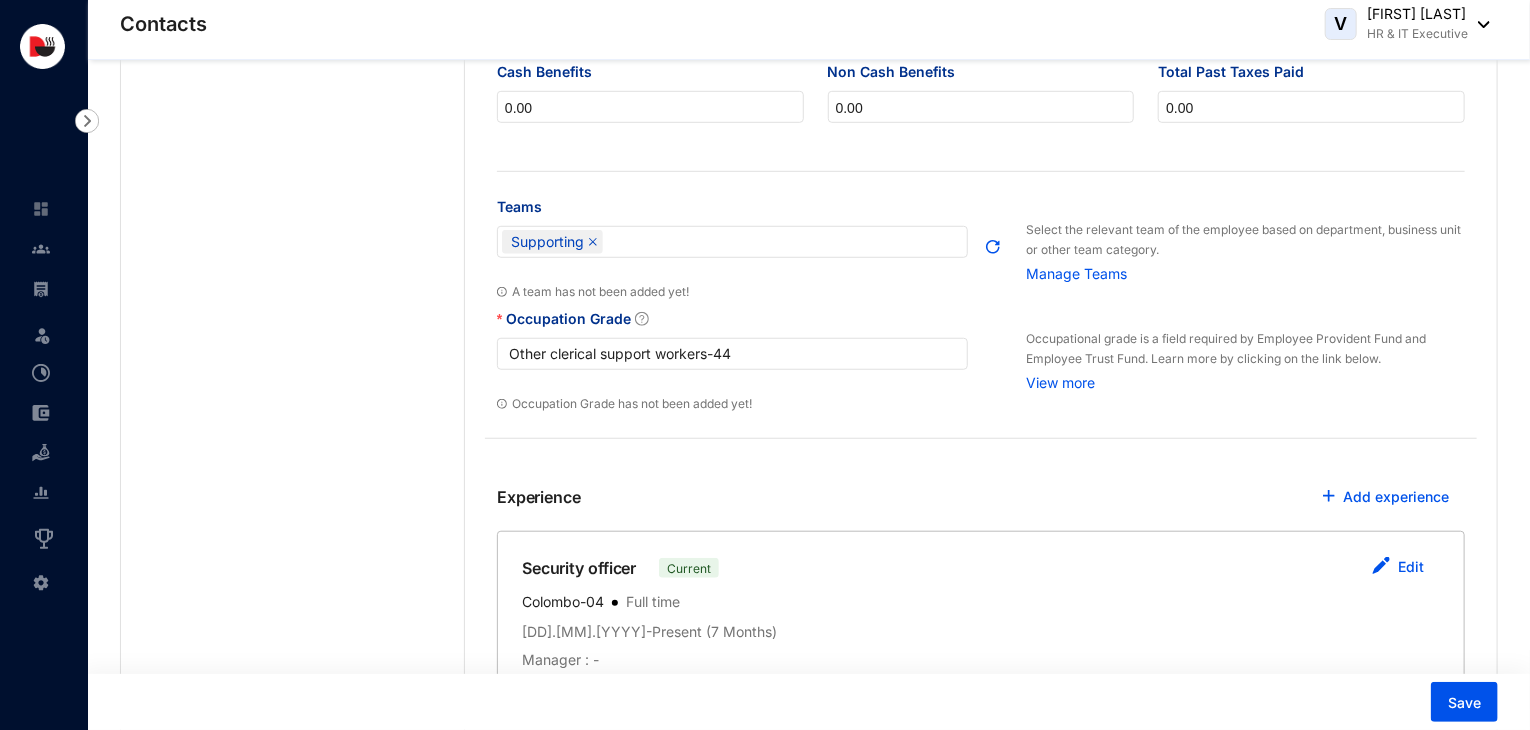 scroll, scrollTop: 752, scrollLeft: 0, axis: vertical 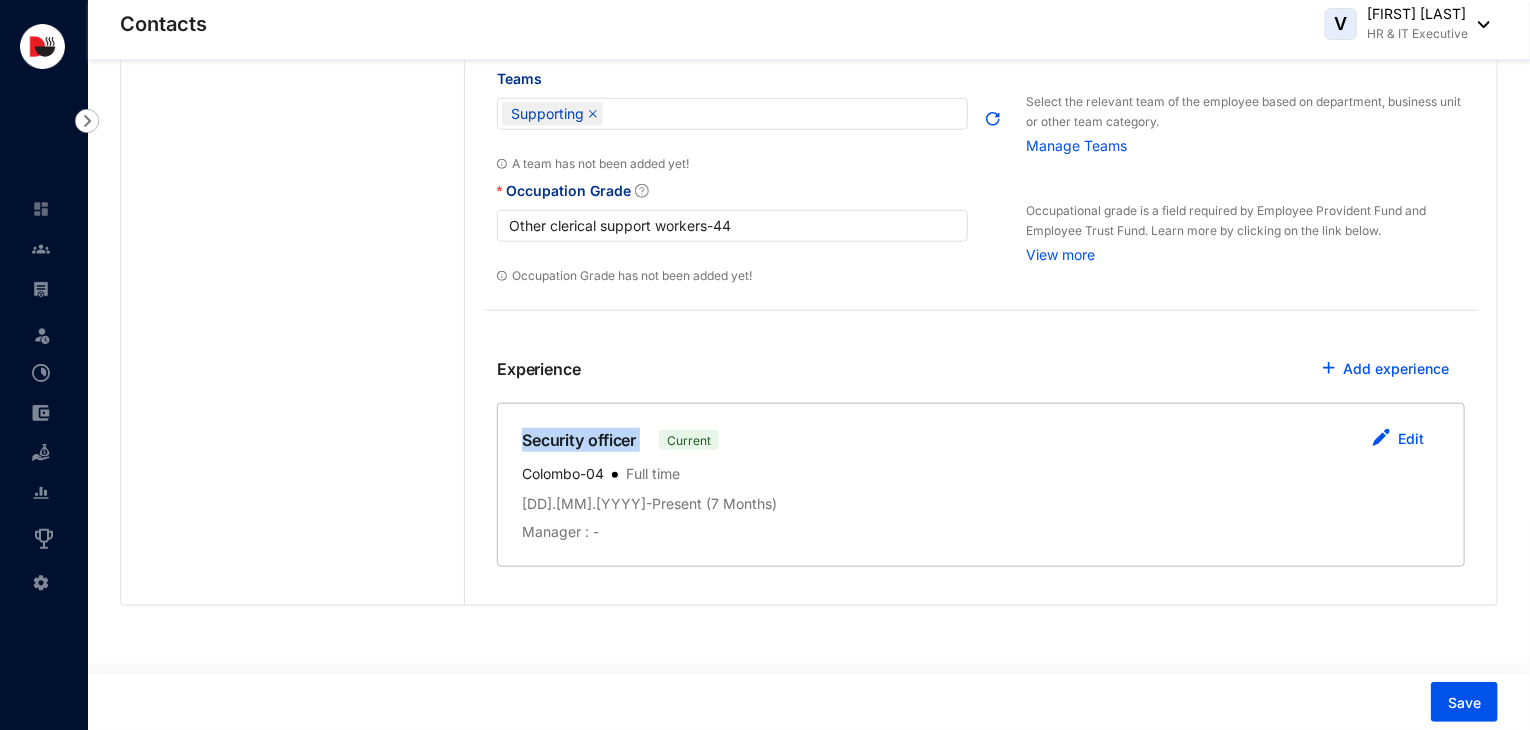 drag, startPoint x: 643, startPoint y: 441, endPoint x: 516, endPoint y: 442, distance: 127.00394 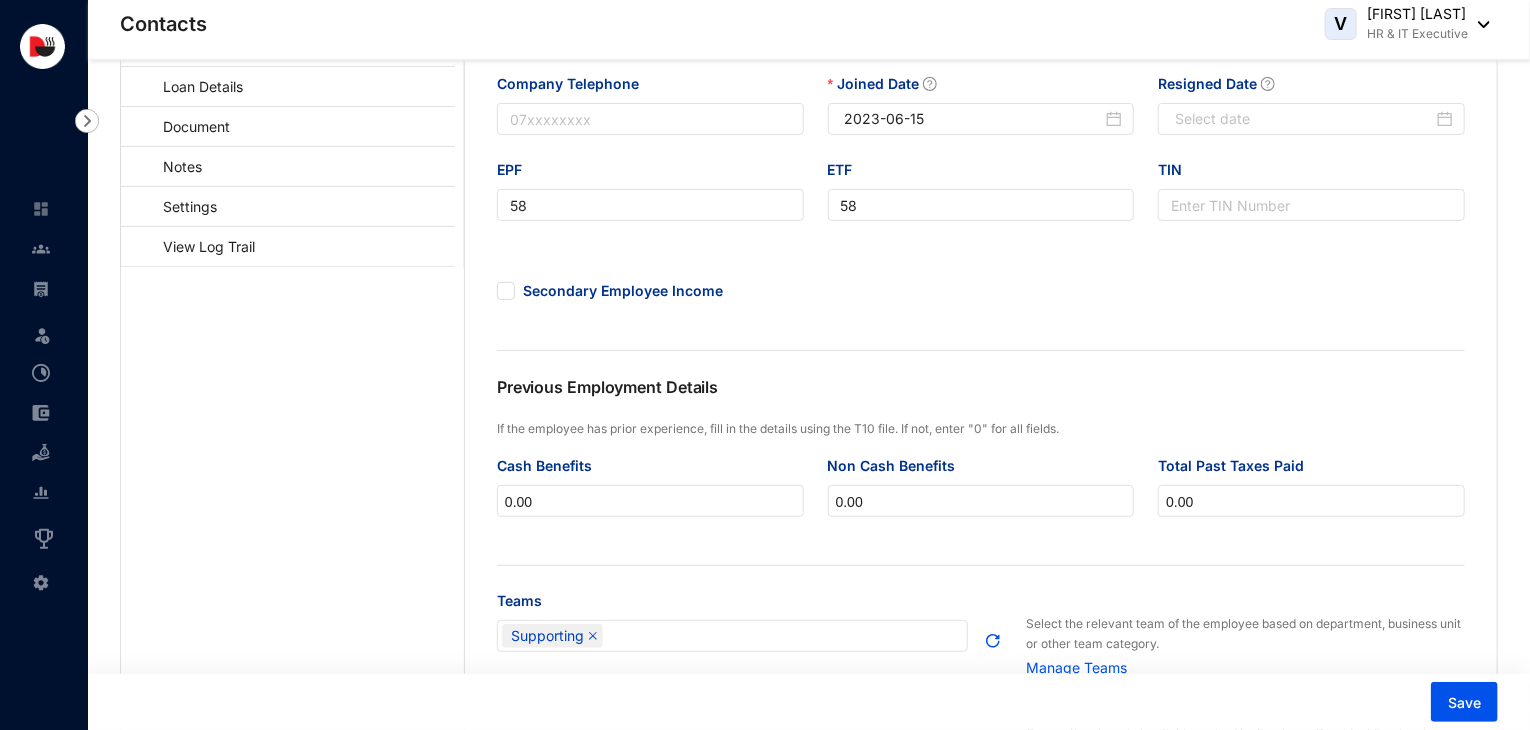 scroll, scrollTop: 0, scrollLeft: 0, axis: both 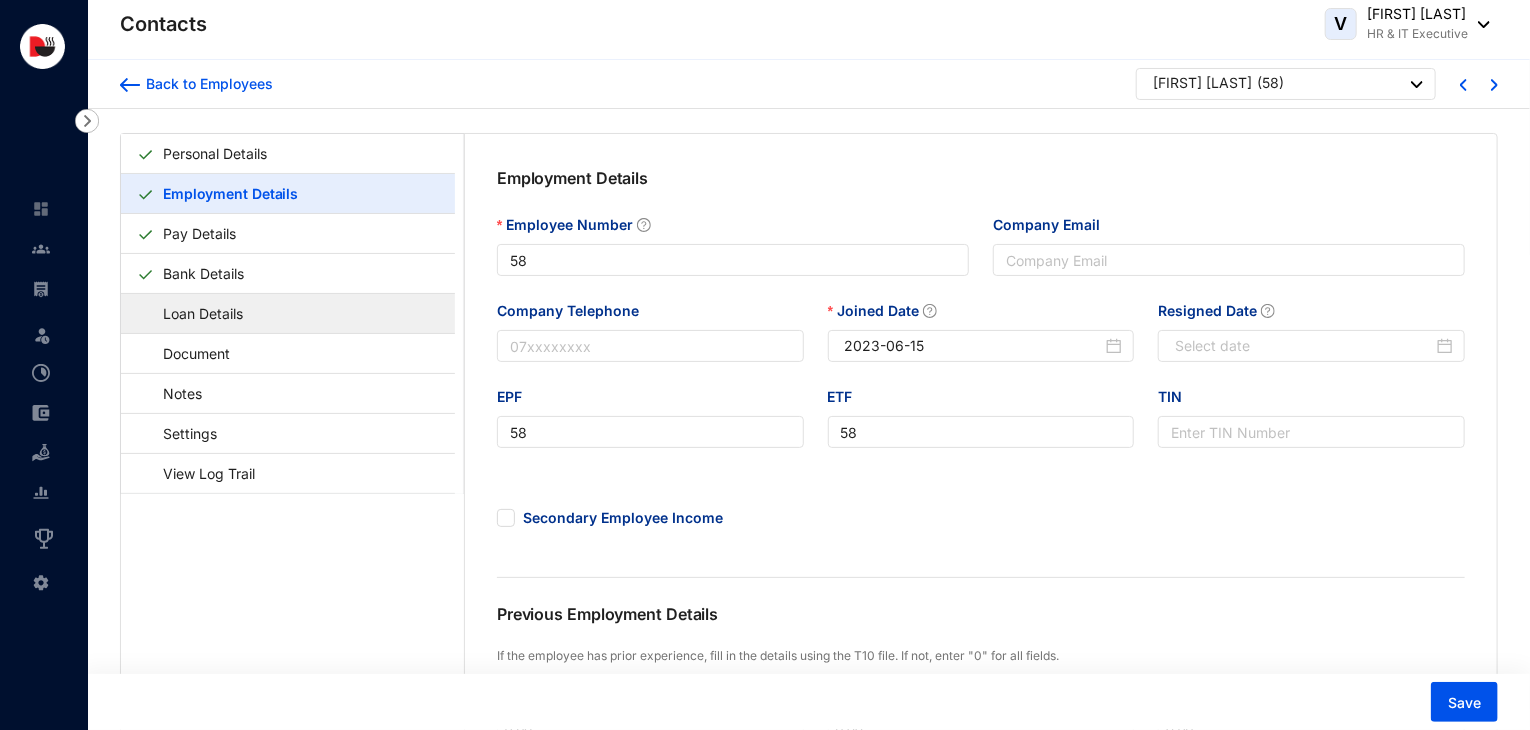click on "Loan Details" at bounding box center [193, 313] 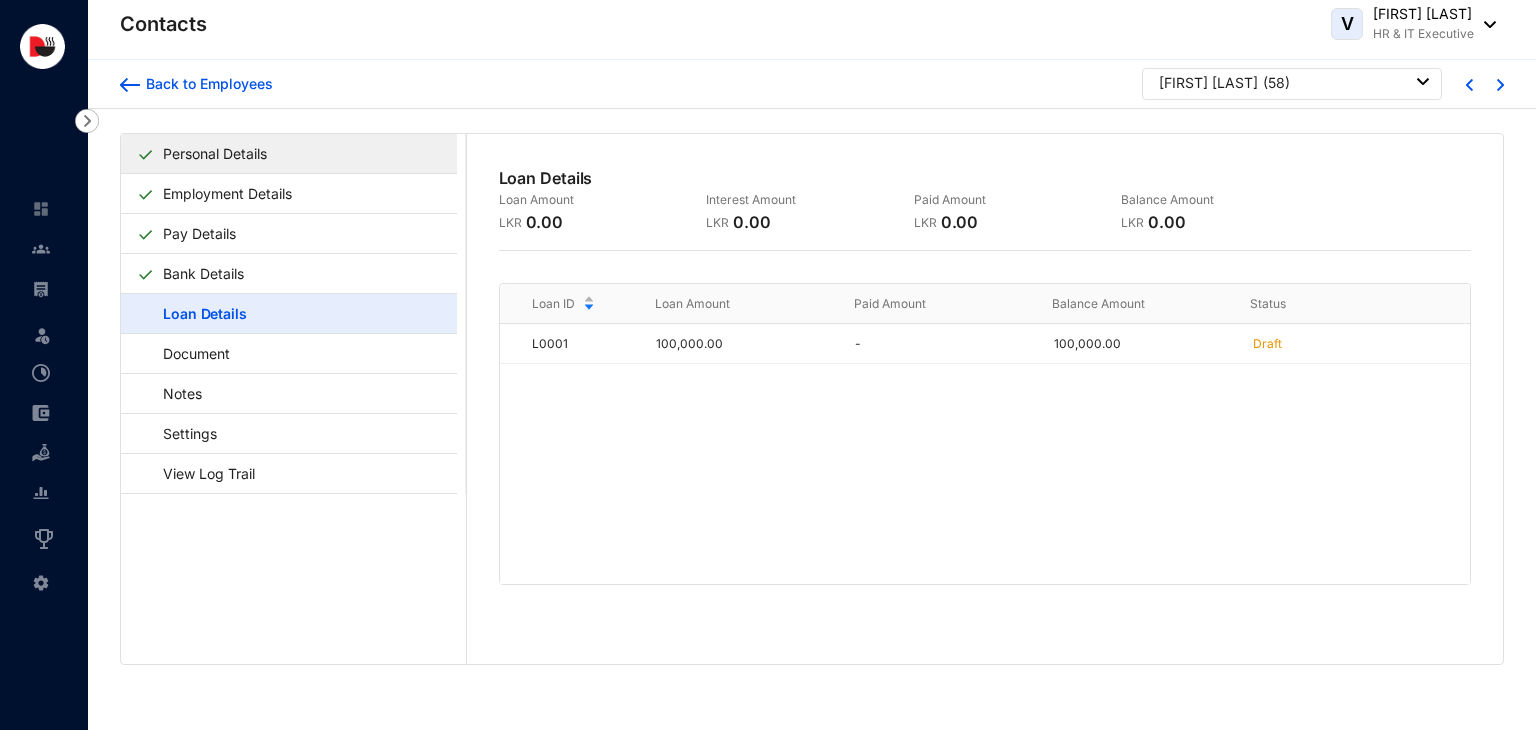 click on "Personal Details" at bounding box center (215, 153) 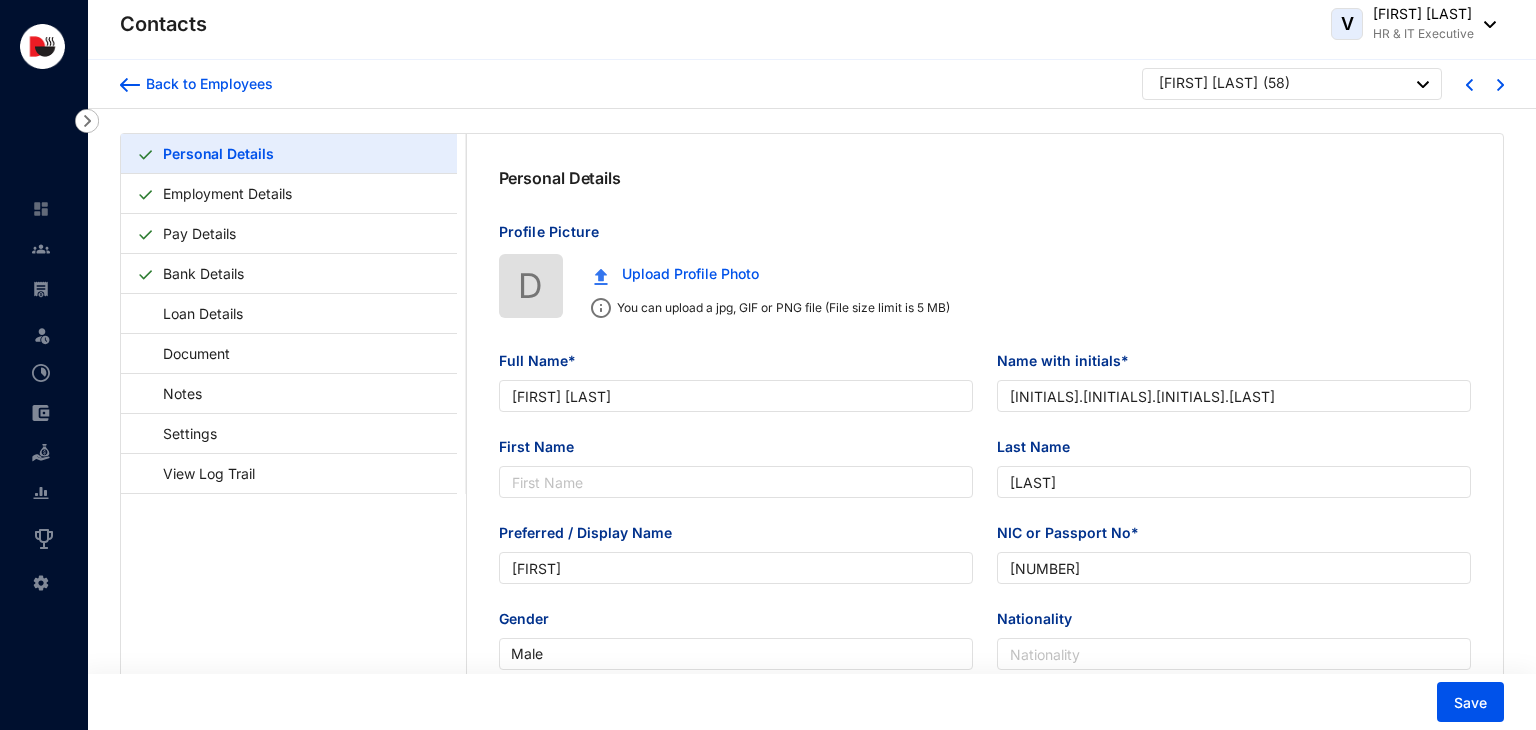 type on "1972-08-24" 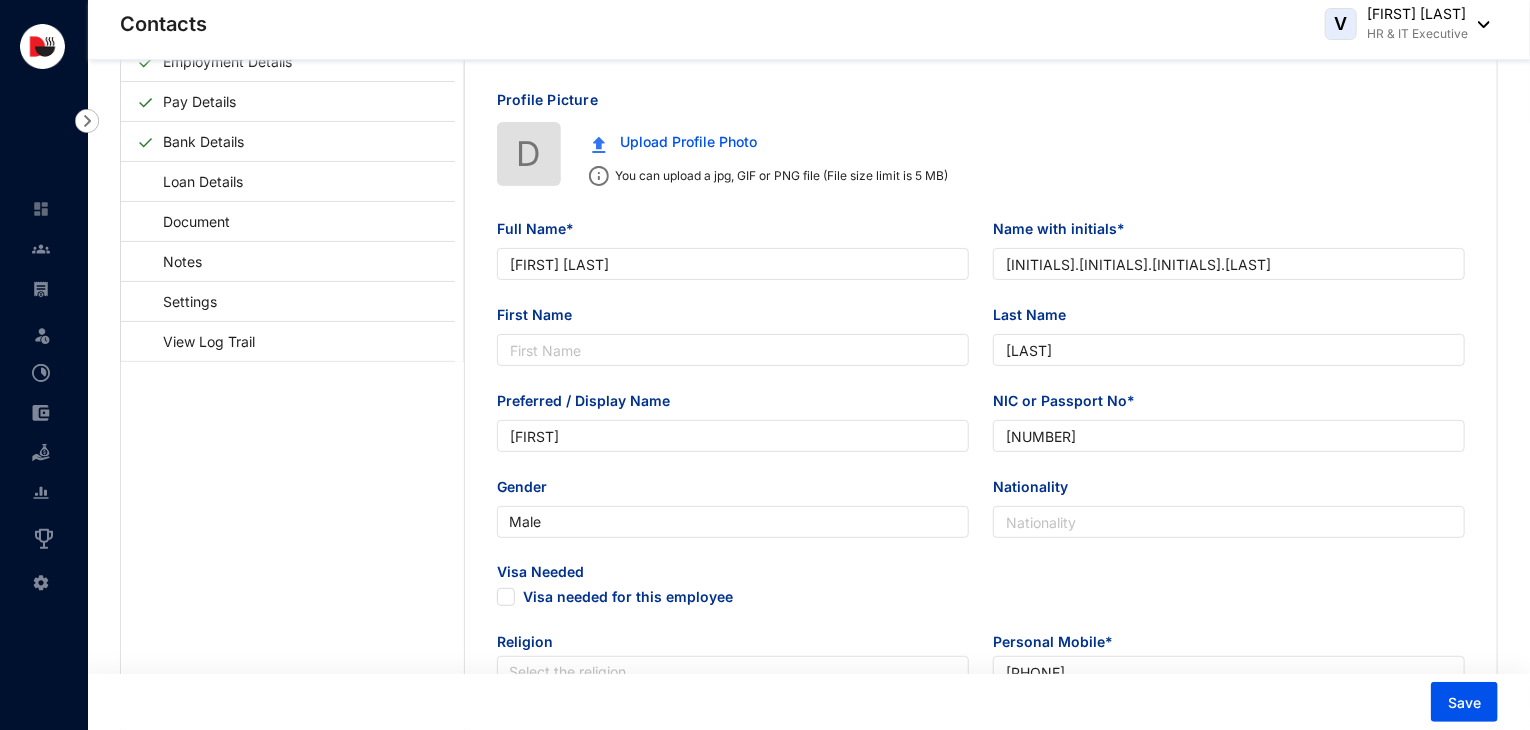 scroll, scrollTop: 134, scrollLeft: 0, axis: vertical 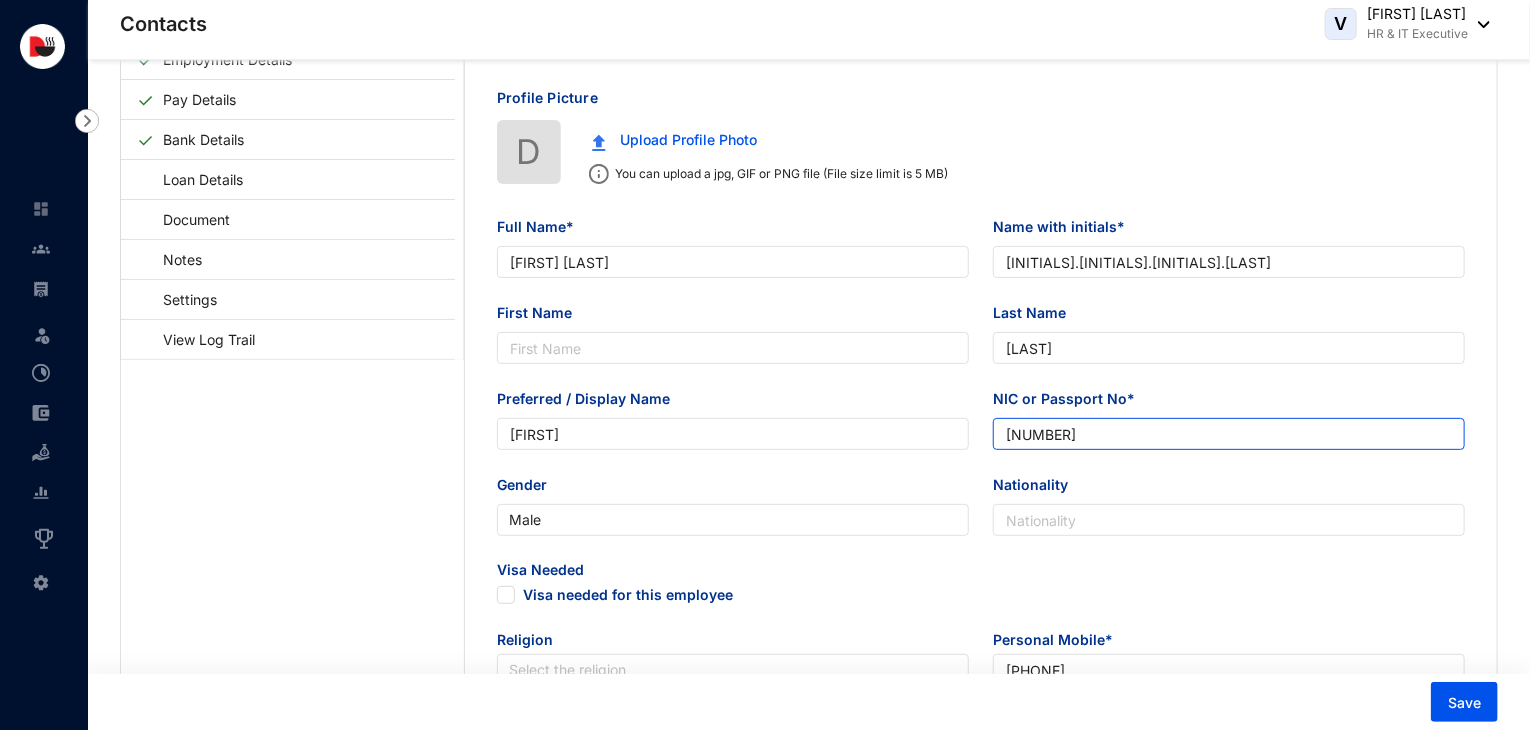 drag, startPoint x: 1148, startPoint y: 440, endPoint x: 975, endPoint y: 453, distance: 173.48775 